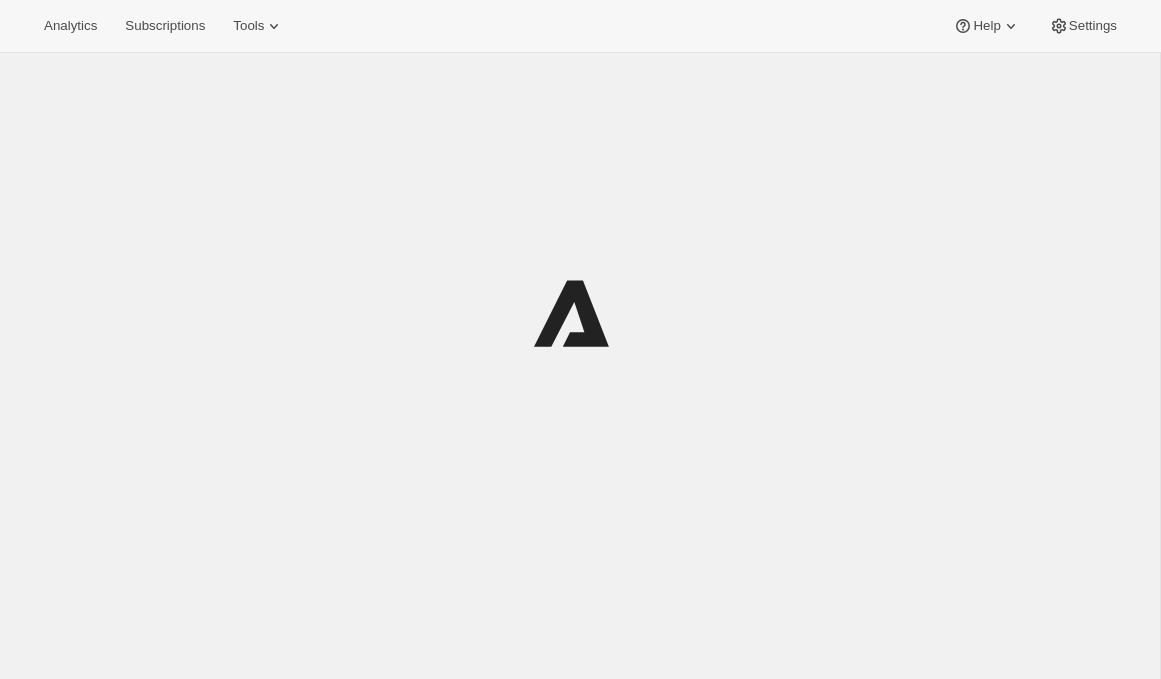 scroll, scrollTop: 0, scrollLeft: 0, axis: both 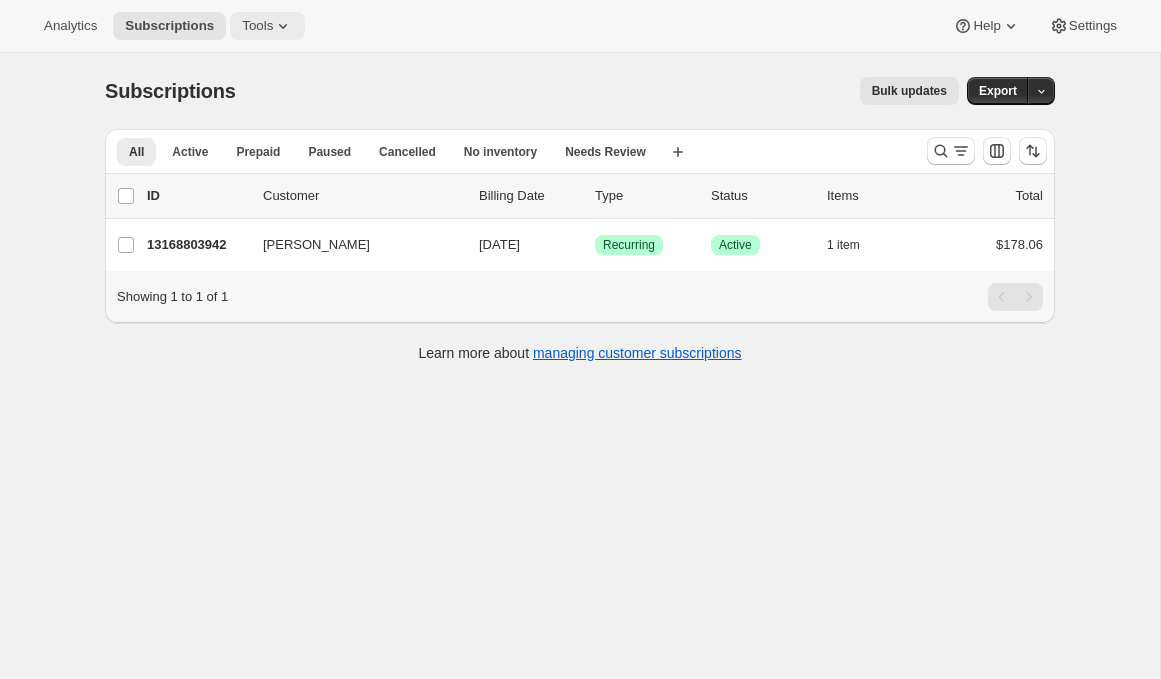 click 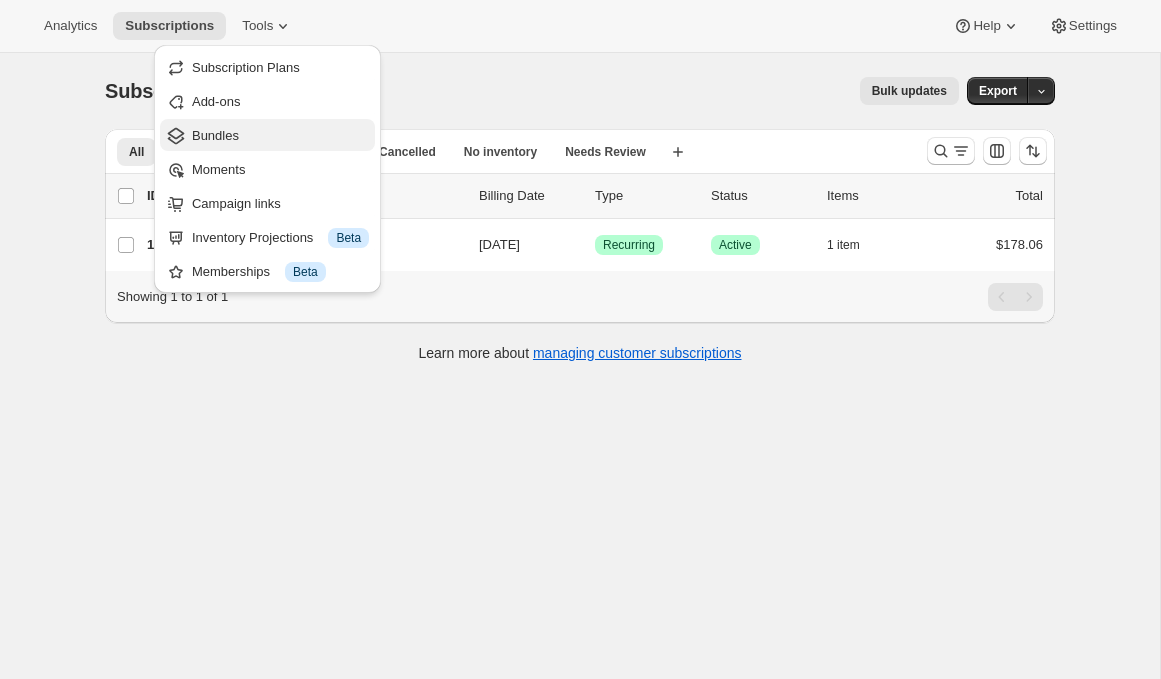 click on "Bundles" at bounding box center (280, 136) 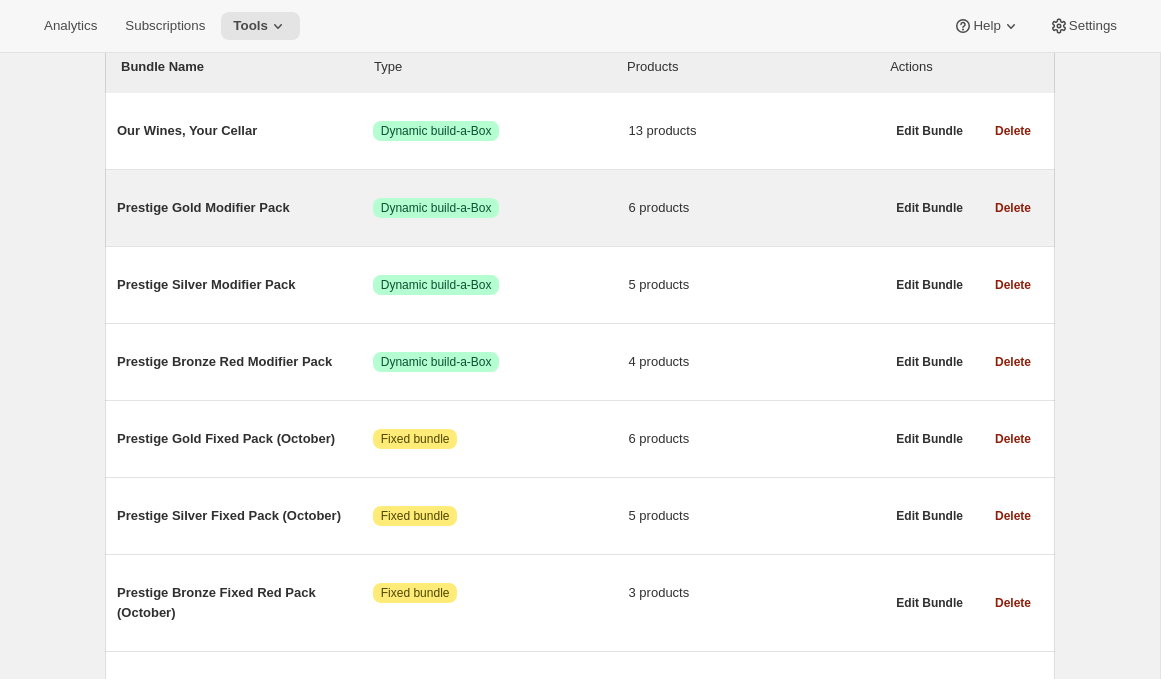 scroll, scrollTop: 253, scrollLeft: 0, axis: vertical 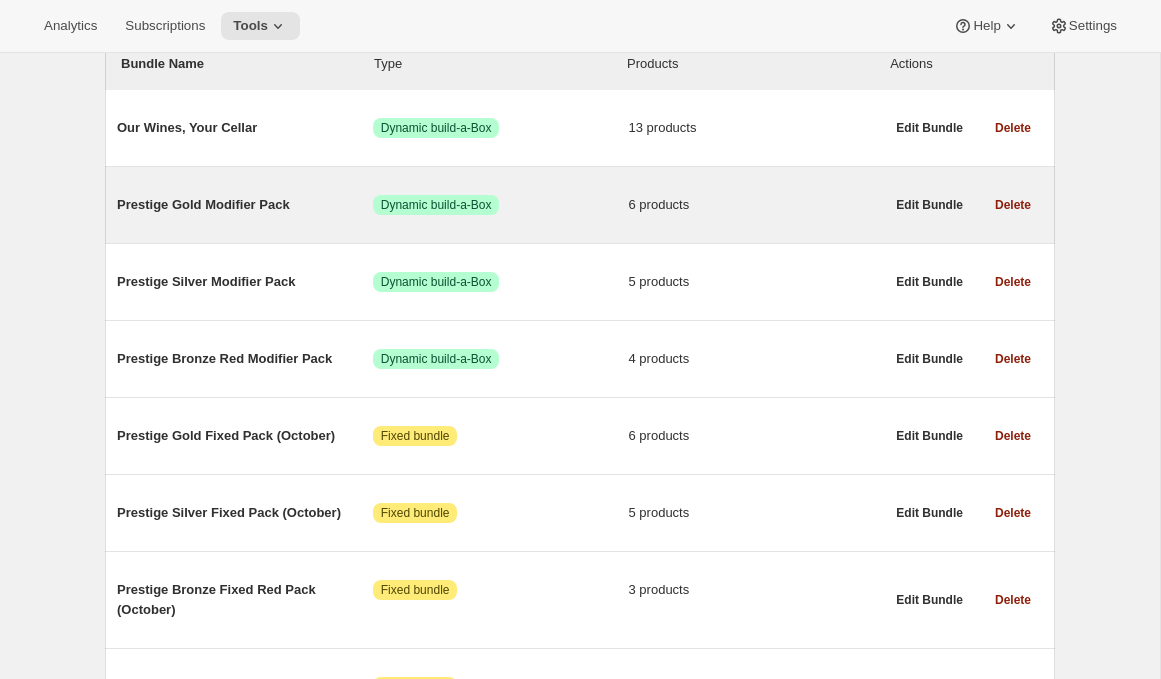 click on "Prestige Gold Modifier Pack  Success Dynamic build-a-Box 6 products" at bounding box center [500, 205] 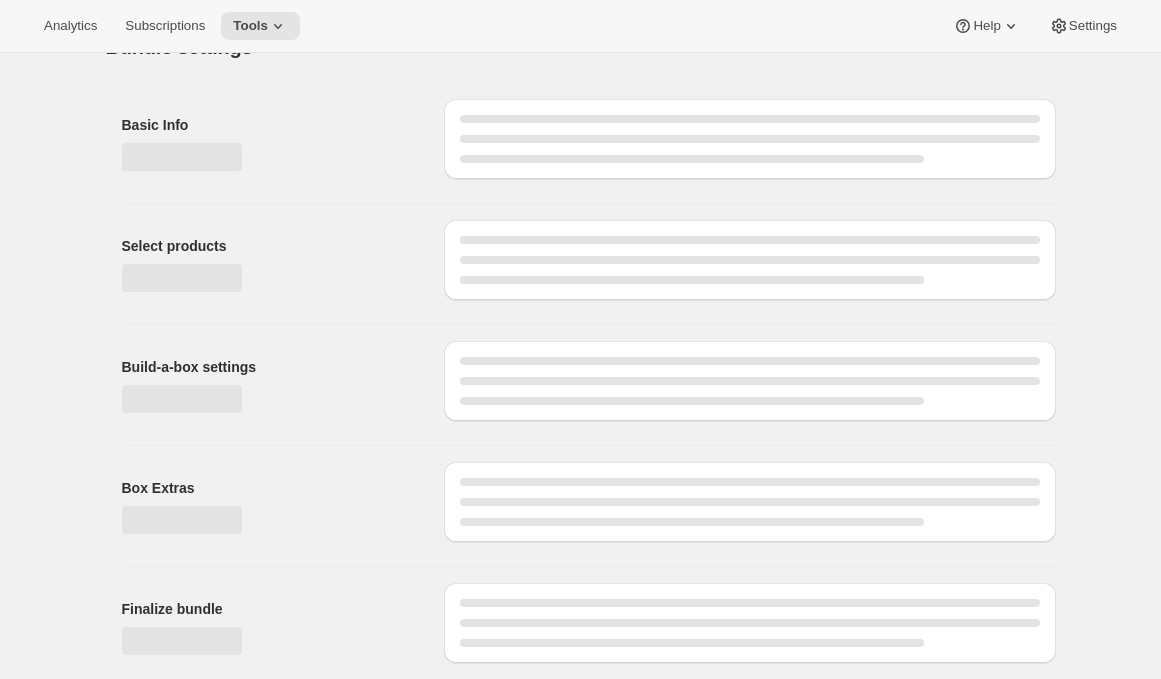 scroll, scrollTop: 0, scrollLeft: 0, axis: both 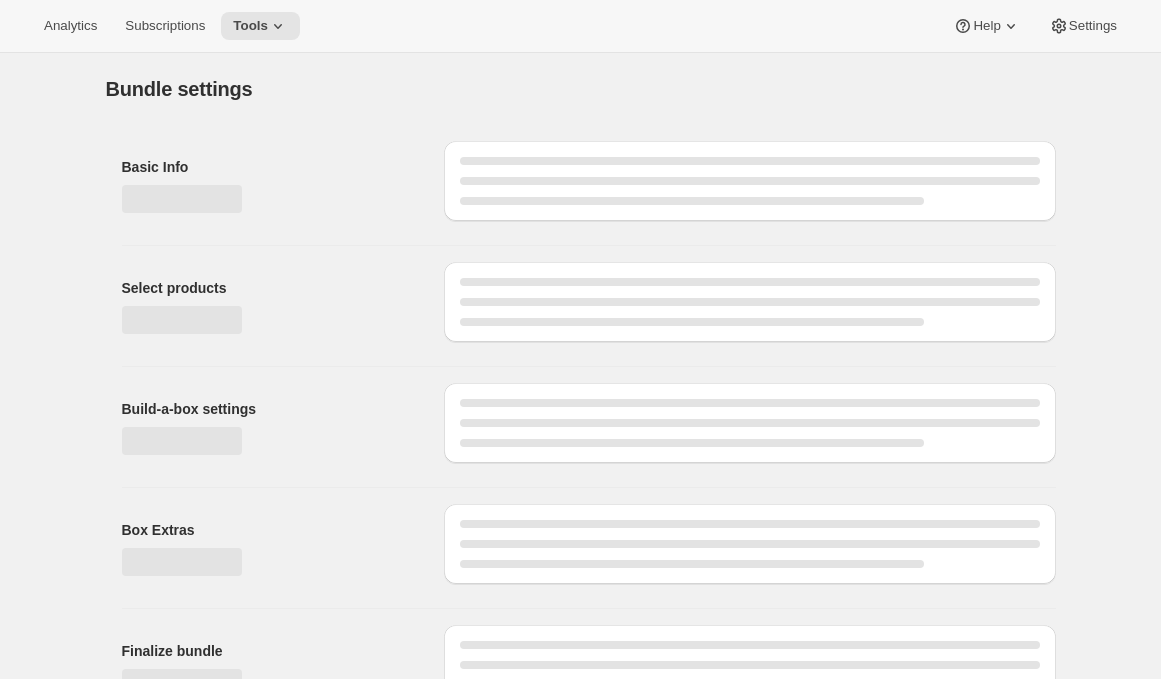type on "Prestige Gold Modifier Pack" 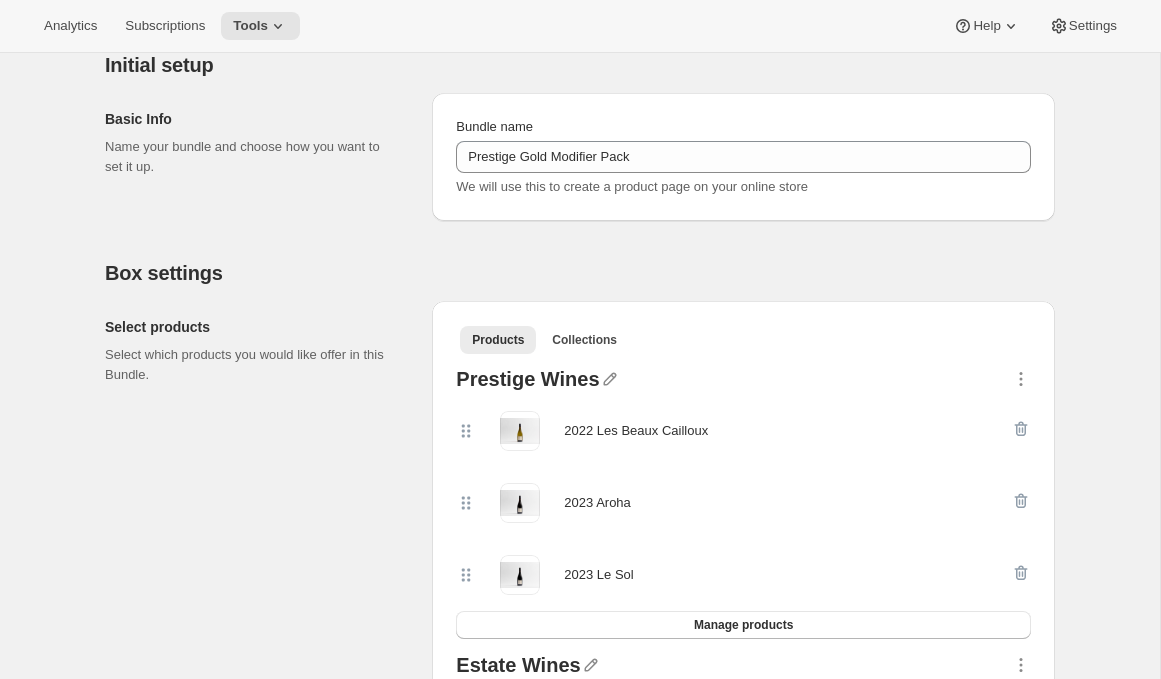 scroll, scrollTop: 0, scrollLeft: 0, axis: both 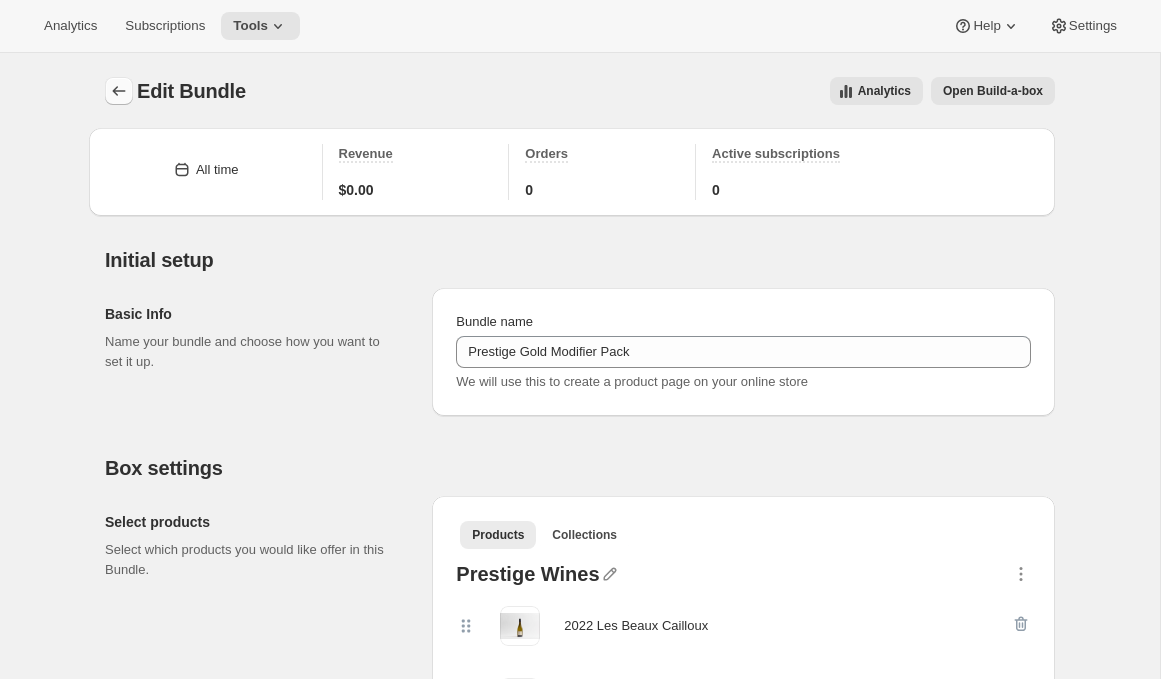 click 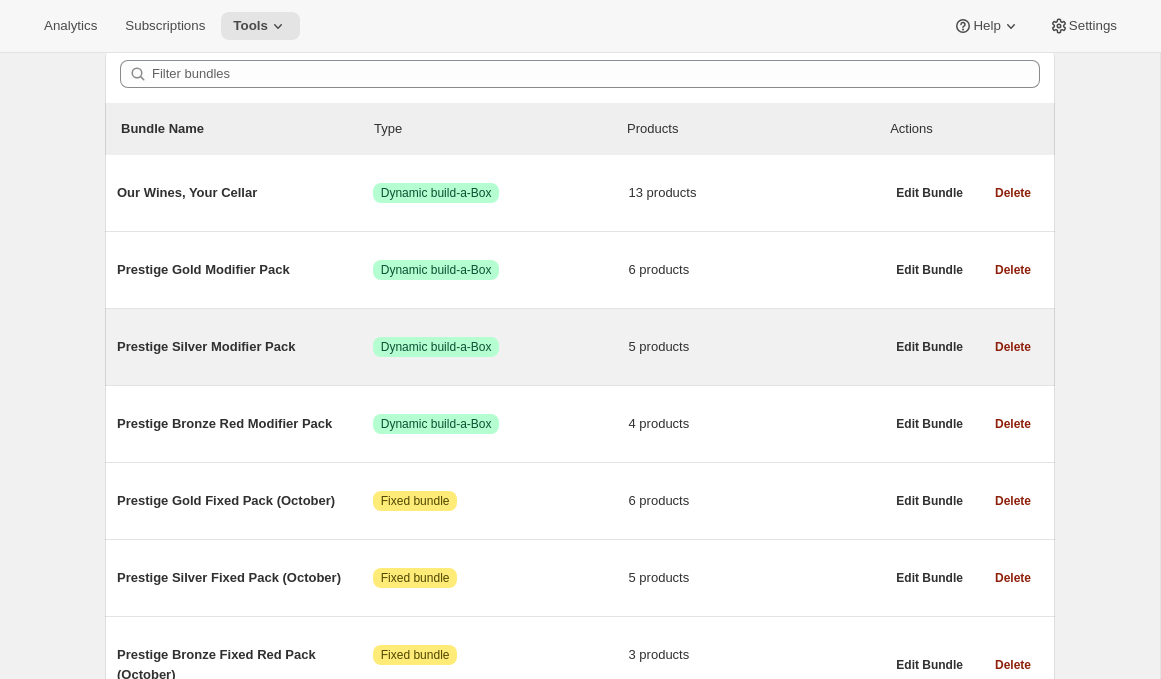 scroll, scrollTop: 182, scrollLeft: 0, axis: vertical 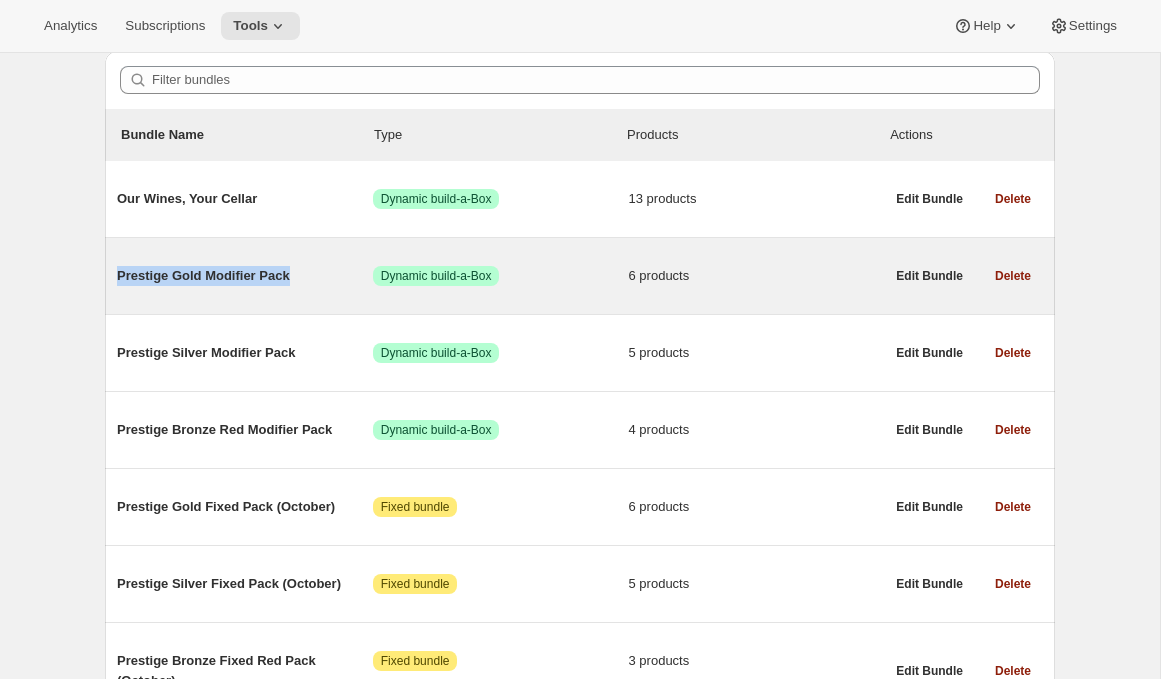 drag, startPoint x: 301, startPoint y: 278, endPoint x: 112, endPoint y: 281, distance: 189.0238 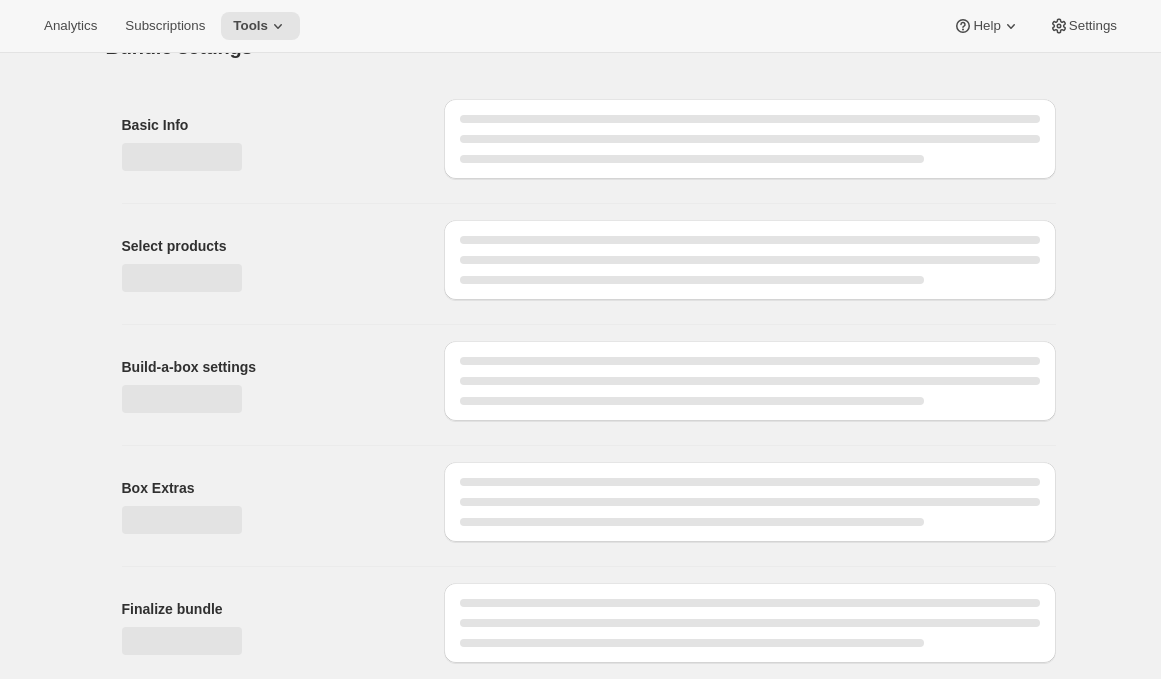 scroll, scrollTop: 0, scrollLeft: 0, axis: both 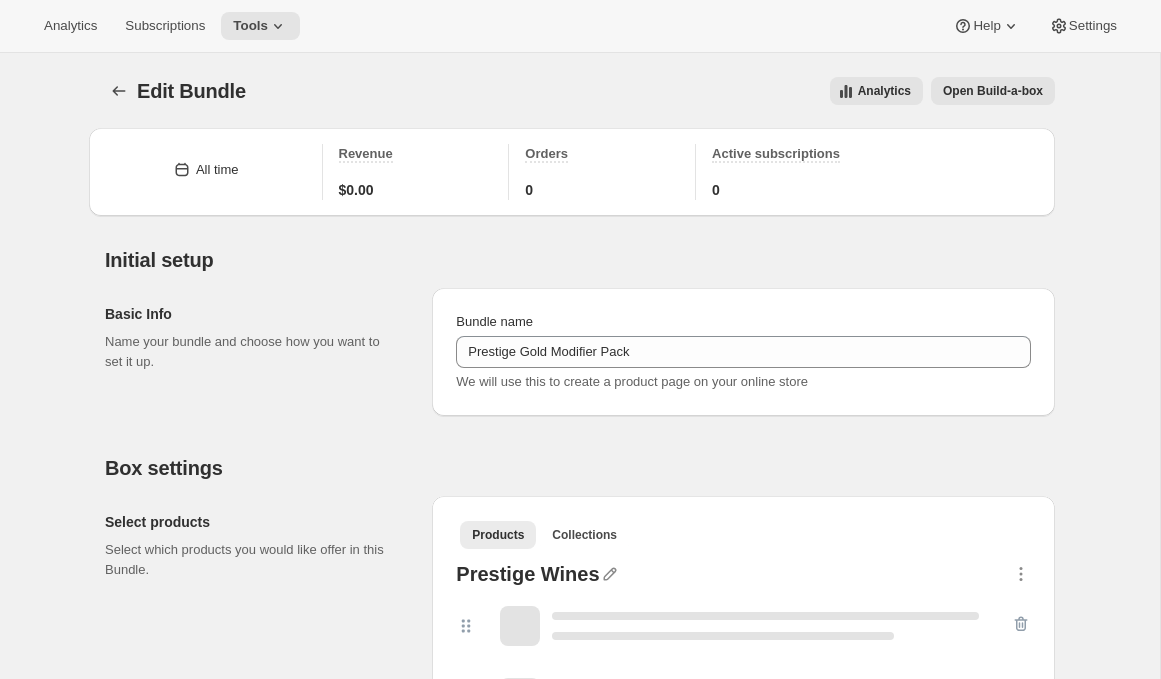 type on "Prestige Gold Modifier Pack" 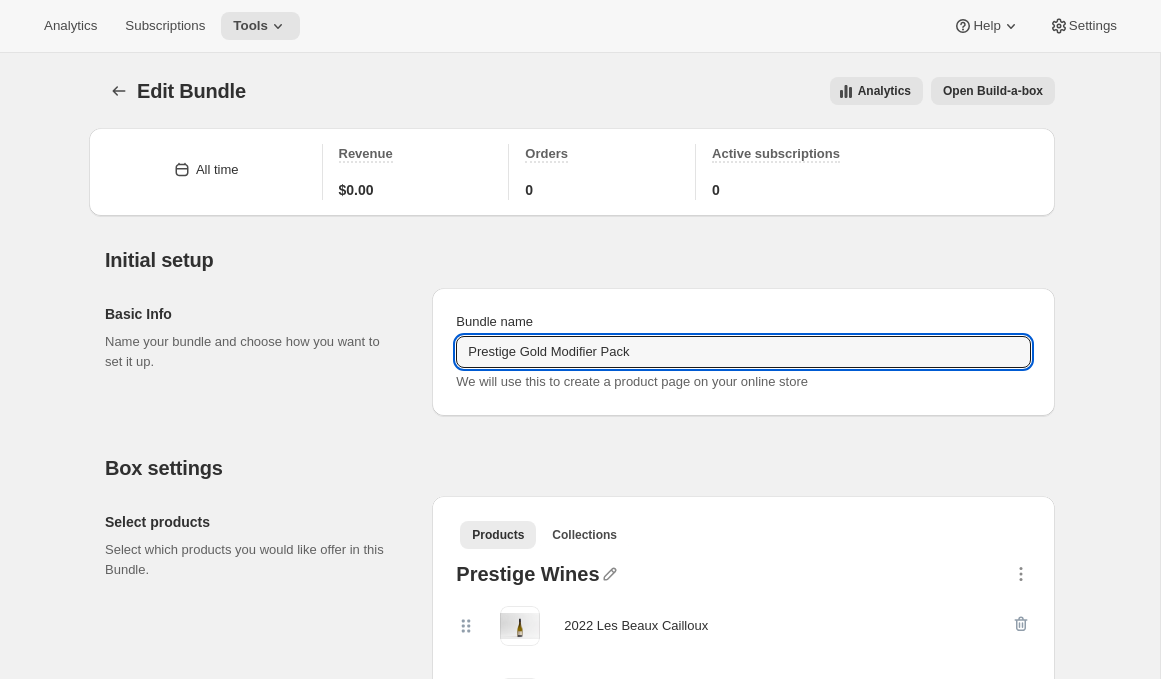 drag, startPoint x: 655, startPoint y: 354, endPoint x: 386, endPoint y: 335, distance: 269.67017 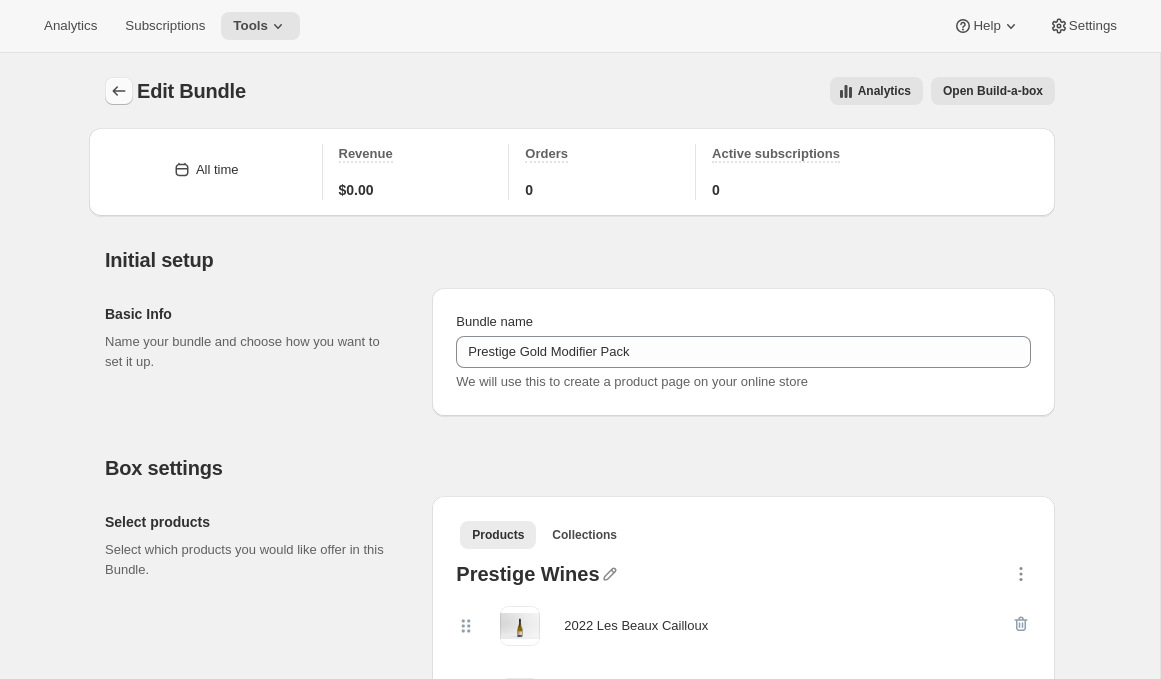 click 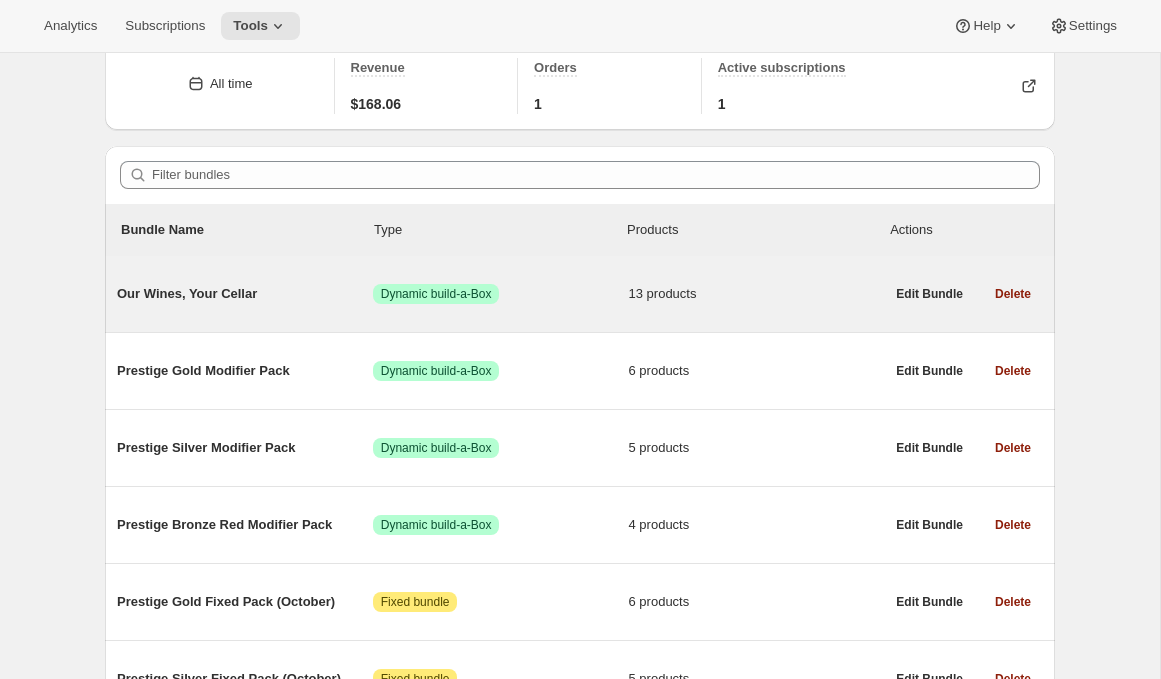 scroll, scrollTop: 89, scrollLeft: 0, axis: vertical 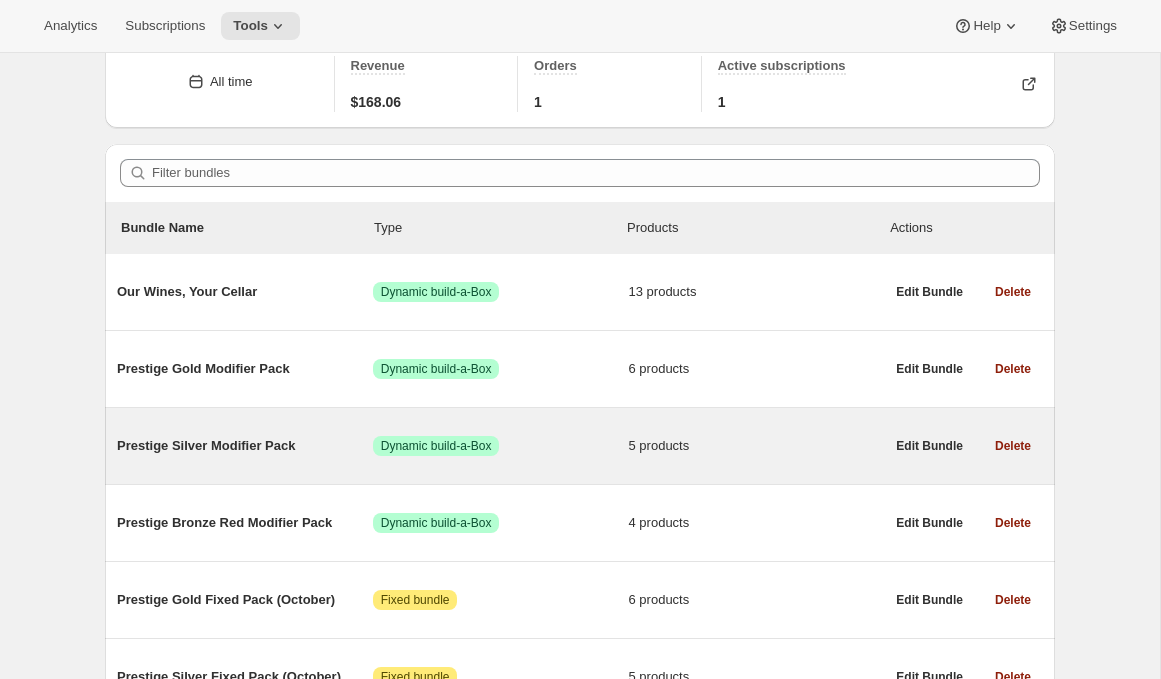 click on "Prestige Silver Modifier Pack" at bounding box center (245, 446) 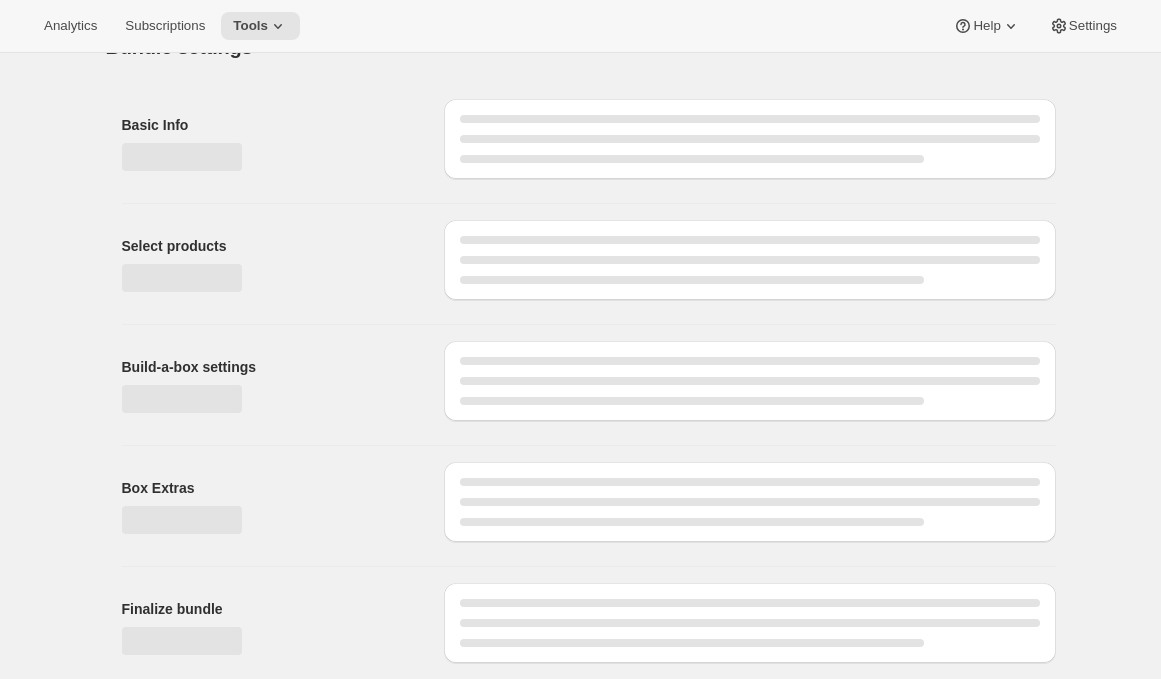 scroll, scrollTop: 0, scrollLeft: 0, axis: both 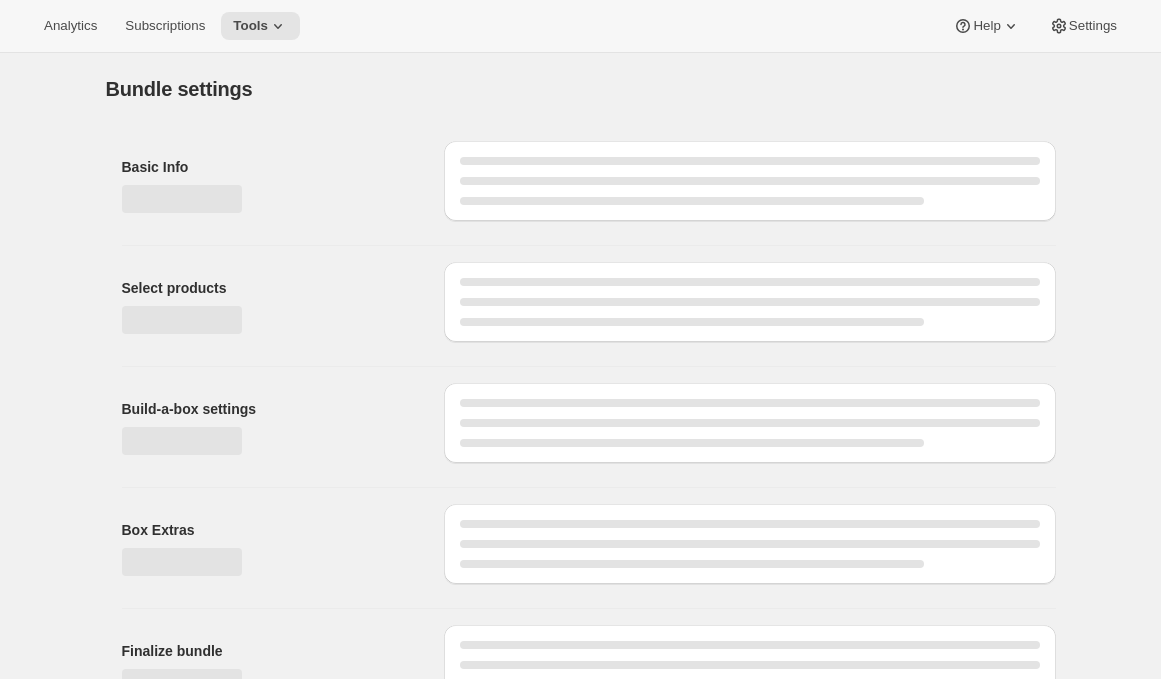 type on "Prestige Silver Modifier Pack" 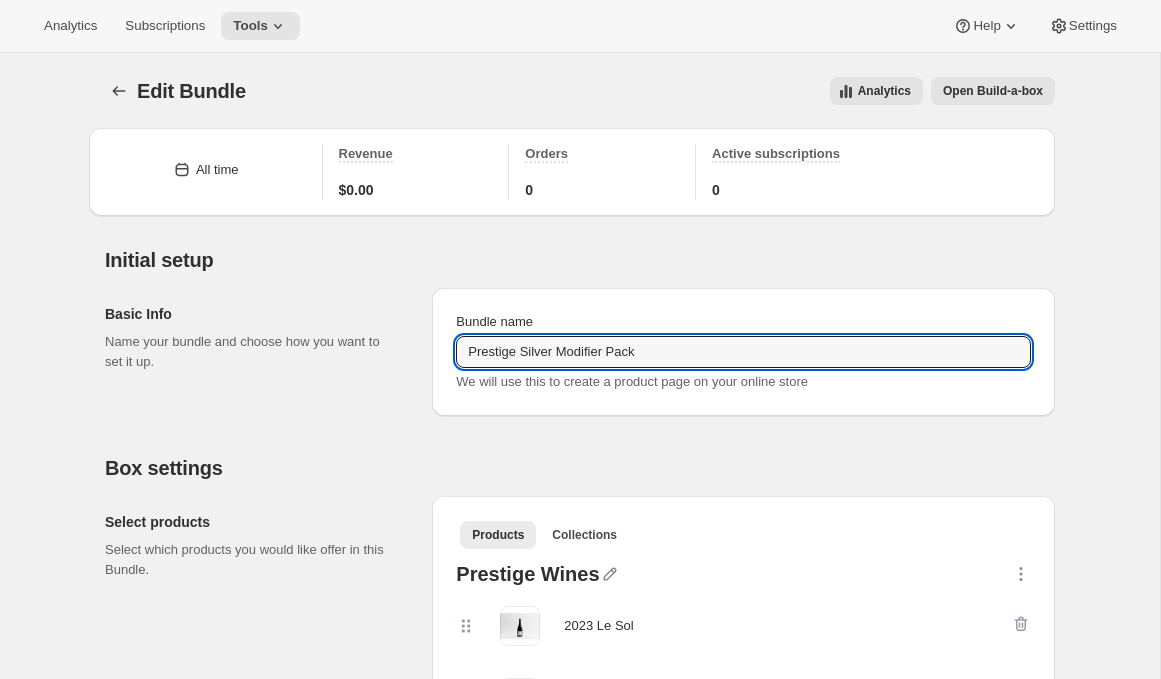 drag, startPoint x: 656, startPoint y: 352, endPoint x: 343, endPoint y: 347, distance: 313.03995 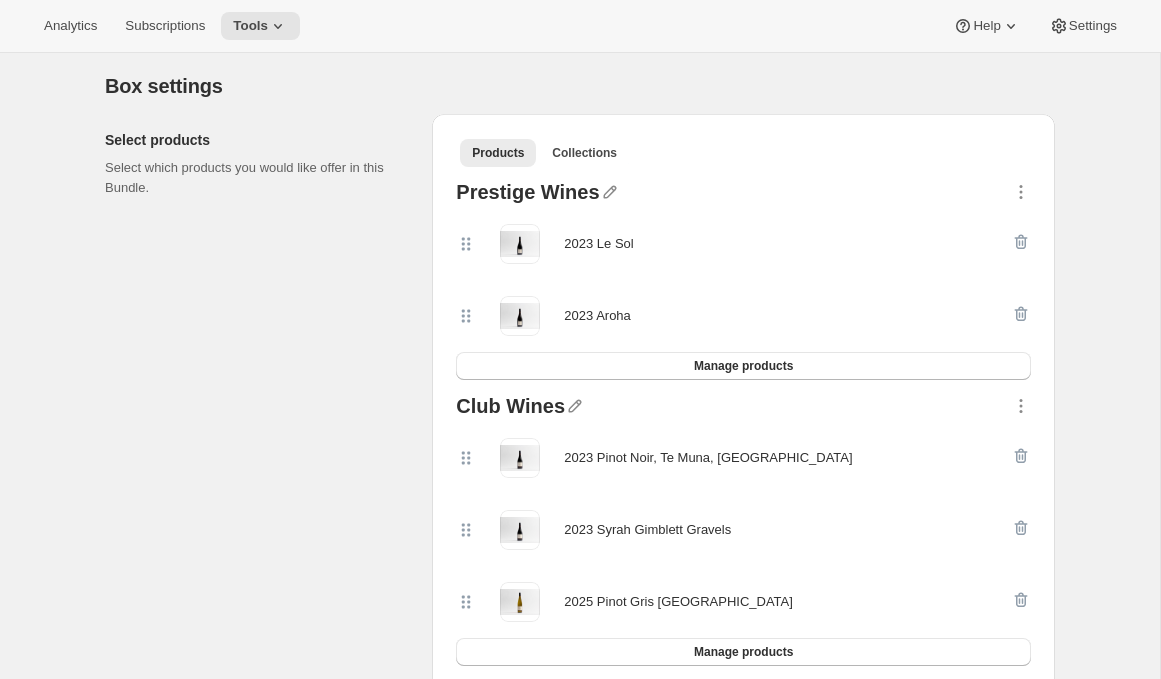 scroll, scrollTop: 0, scrollLeft: 0, axis: both 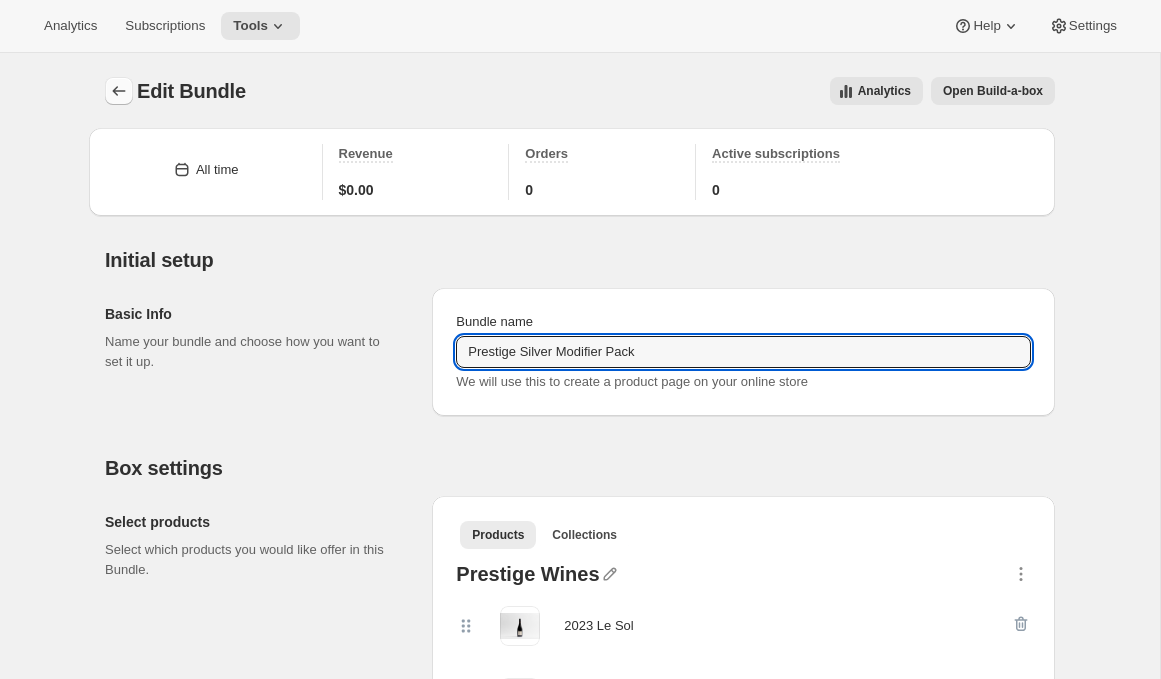 click 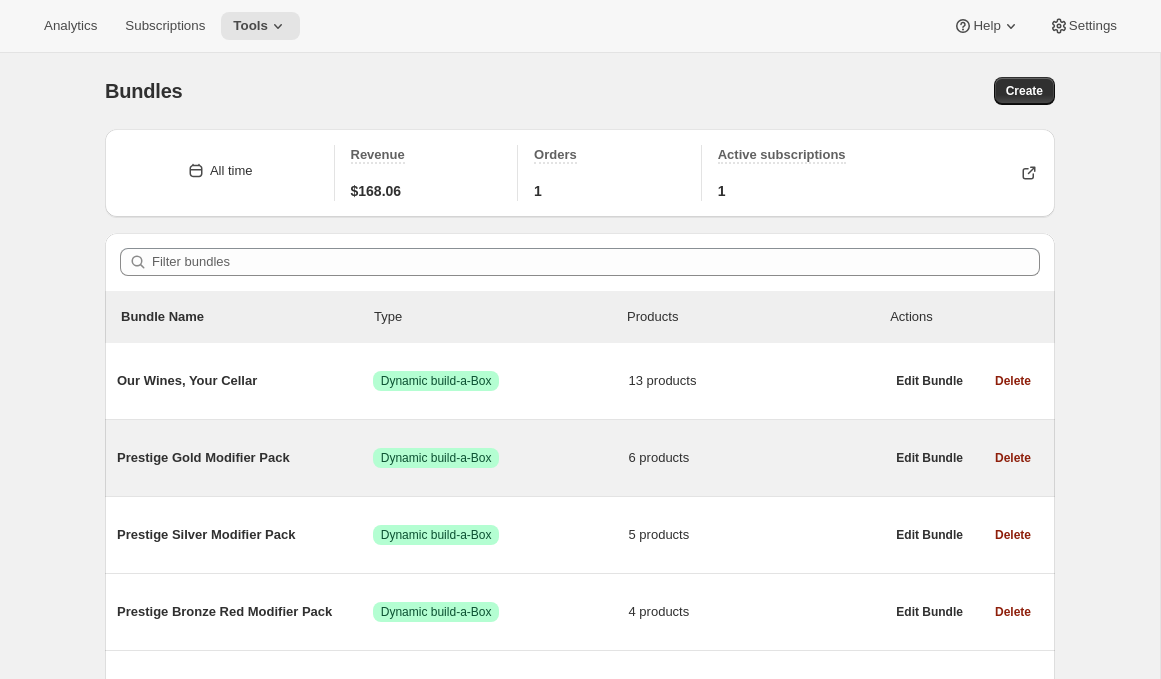 click on "Prestige Gold Modifier Pack" at bounding box center [245, 458] 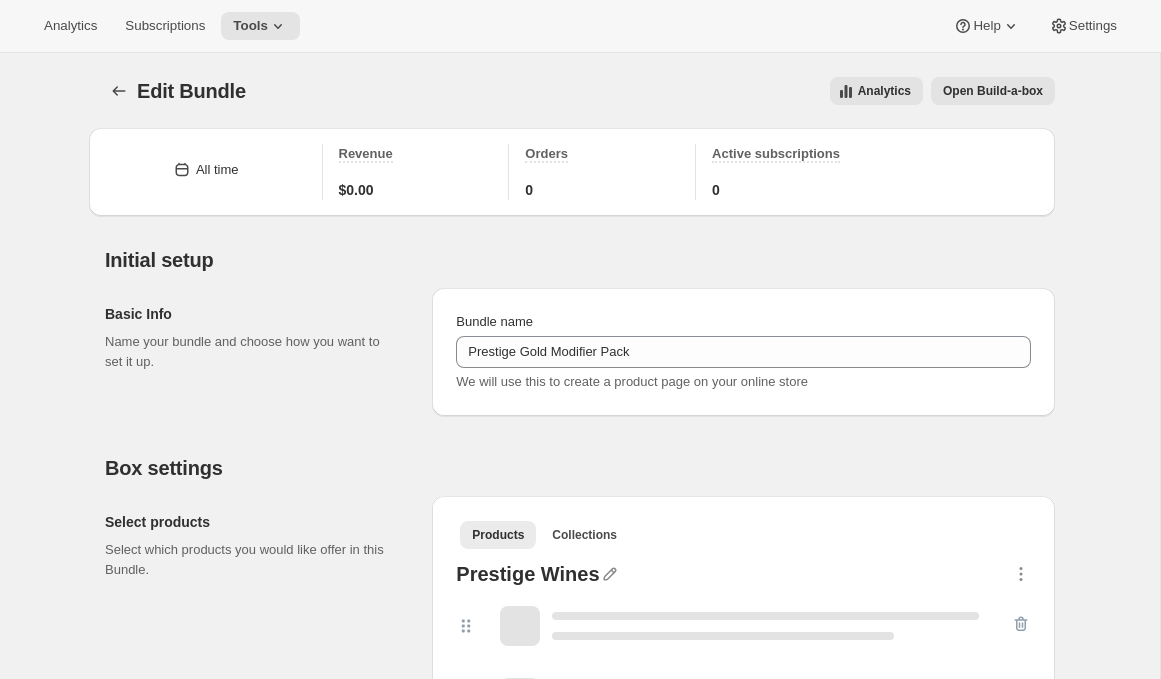 type on "Prestige Gold Modifier Pack" 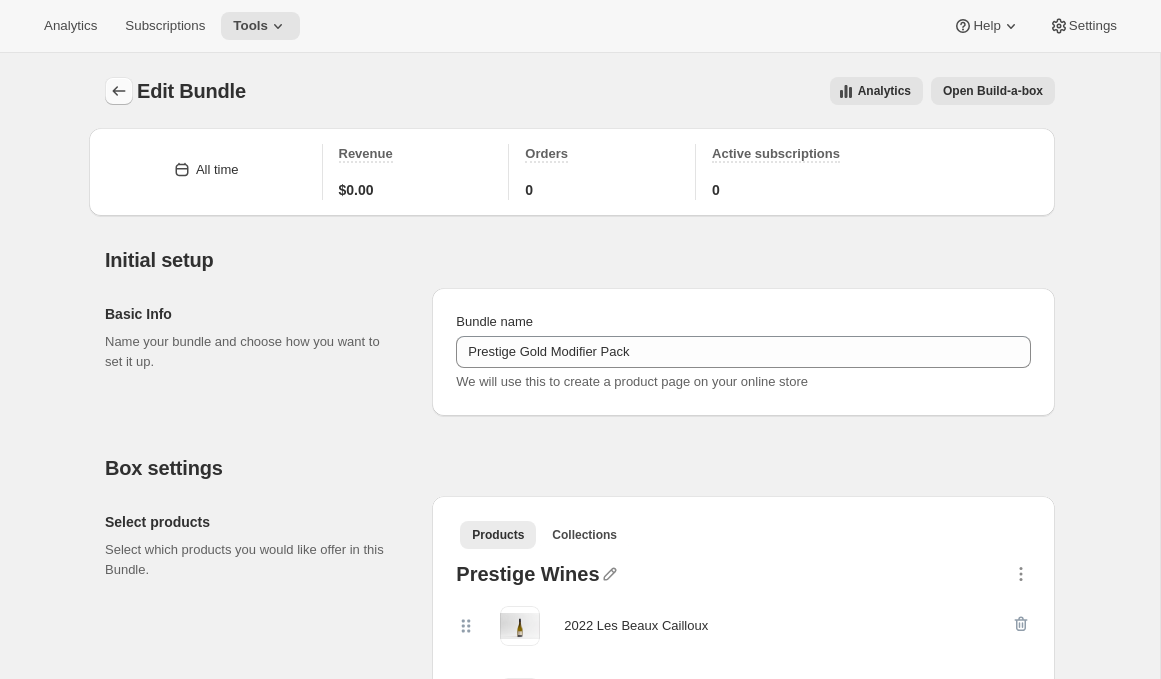 click 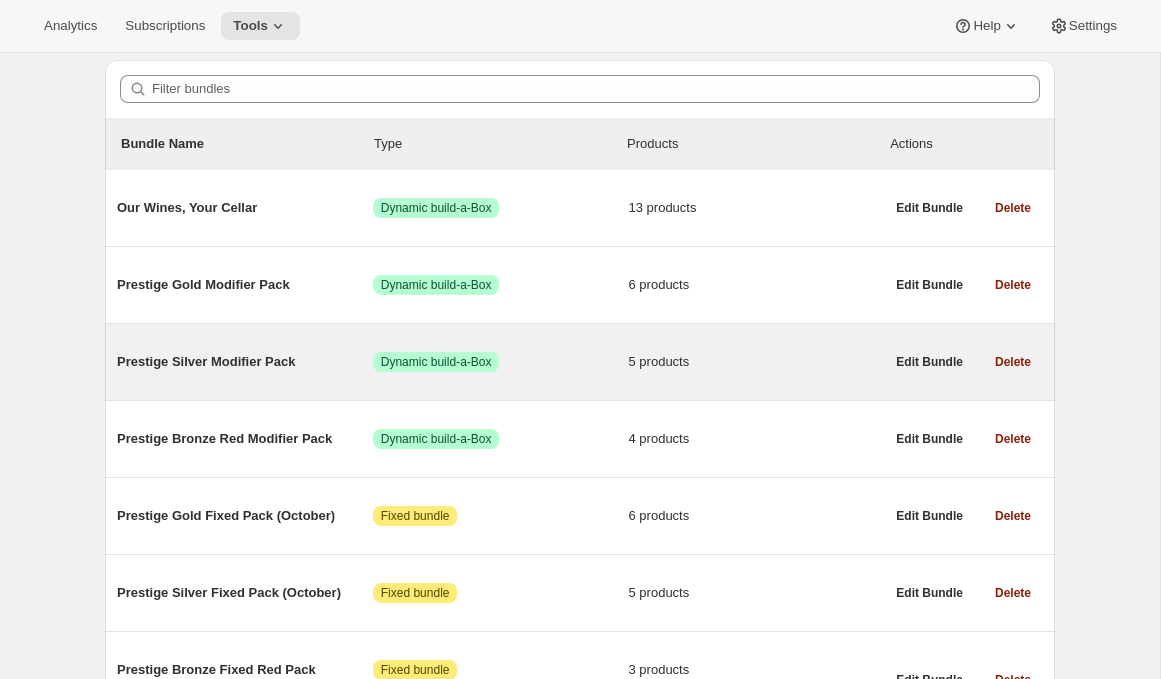scroll, scrollTop: 175, scrollLeft: 0, axis: vertical 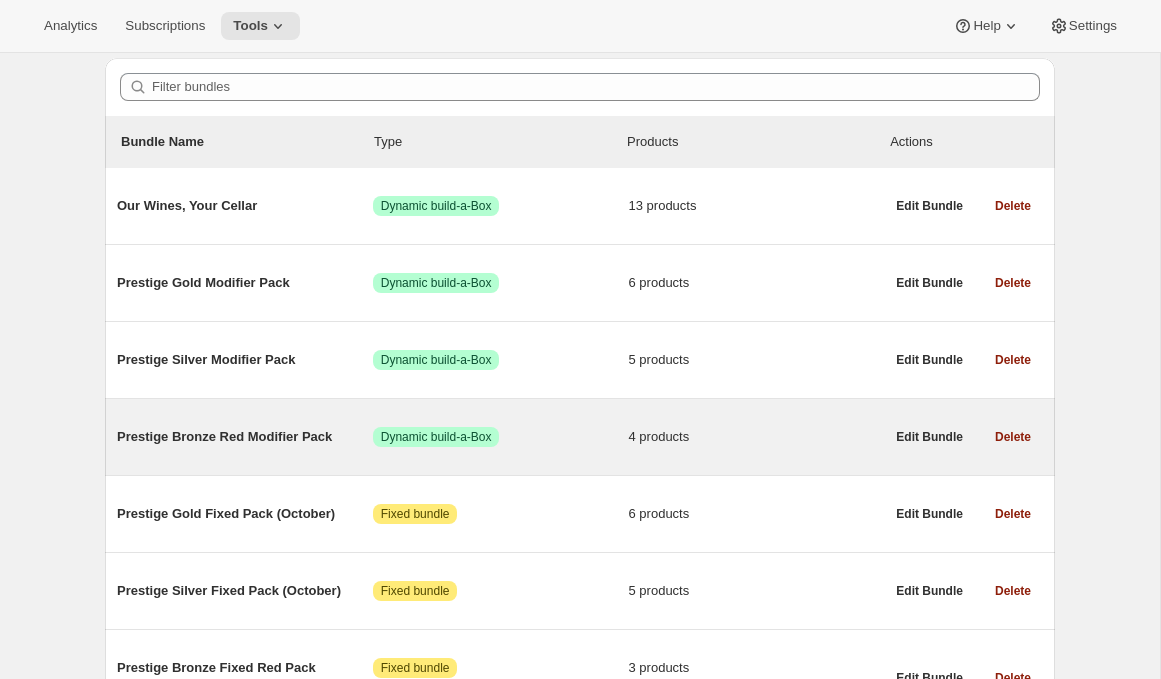 click on "Prestige Bronze Red Modifier Pack" at bounding box center (245, 437) 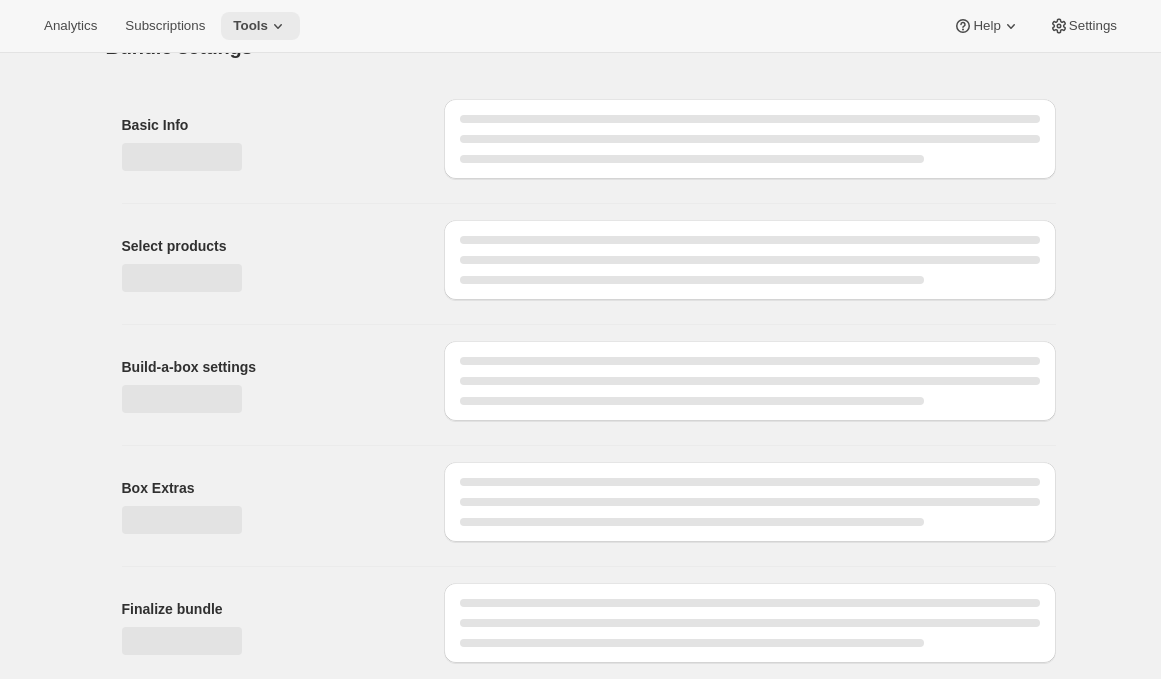 scroll, scrollTop: 0, scrollLeft: 0, axis: both 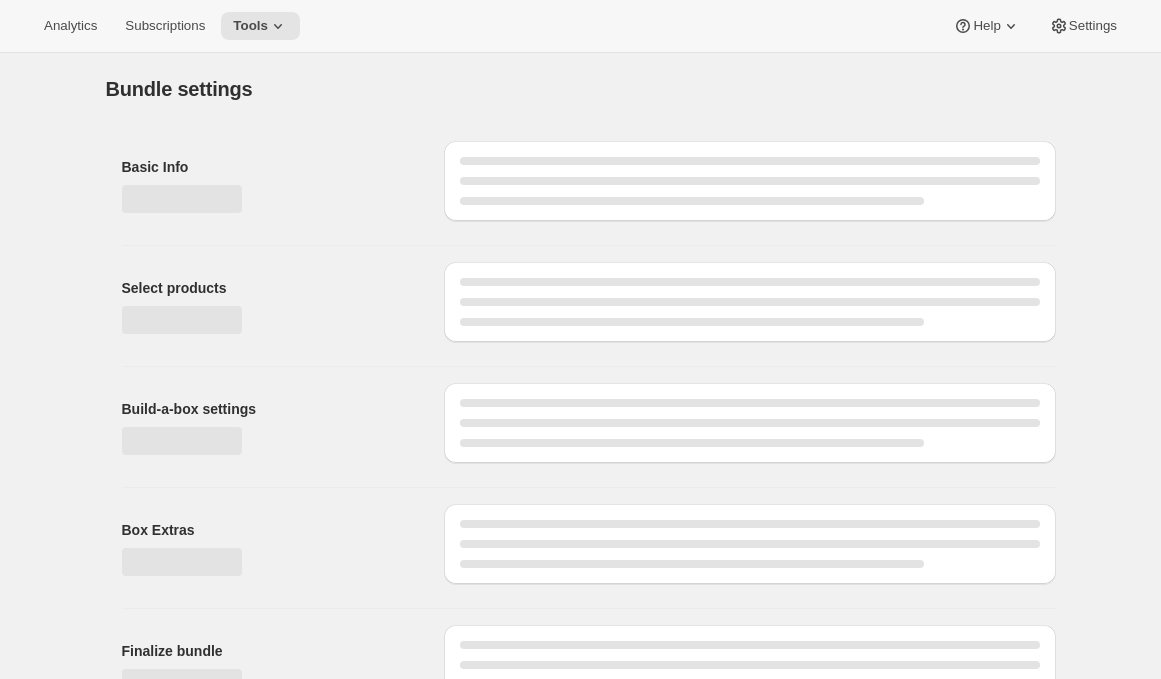 type on "Prestige Bronze Red Modifier Pack" 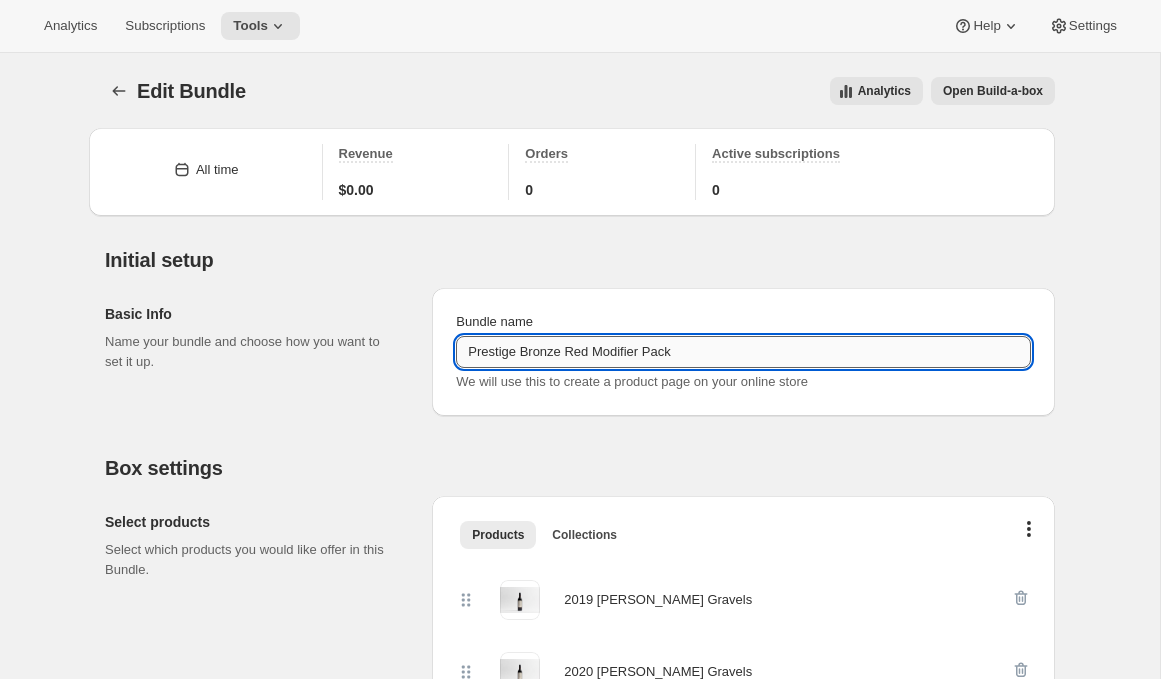 click on "Prestige Bronze Red Modifier Pack" at bounding box center (743, 352) 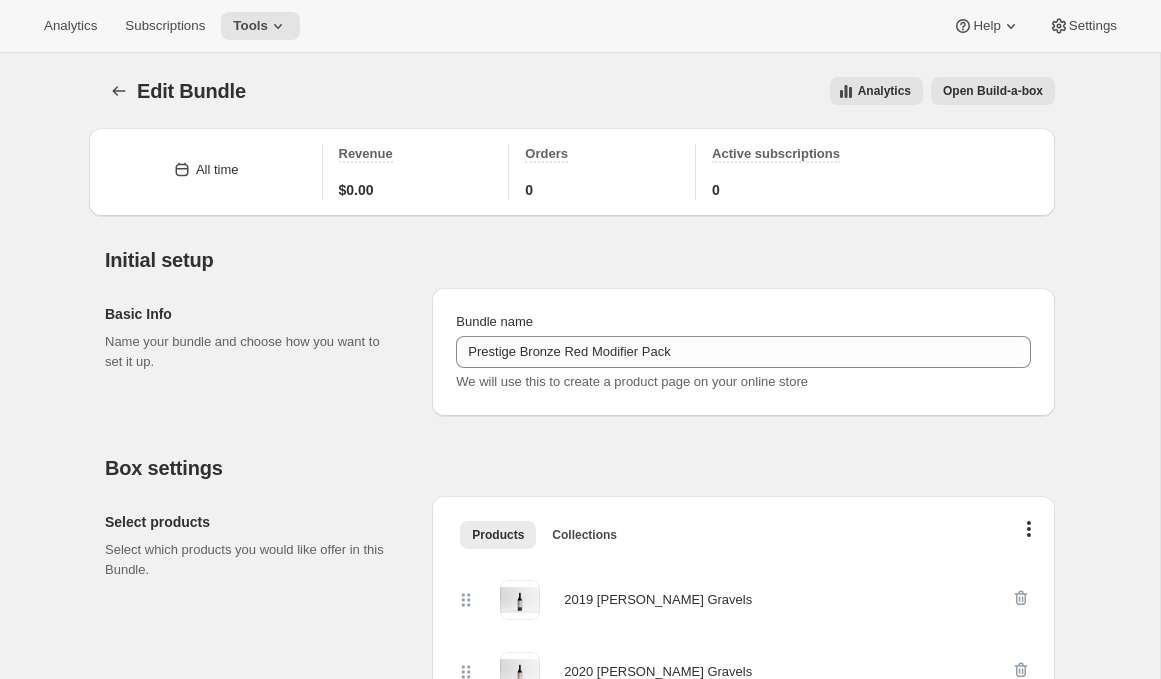 click on "Edit Bundle. This page is ready Edit Bundle Analytics Open Build-a-box More actions Analytics Open Build-a-box All time Revenue $0.00 Orders 0 Active subscriptions 0 Initial setup Basic Info Name your bundle and choose how you want to set it up. Bundle name Prestige Bronze Red Modifier Pack We will use this to create a product page on your online store Box settings Select products Select which products you would like offer in this Bundle. Products Collections More views Products Collections More views 2019 Merlot Gimblett Gravels 2020 Merlot Gimblett Gravels 2022 Te Kahu Gimblett Gravels 2023 Syrah Gimblett Gravels Manage products Add section Display Basic attributes of how the build-a-box is presented. Variant display Collapse variants into a single card The shopper will still get to choose which variant they would like to add to the box when selecting the product Split variants into separate cards All options will be displayed as separate product cards Build-a-box settings Fixed size Min-Max More views 1 %" at bounding box center [580, 1202] 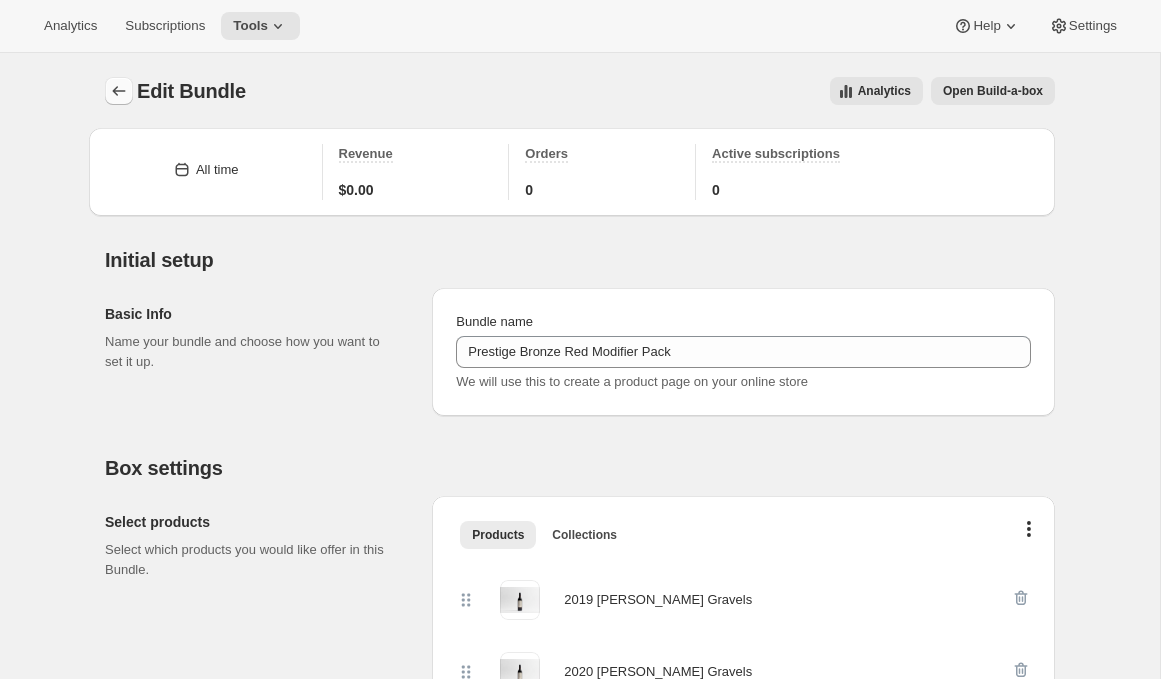 click 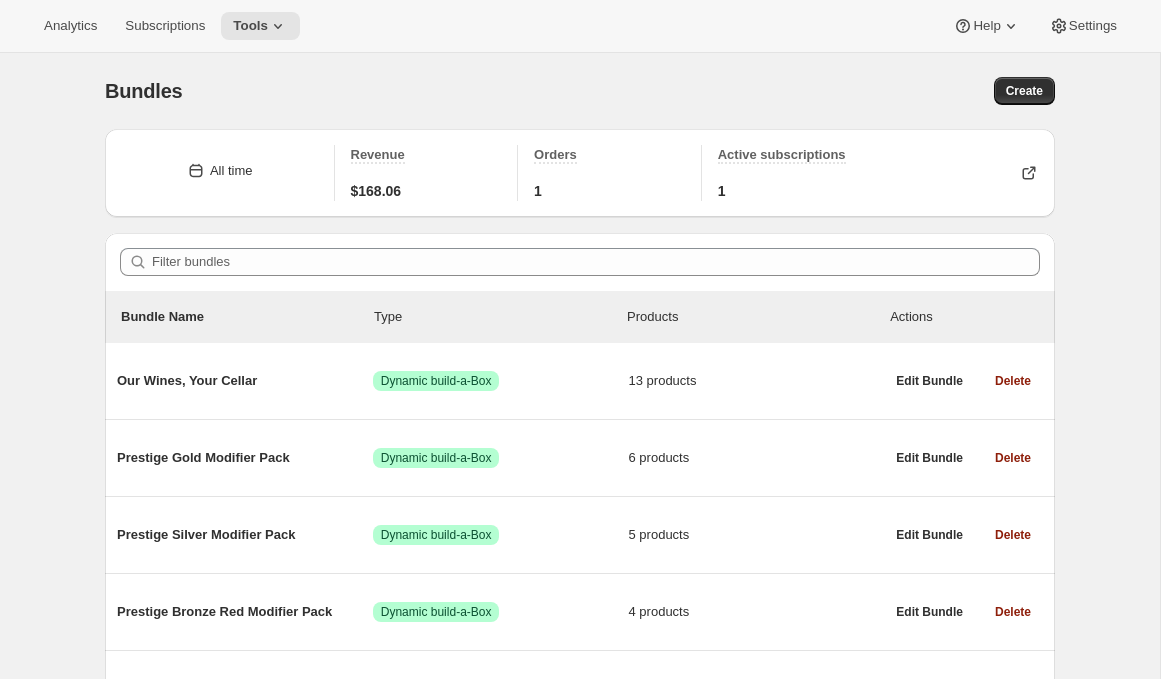 scroll, scrollTop: 458, scrollLeft: 0, axis: vertical 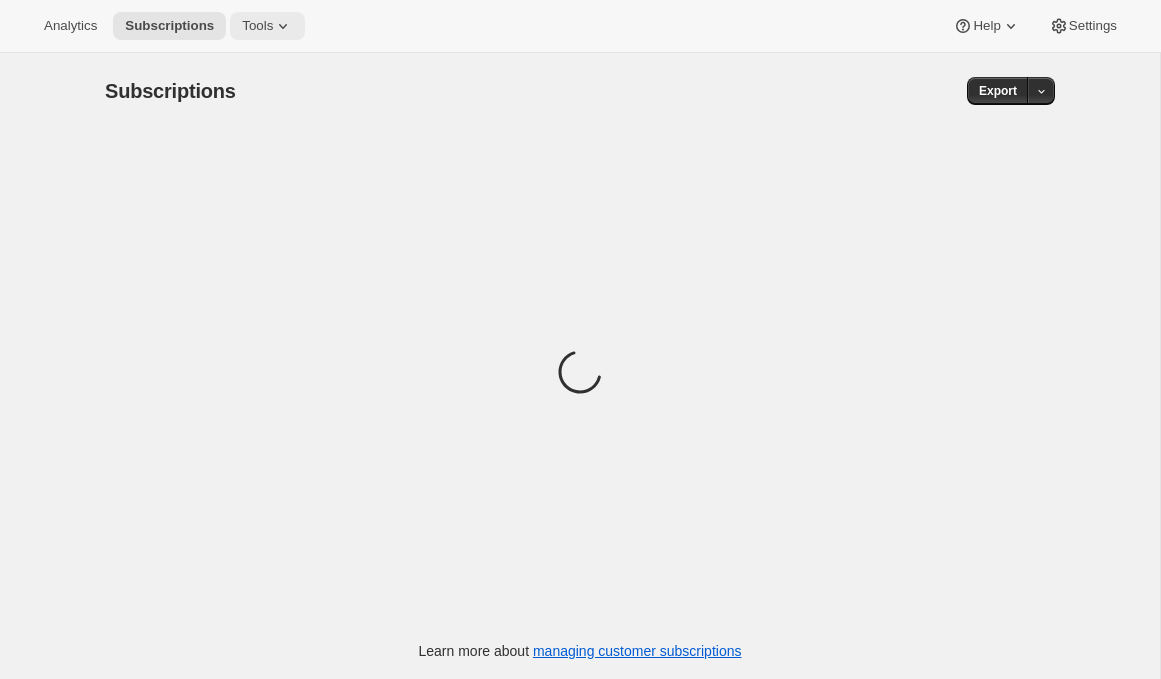 click on "Tools" at bounding box center (257, 26) 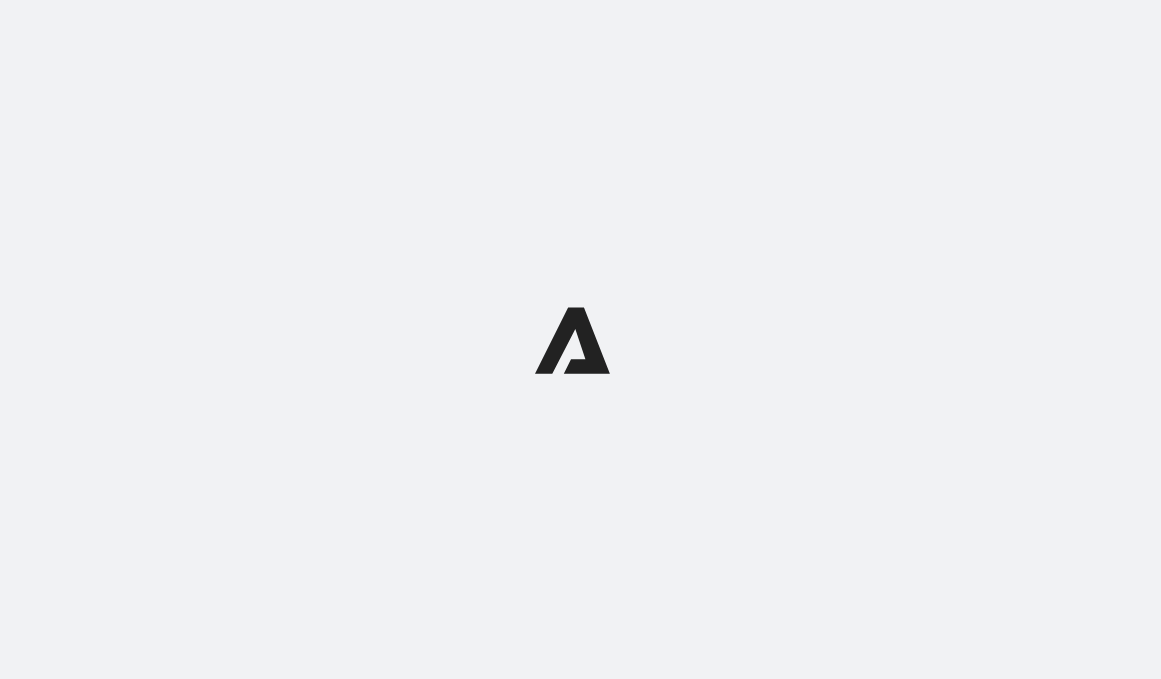 scroll, scrollTop: 0, scrollLeft: 0, axis: both 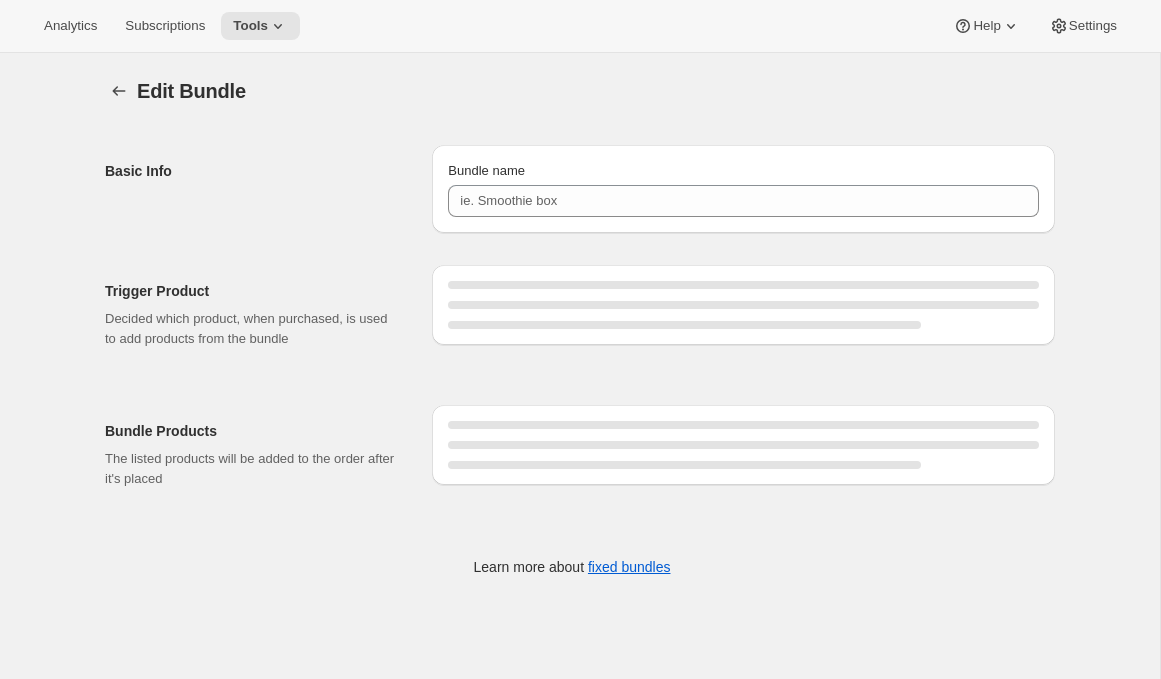 type on "Prestige Gold Fixed Pack (October)" 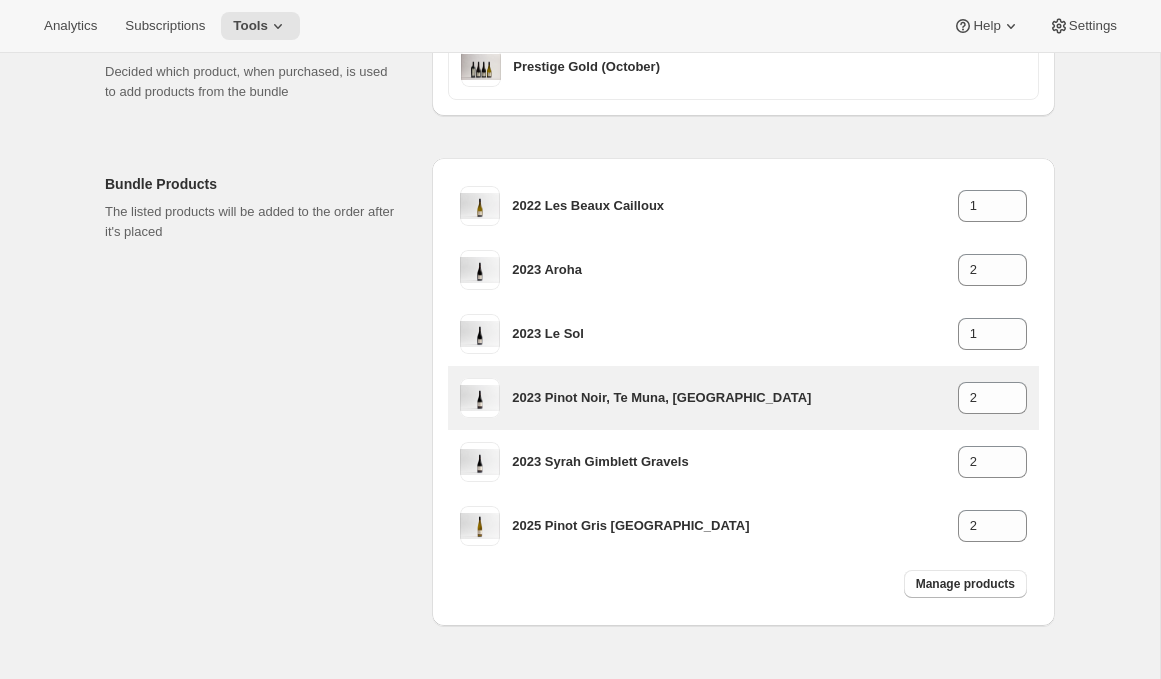 scroll, scrollTop: 249, scrollLeft: 0, axis: vertical 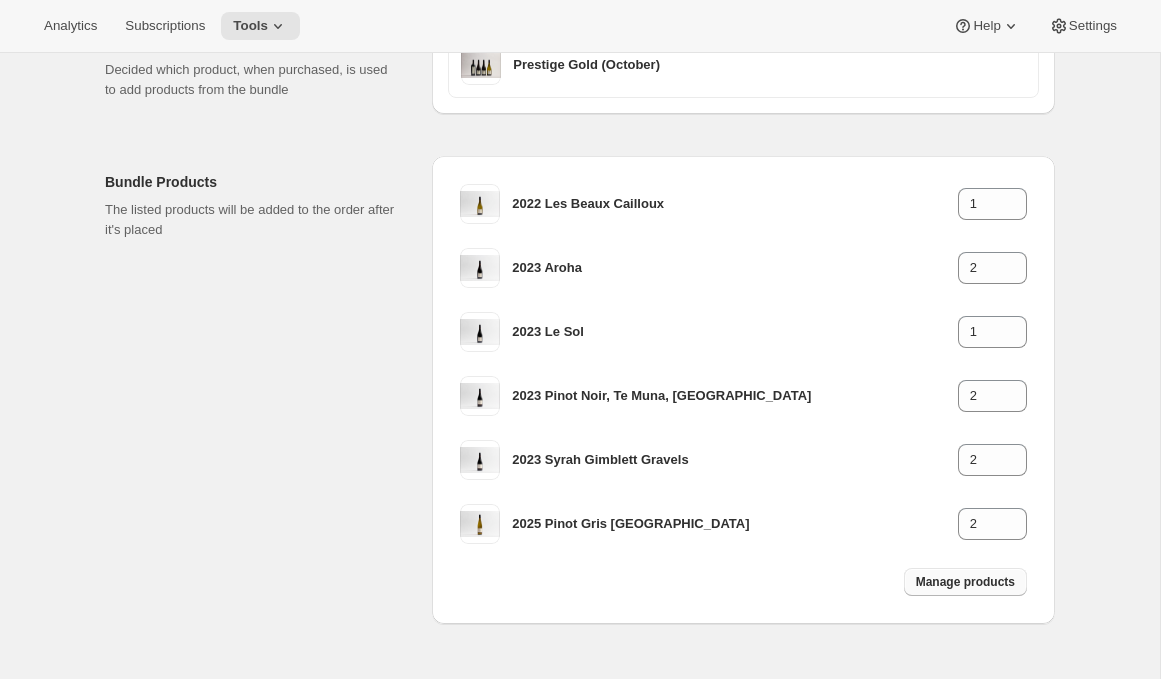 click on "Manage products" at bounding box center (965, 582) 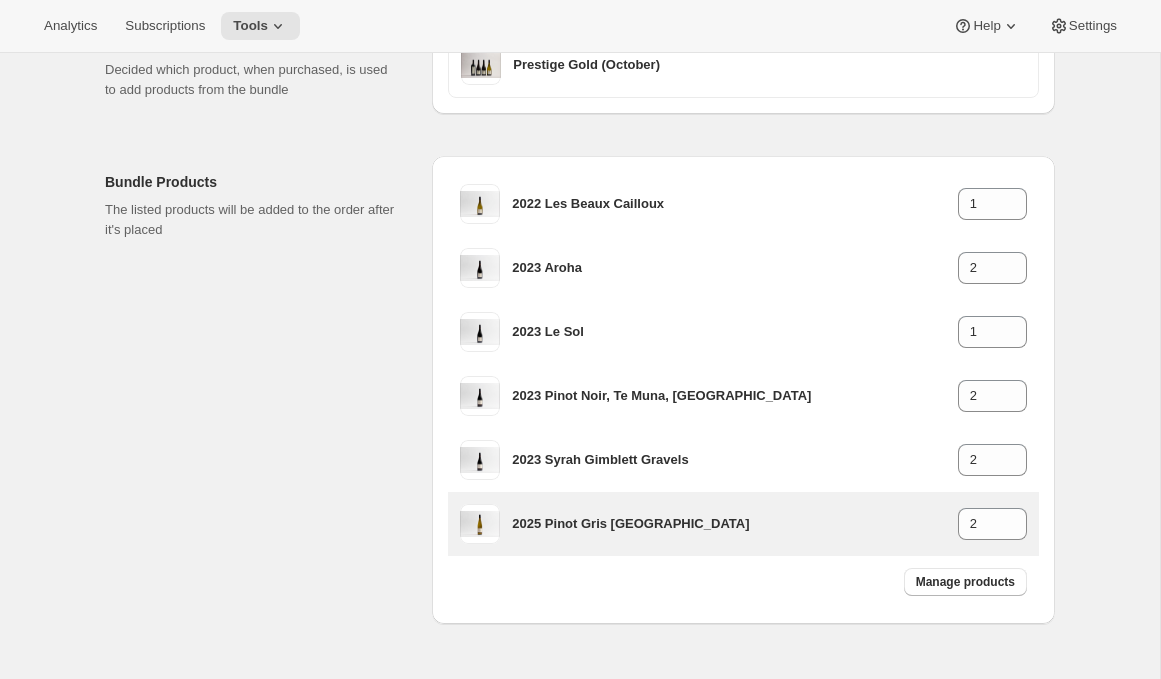 type on "1" 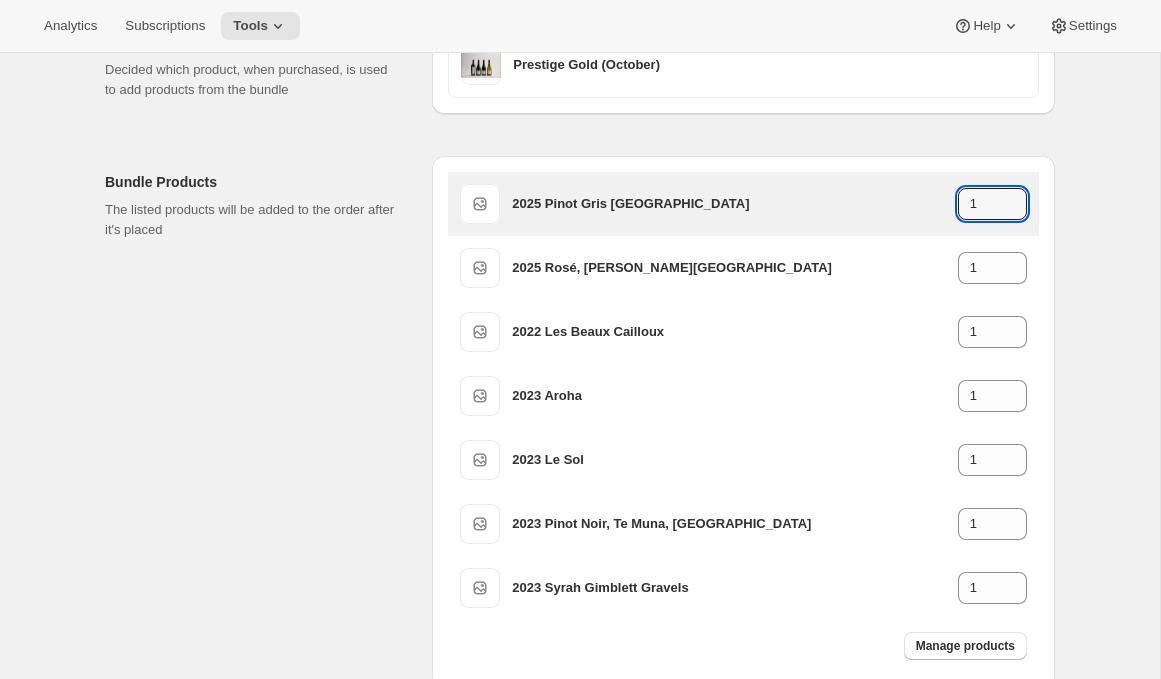 drag, startPoint x: 976, startPoint y: 201, endPoint x: 937, endPoint y: 201, distance: 39 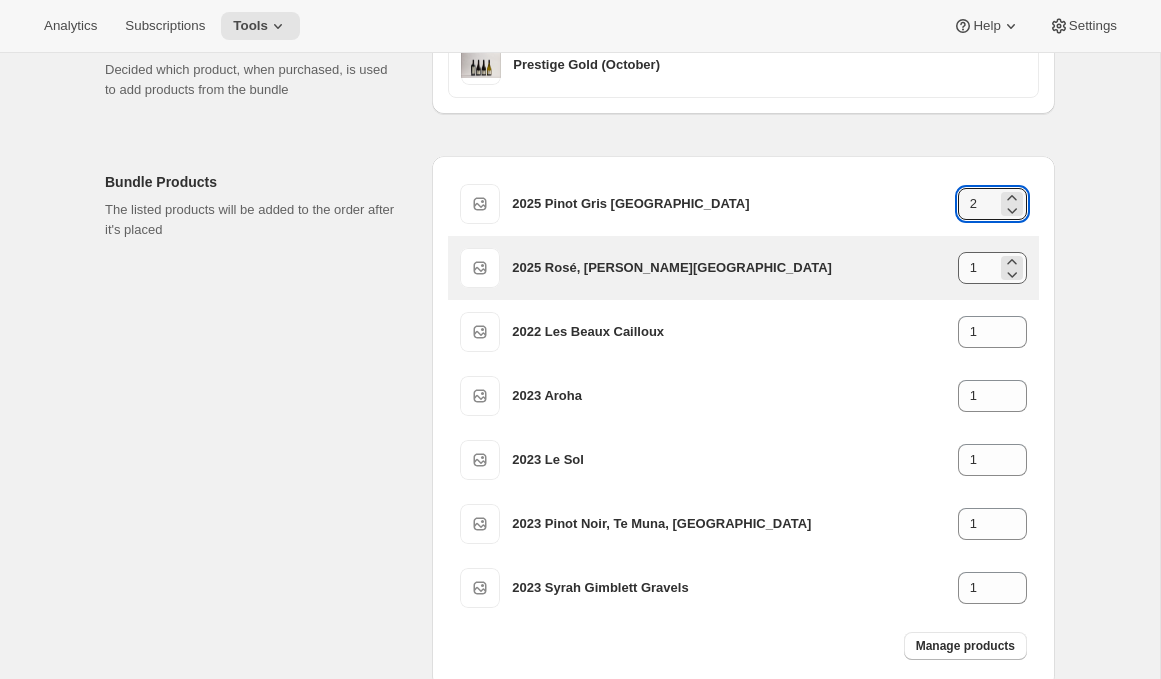 type on "2" 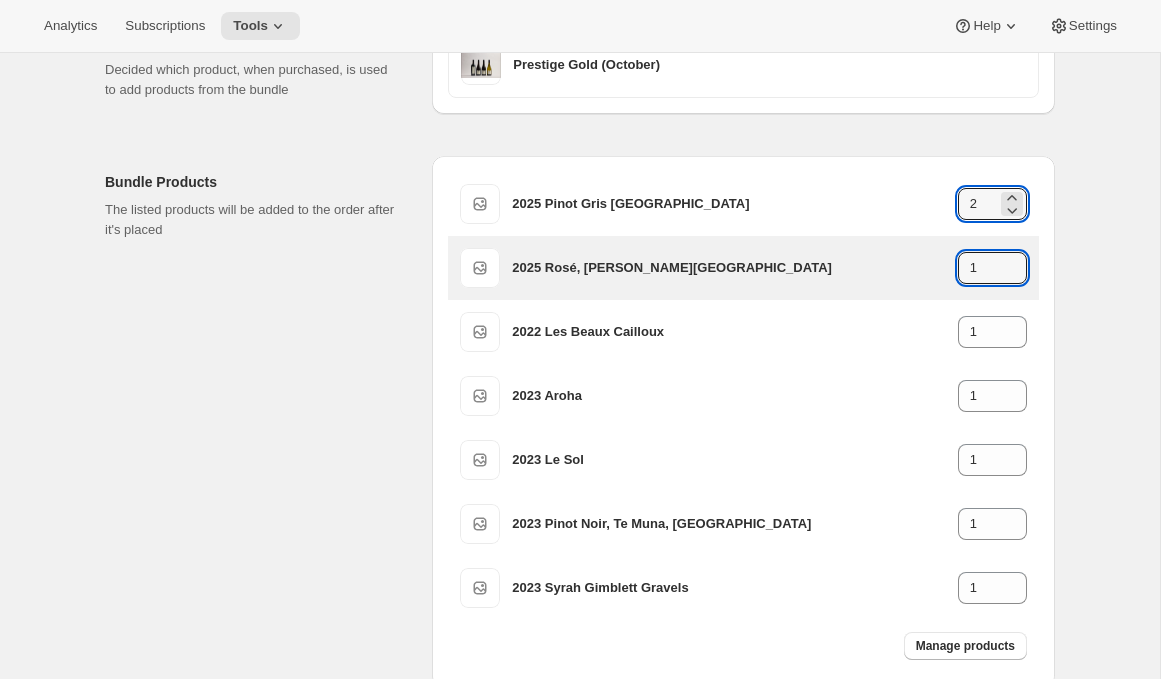 drag, startPoint x: 979, startPoint y: 258, endPoint x: 937, endPoint y: 258, distance: 42 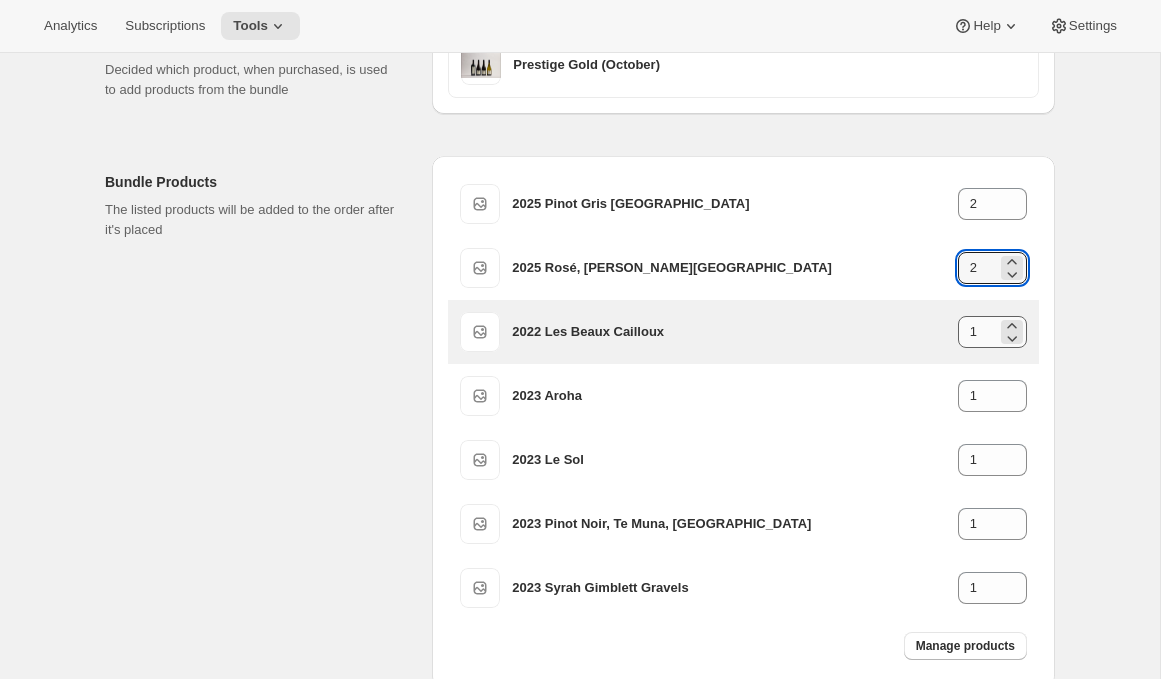 type on "2" 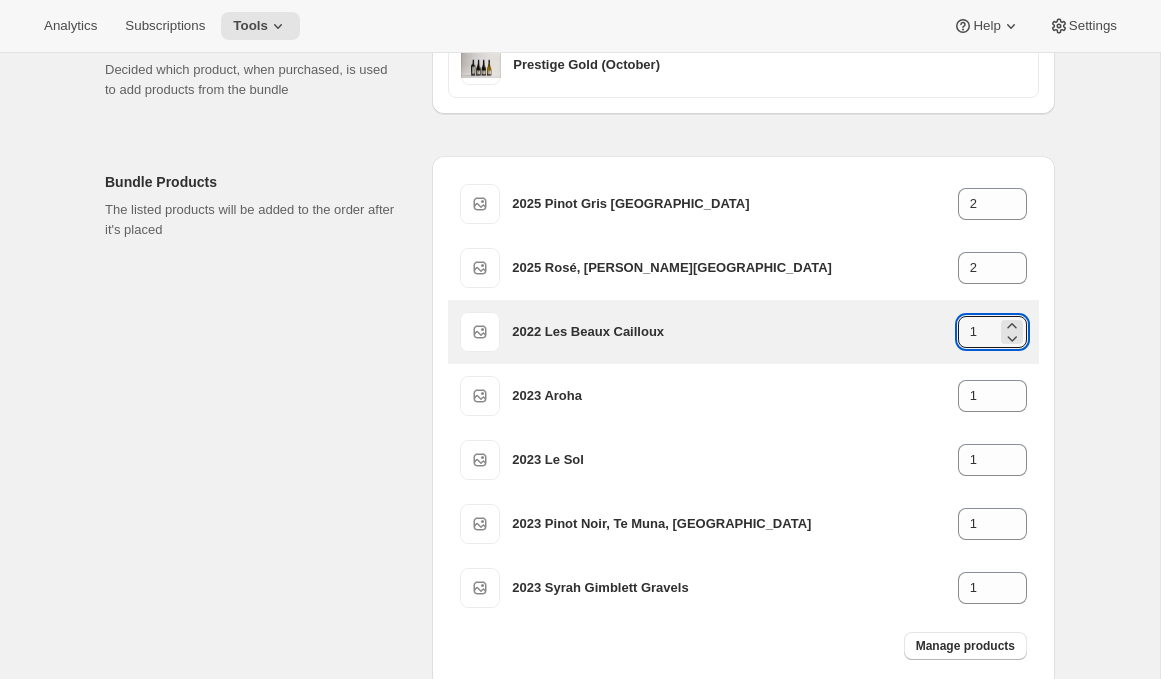 drag, startPoint x: 985, startPoint y: 335, endPoint x: 931, endPoint y: 335, distance: 54 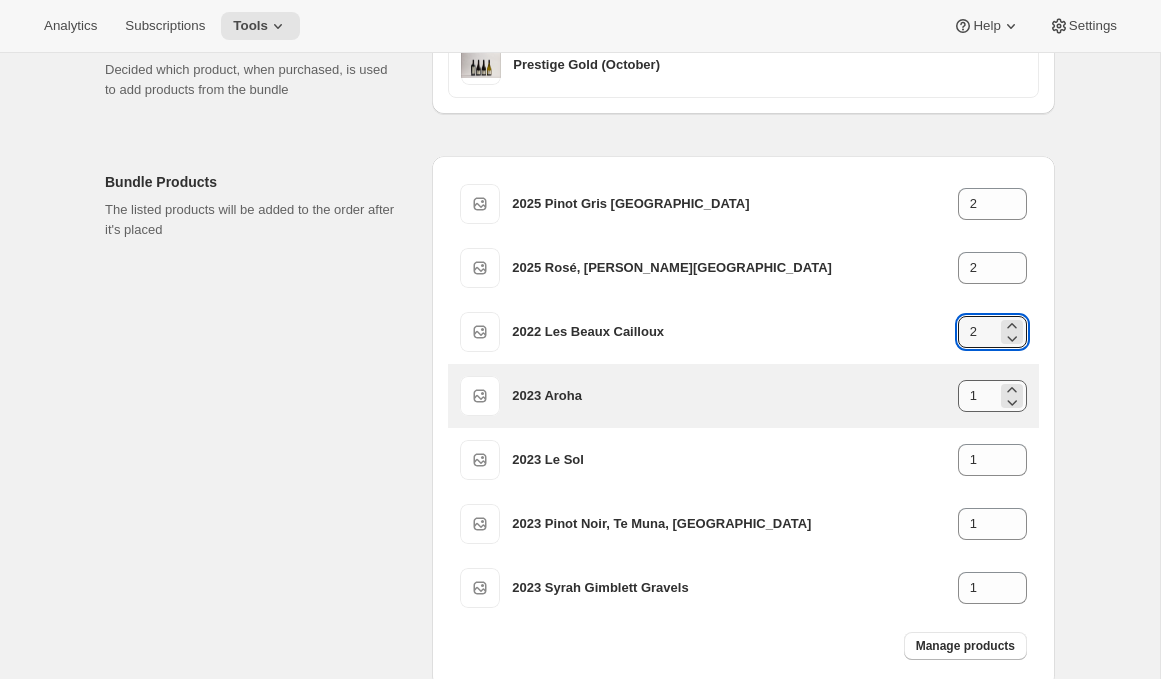 type on "2" 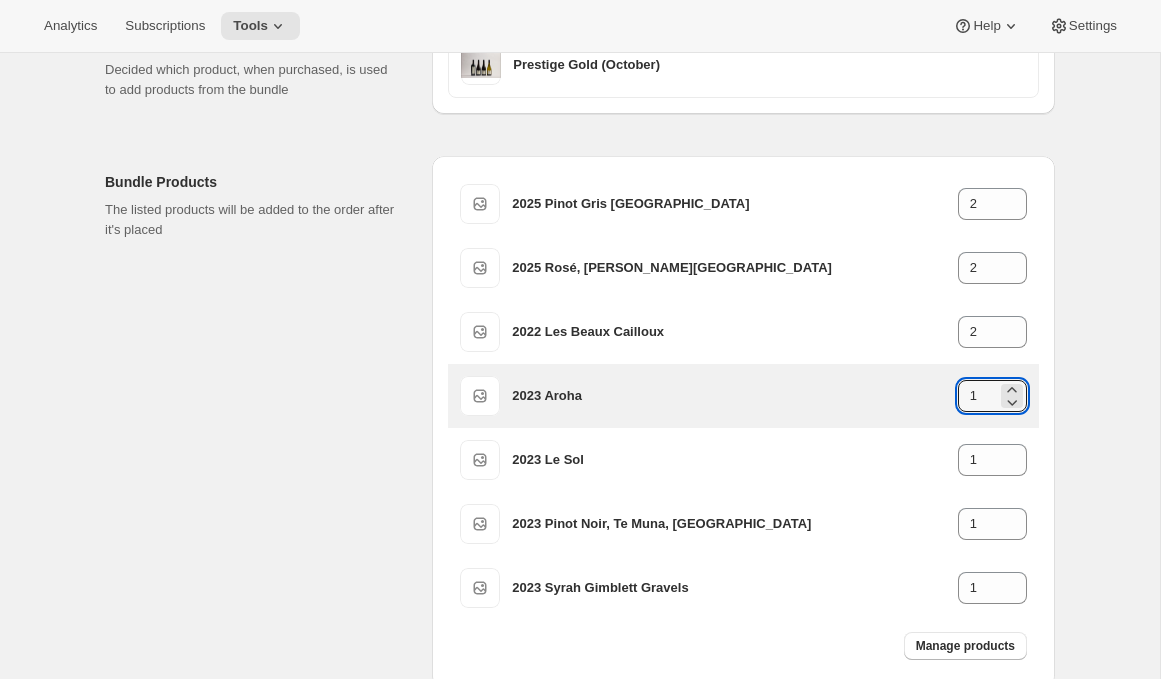 drag, startPoint x: 976, startPoint y: 402, endPoint x: 942, endPoint y: 402, distance: 34 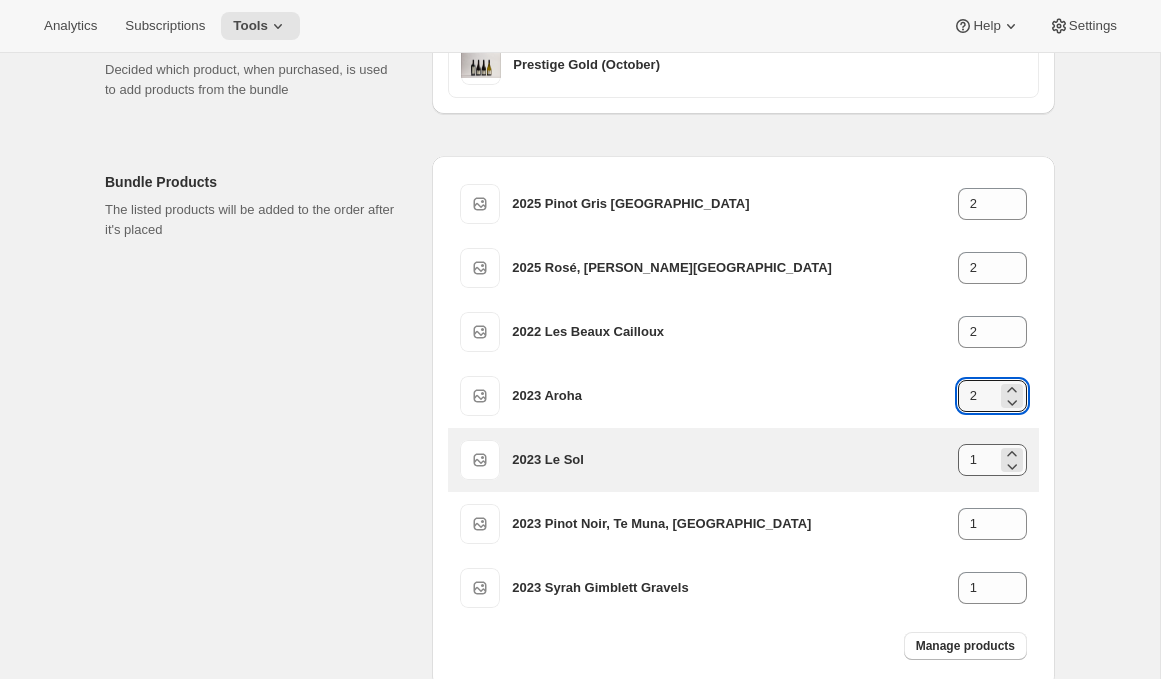 type on "2" 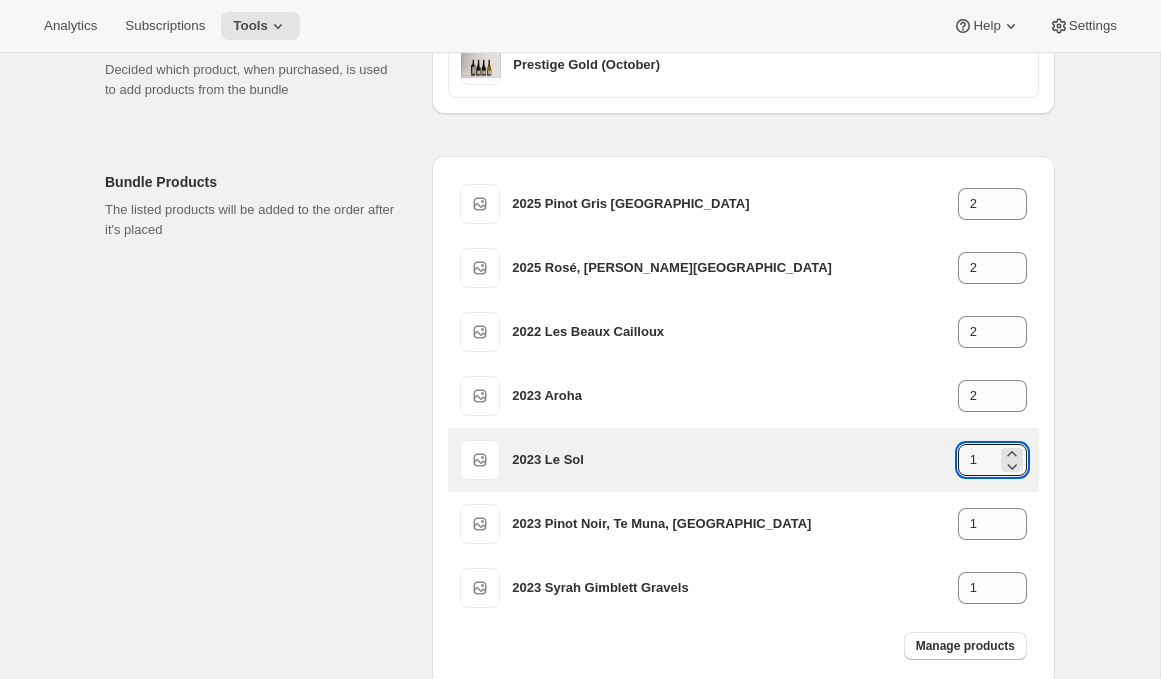 drag, startPoint x: 961, startPoint y: 465, endPoint x: 945, endPoint y: 464, distance: 16.03122 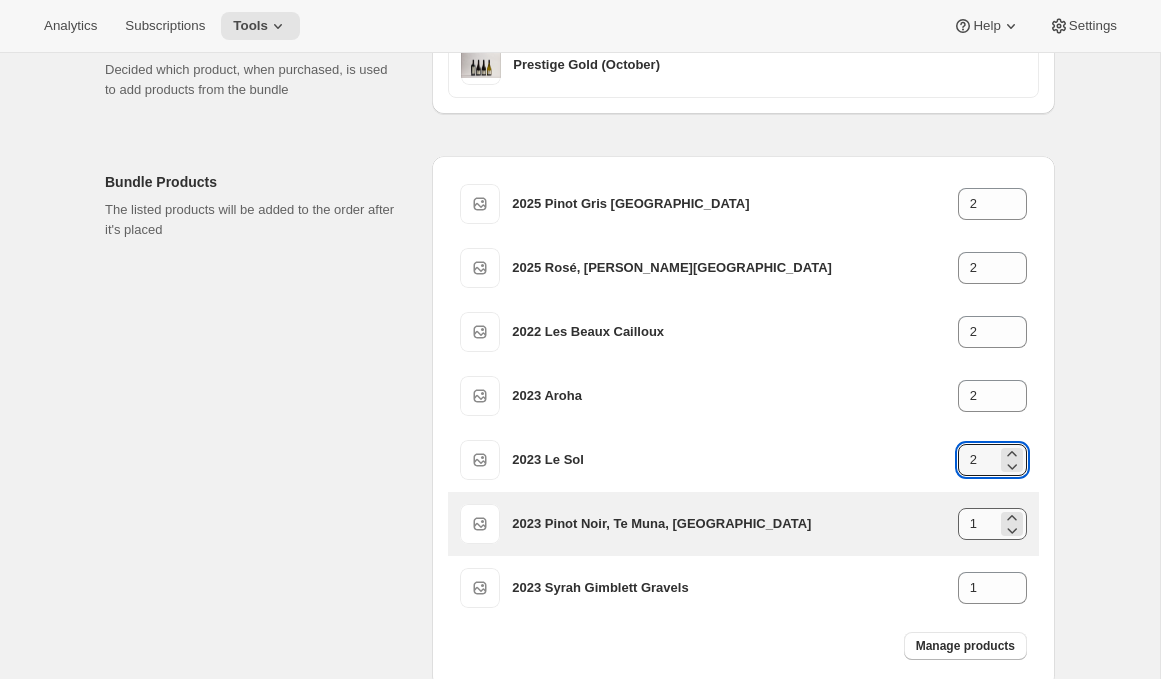 type on "2" 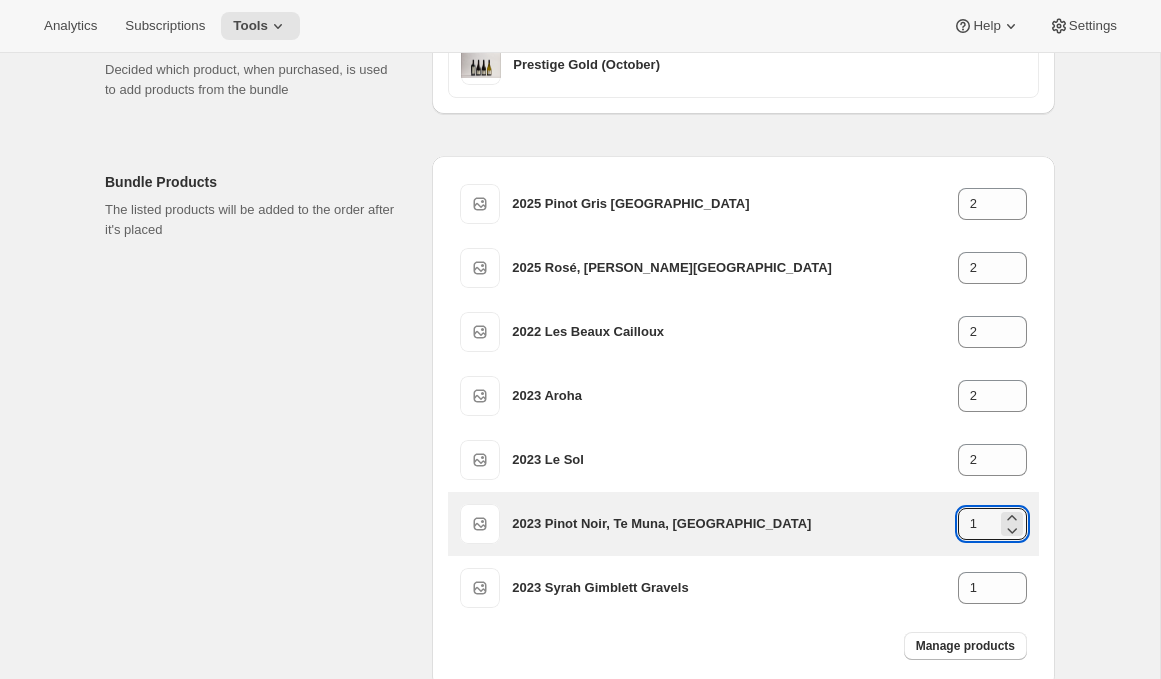 drag, startPoint x: 979, startPoint y: 533, endPoint x: 951, endPoint y: 533, distance: 28 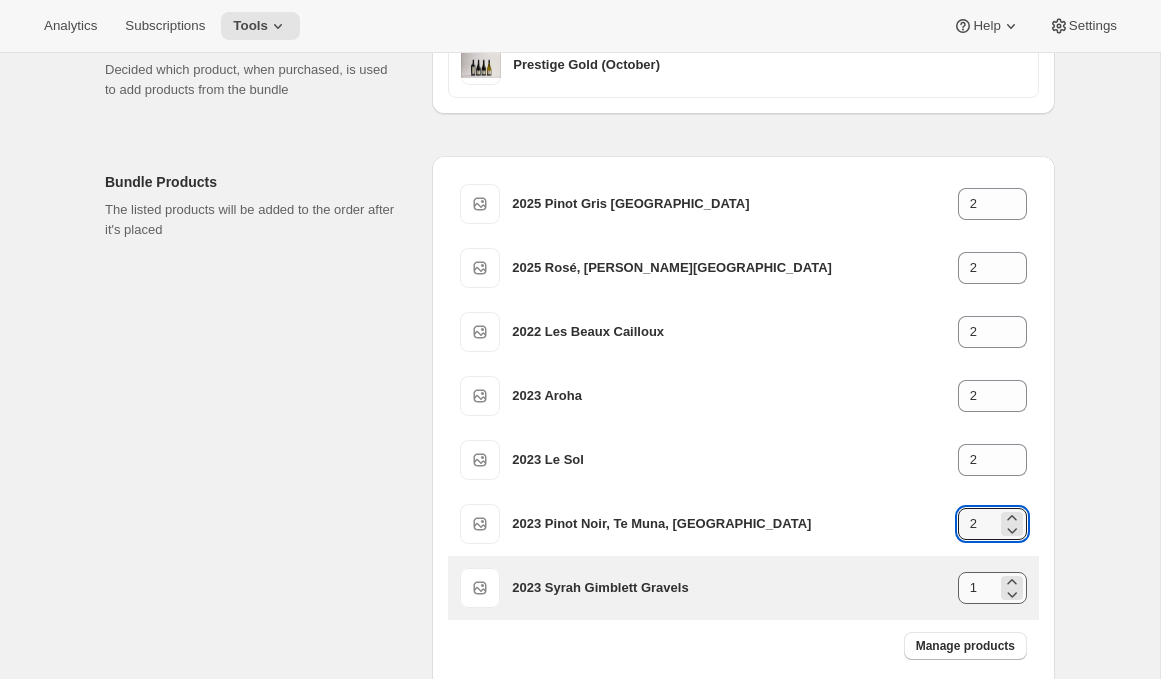 type on "2" 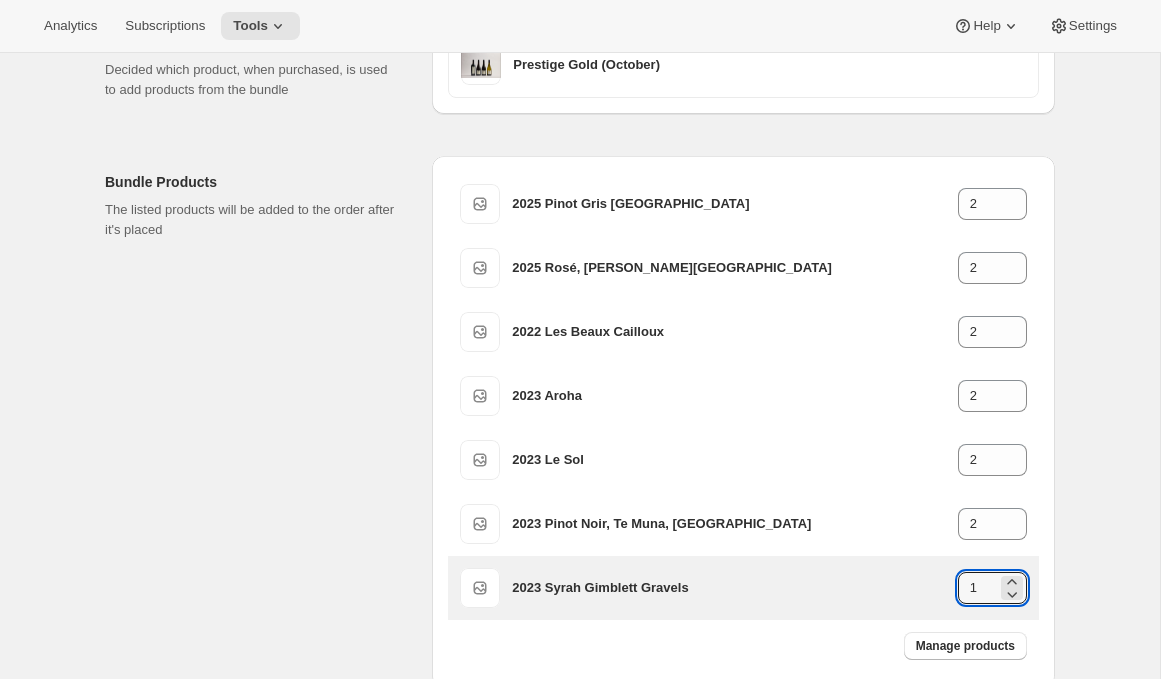 drag, startPoint x: 979, startPoint y: 597, endPoint x: 946, endPoint y: 597, distance: 33 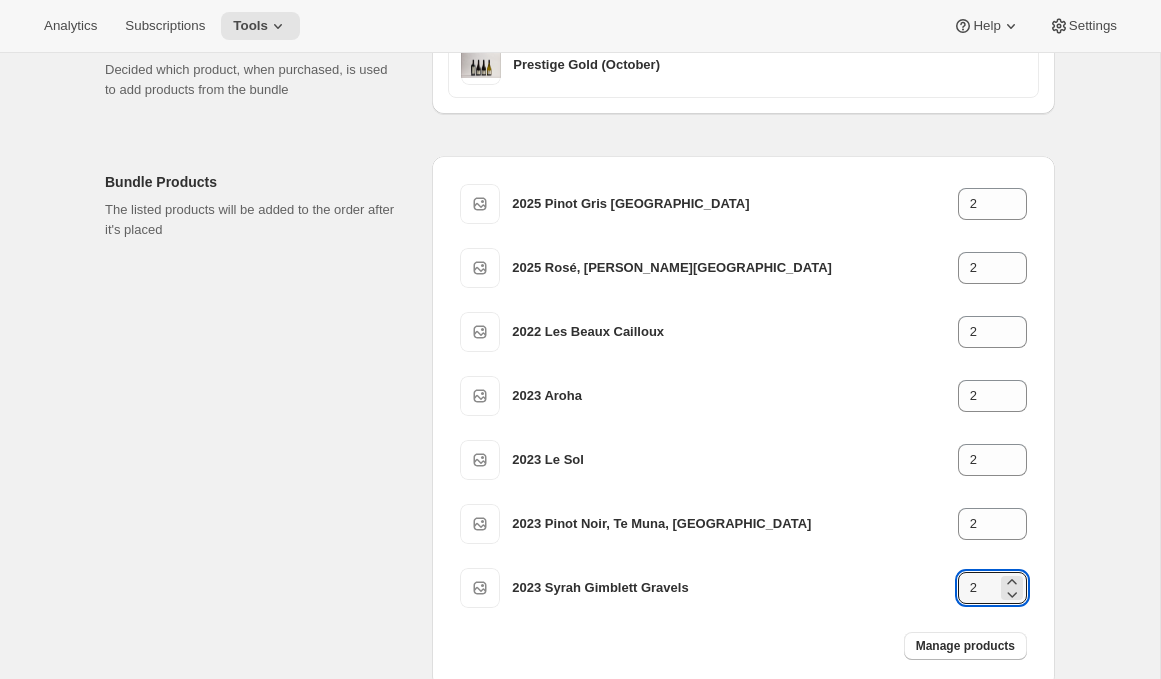 type on "2" 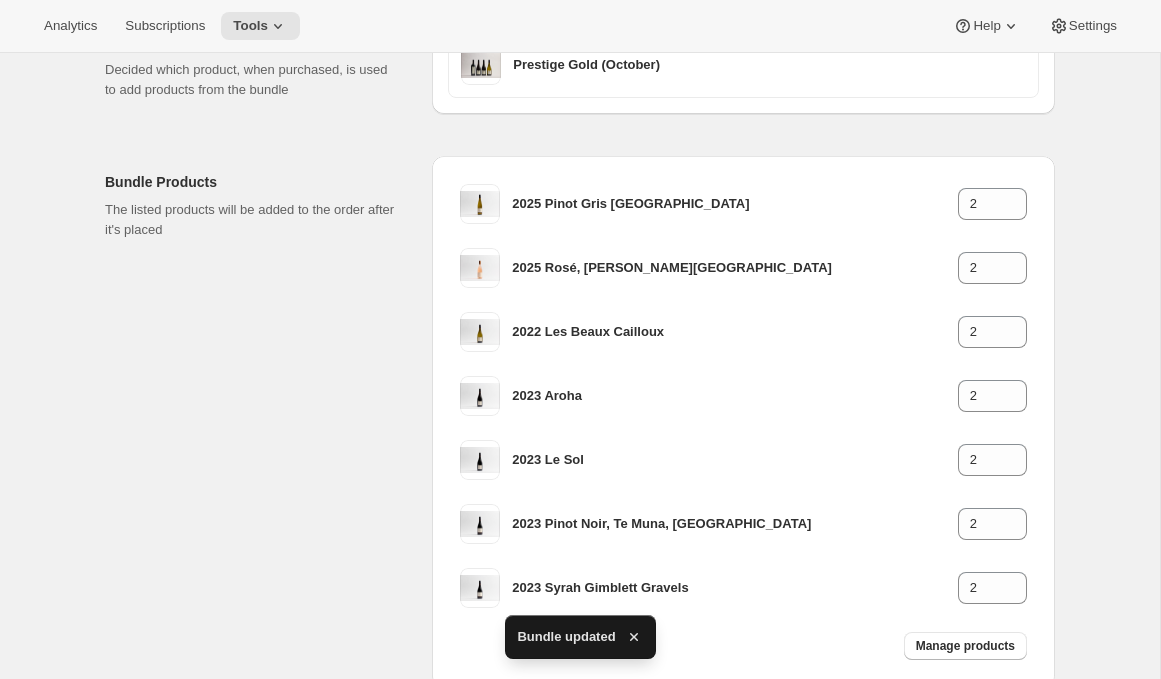 scroll, scrollTop: 0, scrollLeft: 0, axis: both 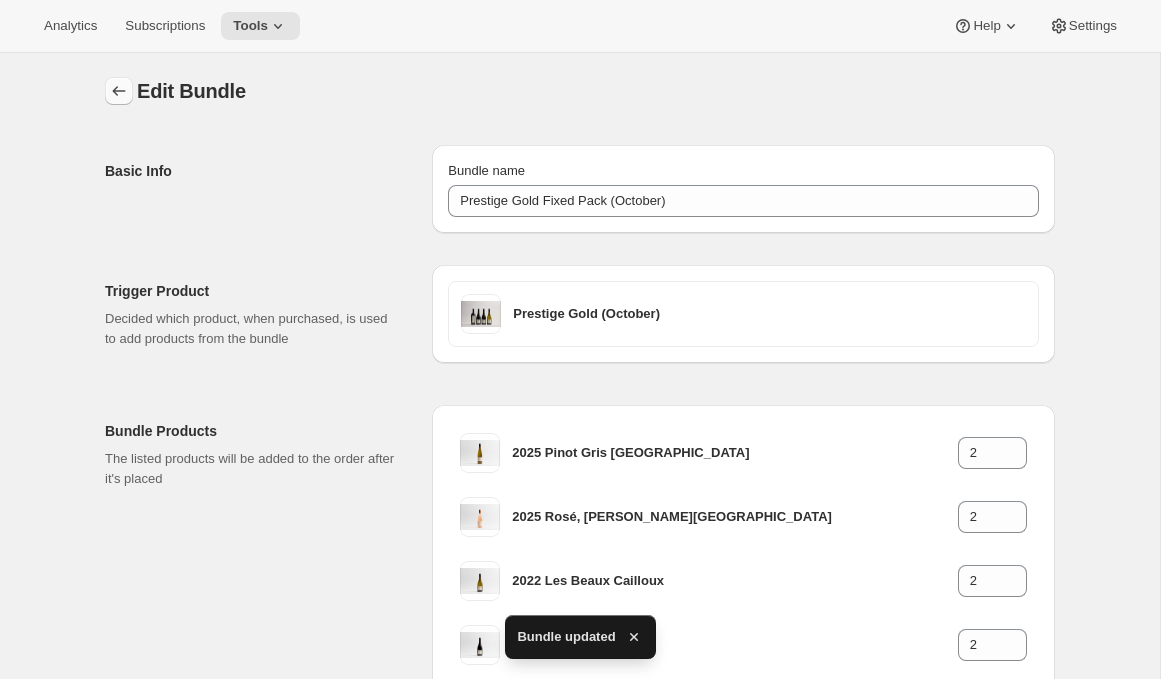 click 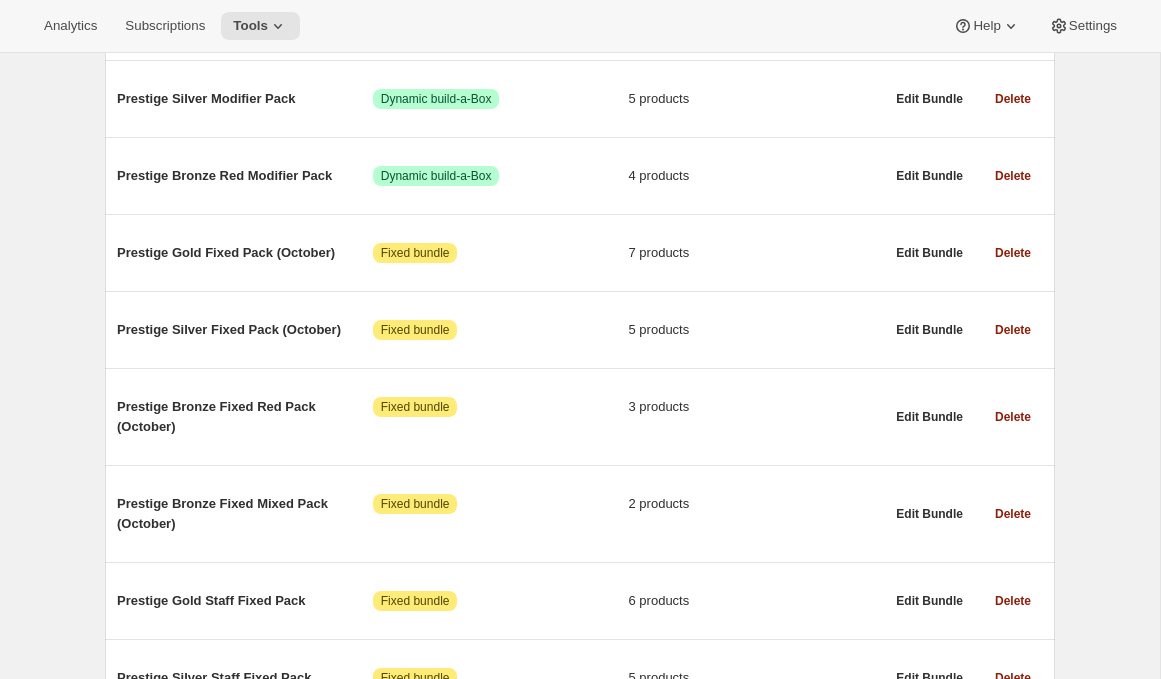 scroll, scrollTop: 437, scrollLeft: 0, axis: vertical 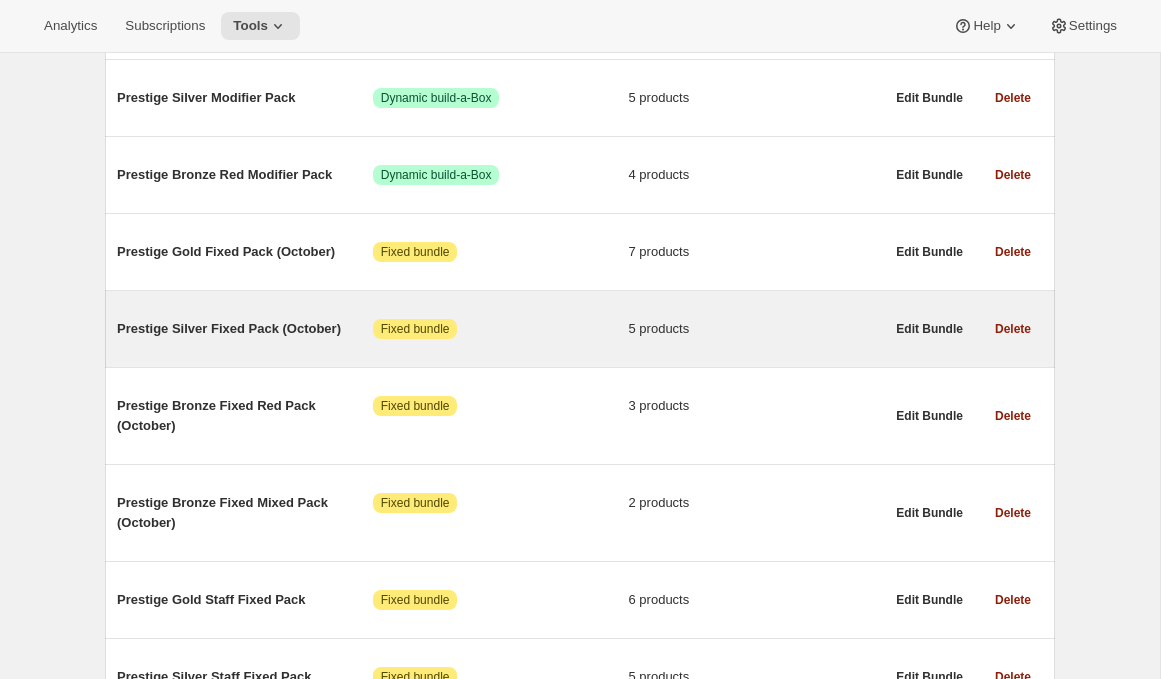 click on "Prestige Silver Fixed Pack (October) Attention Fixed bundle 5 products" at bounding box center (500, 329) 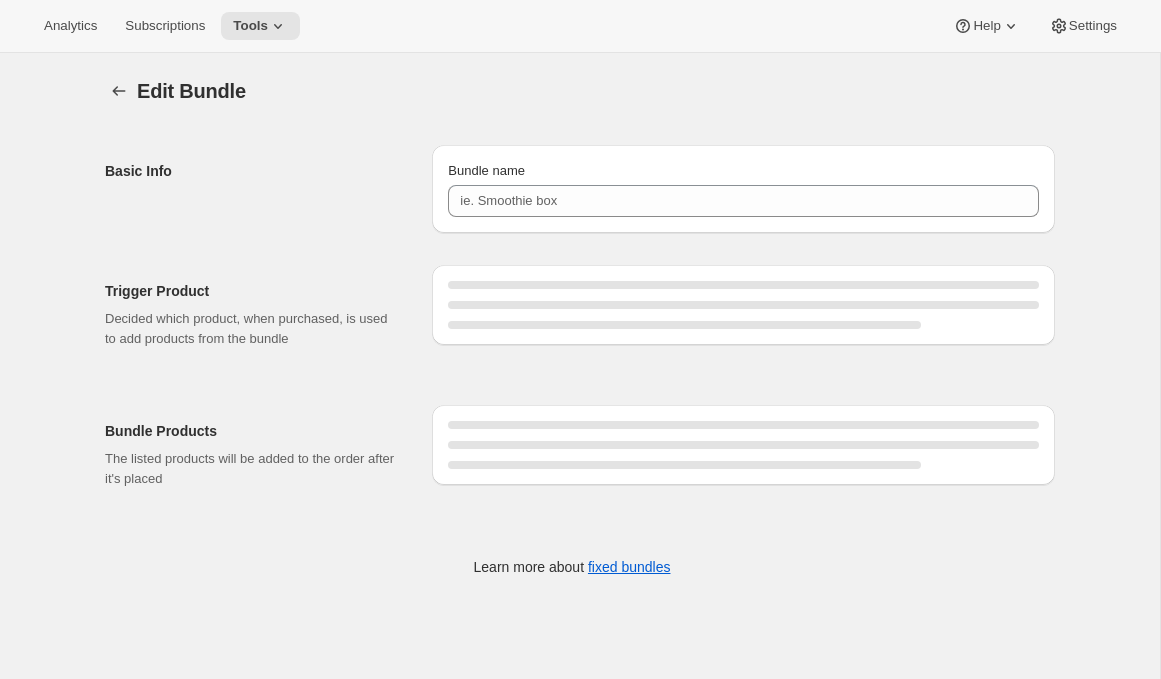 type on "Prestige Silver Fixed Pack (October)" 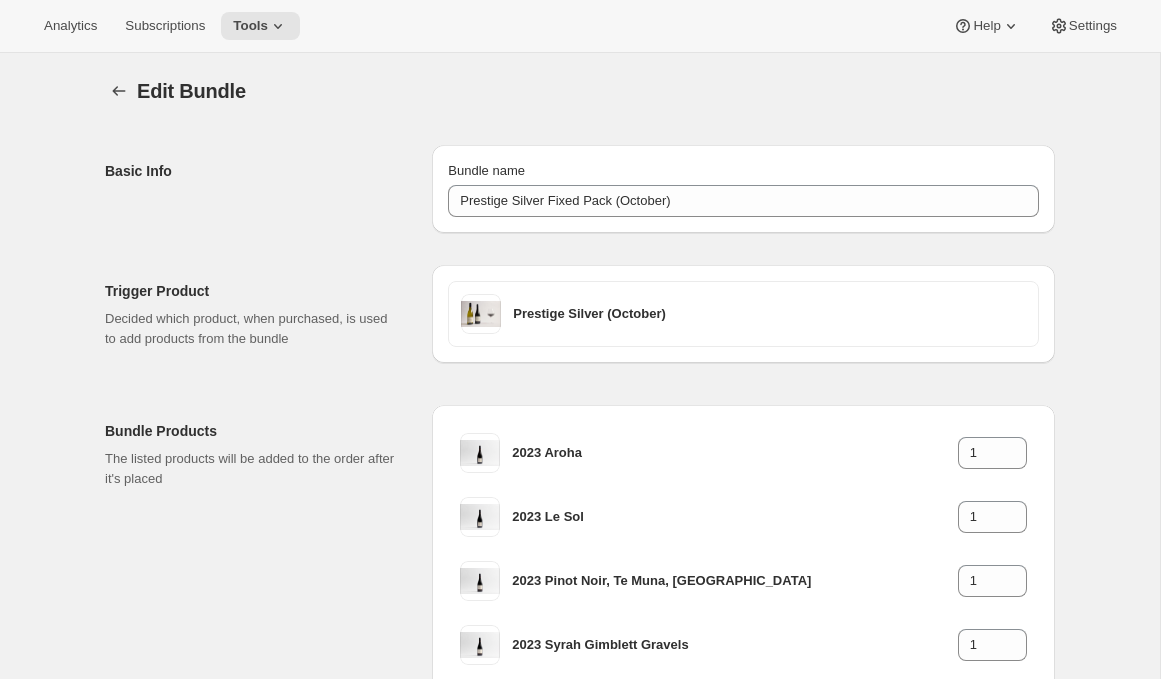 scroll, scrollTop: 252, scrollLeft: 0, axis: vertical 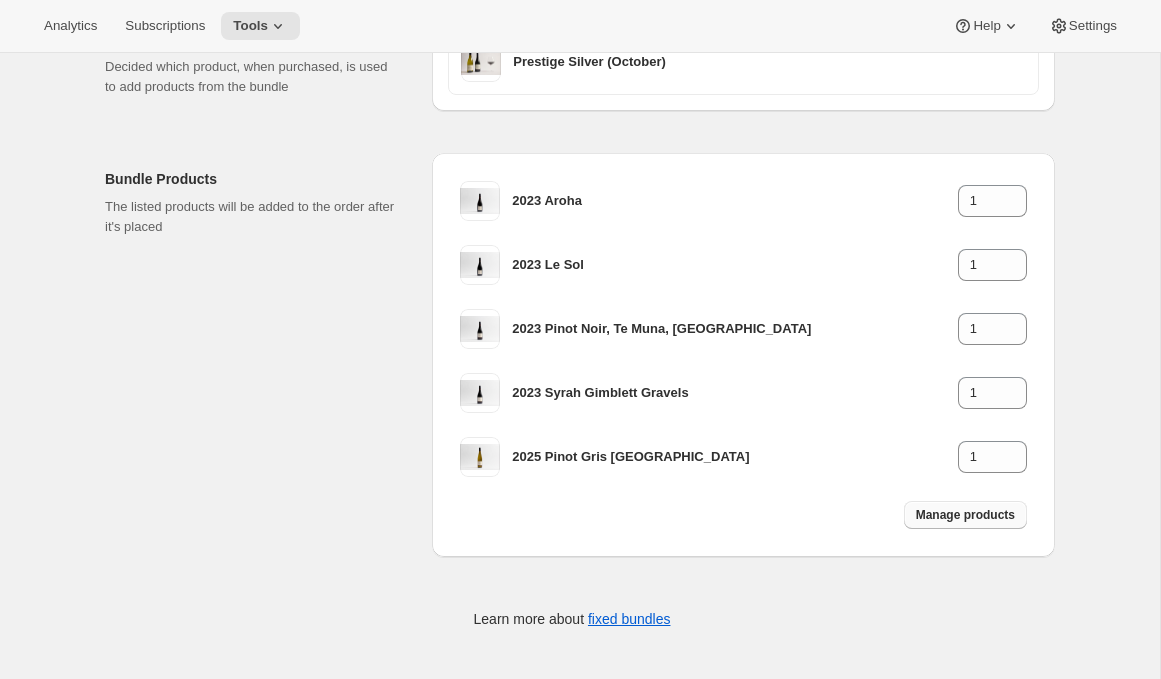 click on "Manage products" at bounding box center [965, 515] 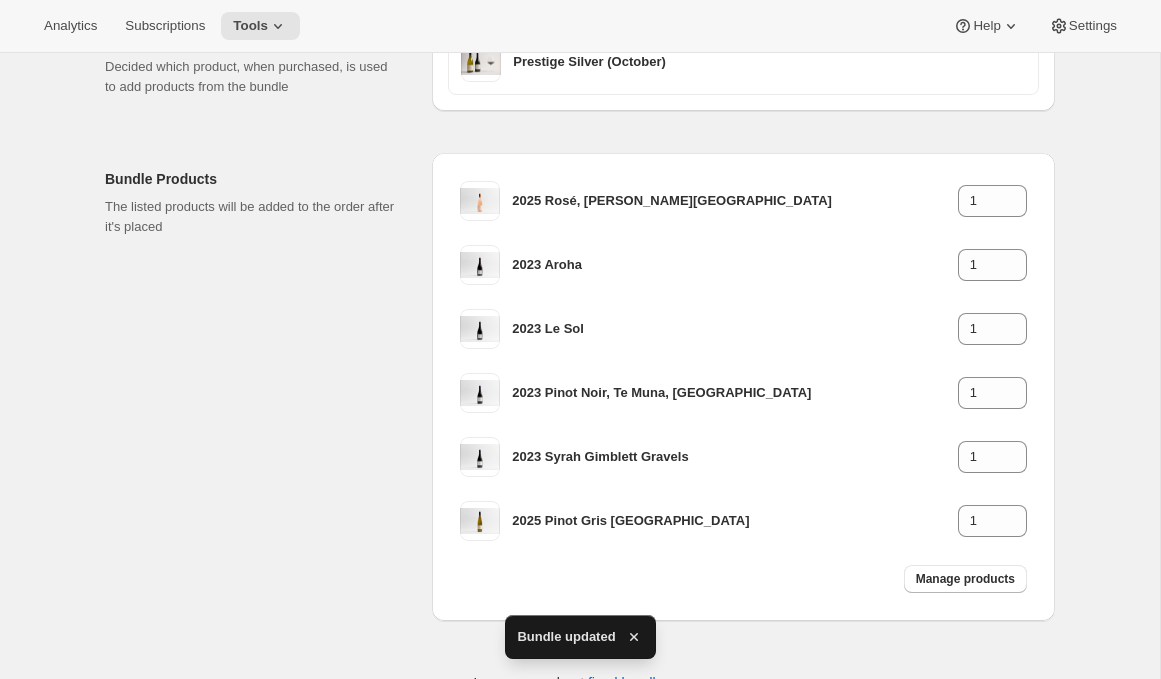 scroll, scrollTop: 0, scrollLeft: 0, axis: both 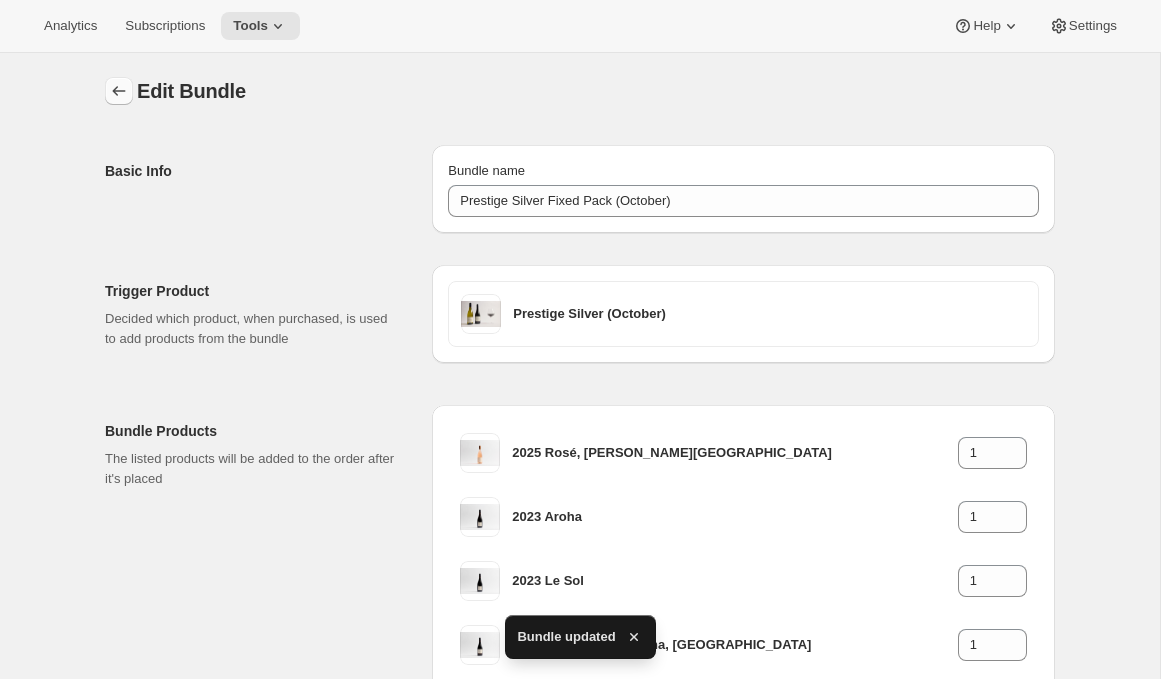 click 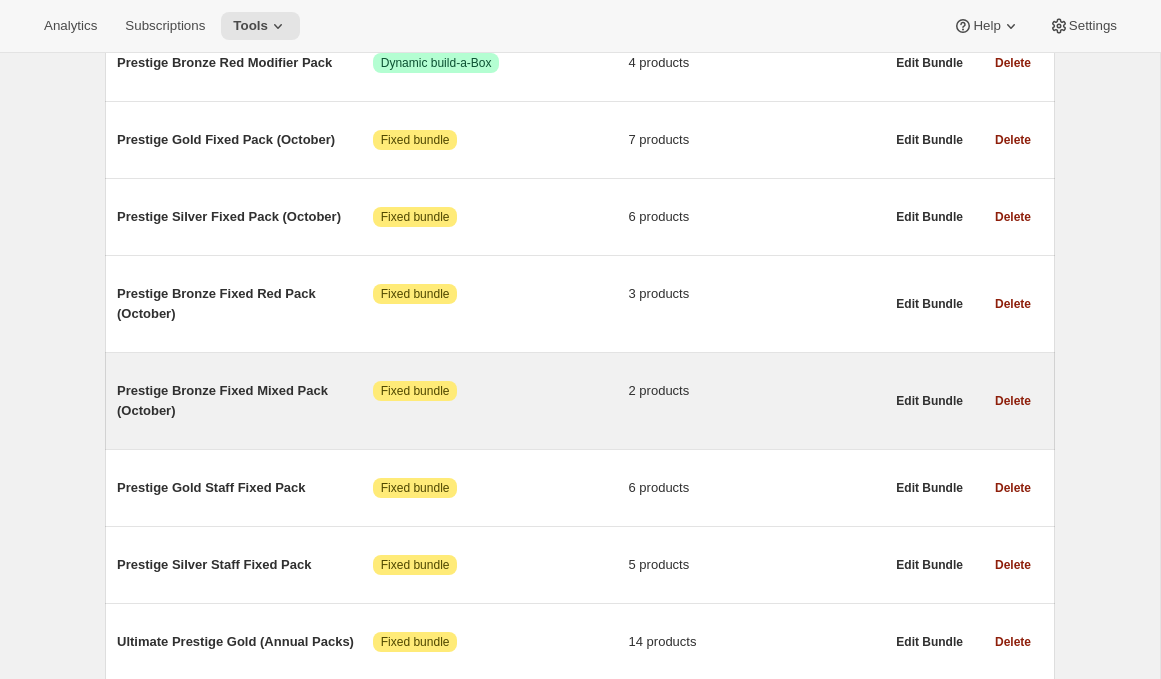 scroll, scrollTop: 534, scrollLeft: 0, axis: vertical 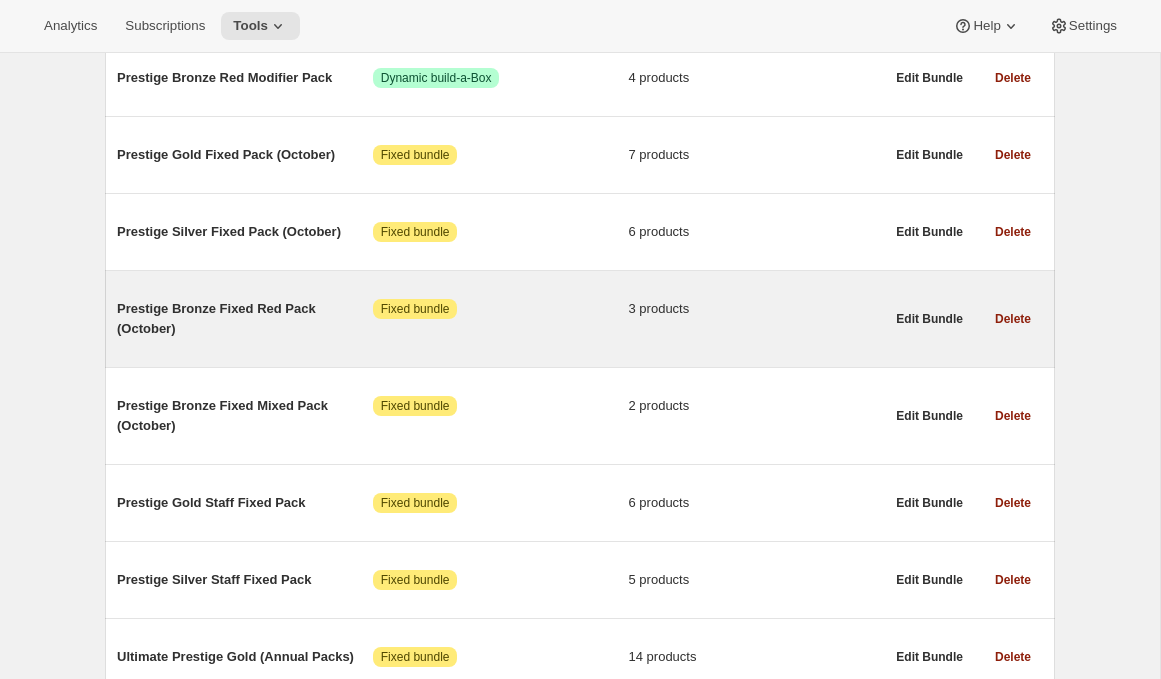 click on "Prestige Bronze Fixed Red Pack (October)" at bounding box center [245, 319] 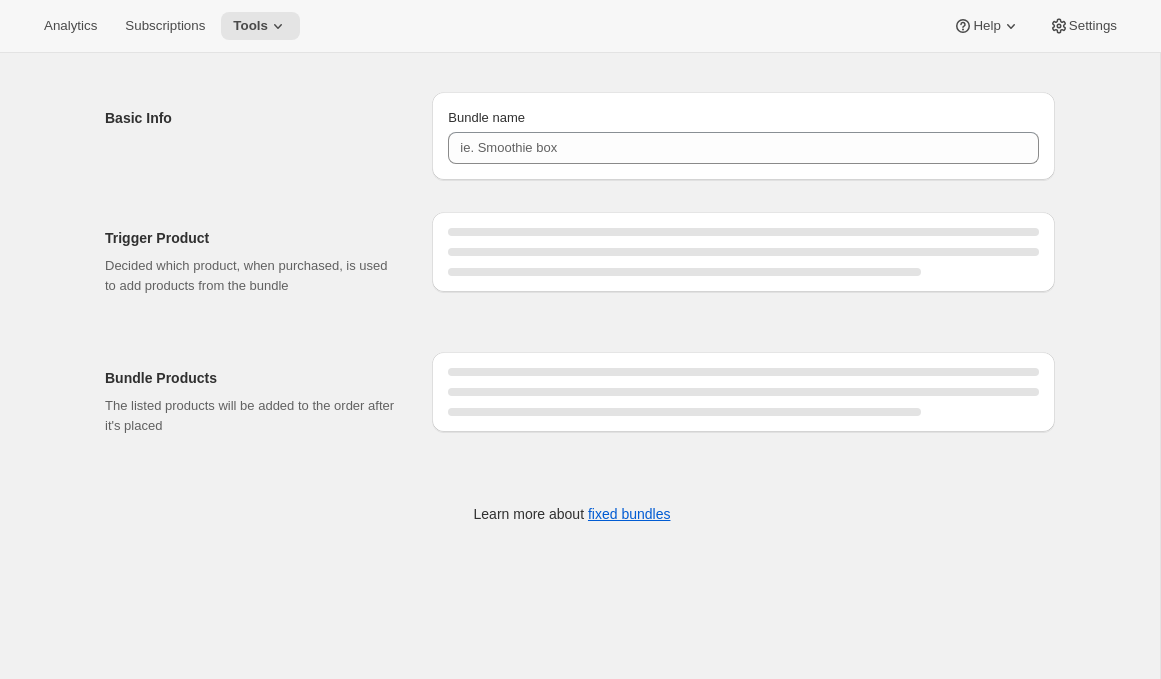 scroll, scrollTop: 0, scrollLeft: 0, axis: both 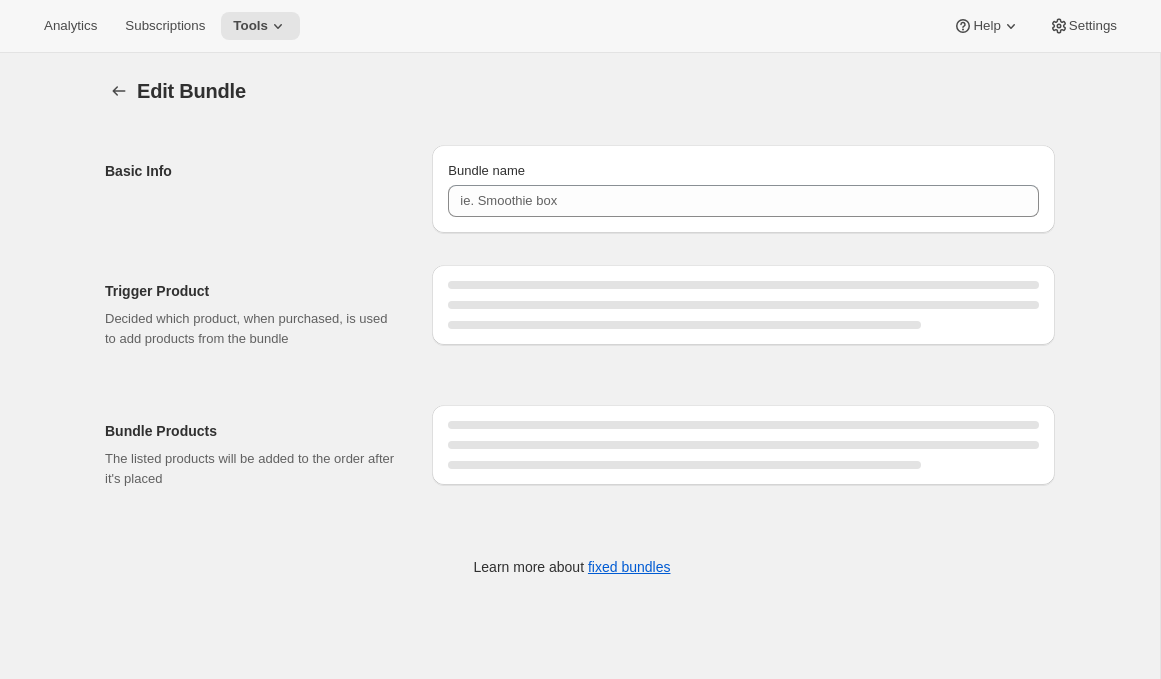 type on "Prestige Bronze Fixed Red Pack (October)" 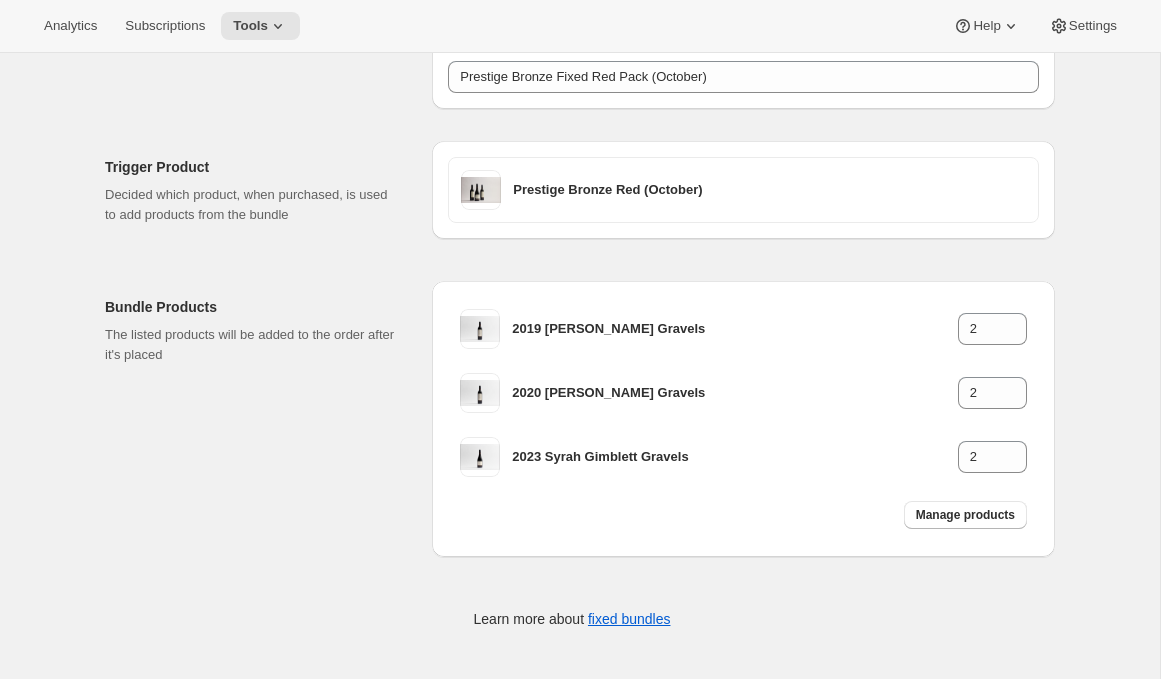 scroll, scrollTop: 0, scrollLeft: 0, axis: both 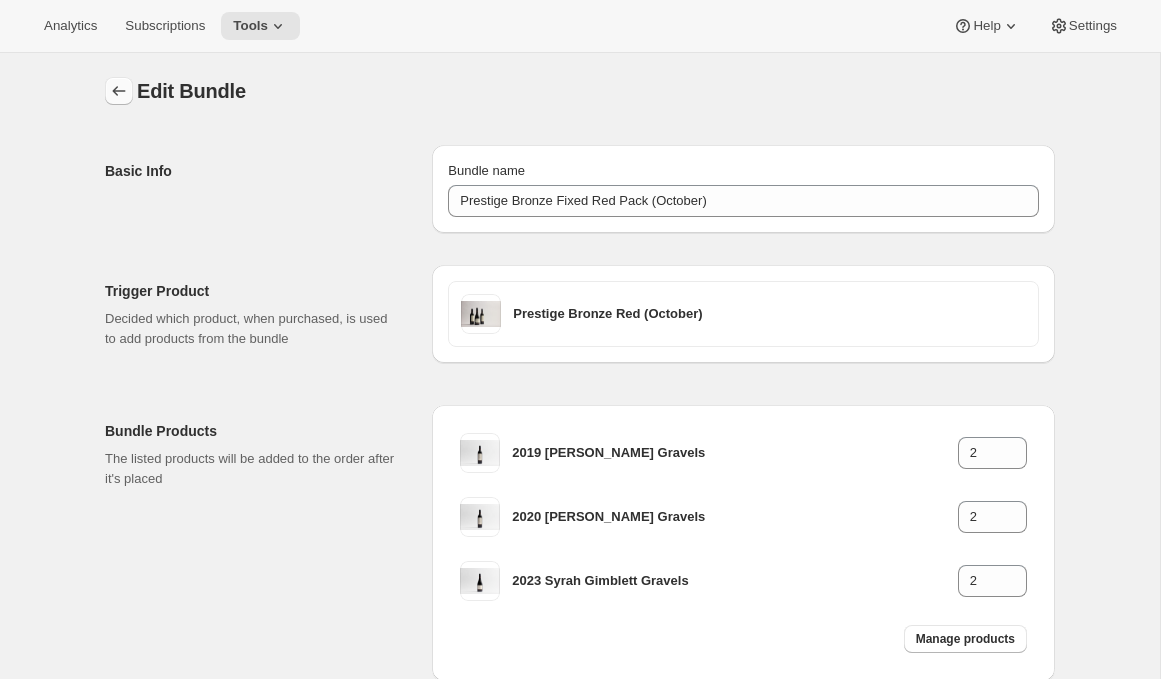 click 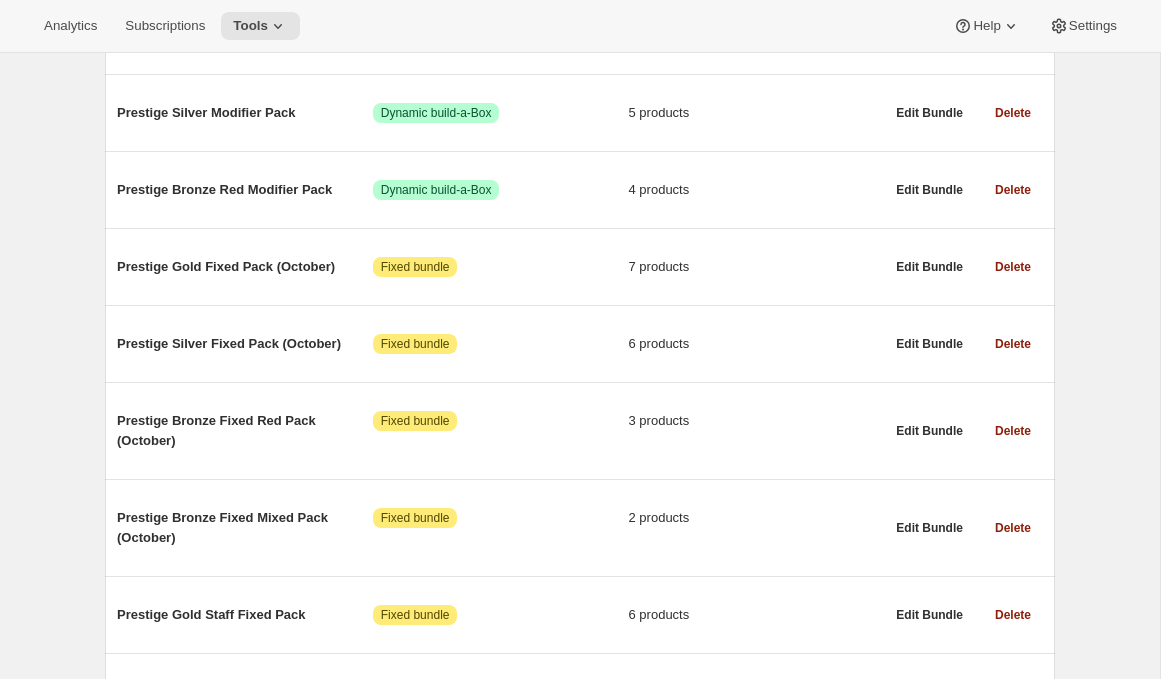 scroll, scrollTop: 424, scrollLeft: 0, axis: vertical 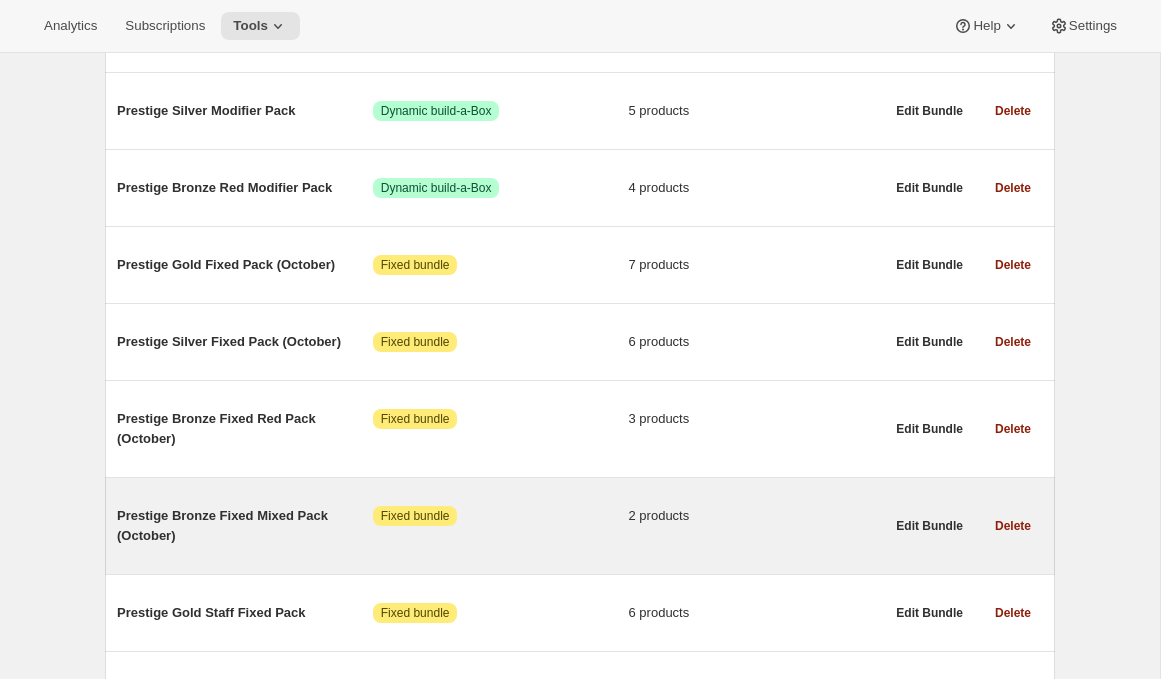click on "Prestige Bronze Fixed Mixed Pack (October)" at bounding box center (245, 526) 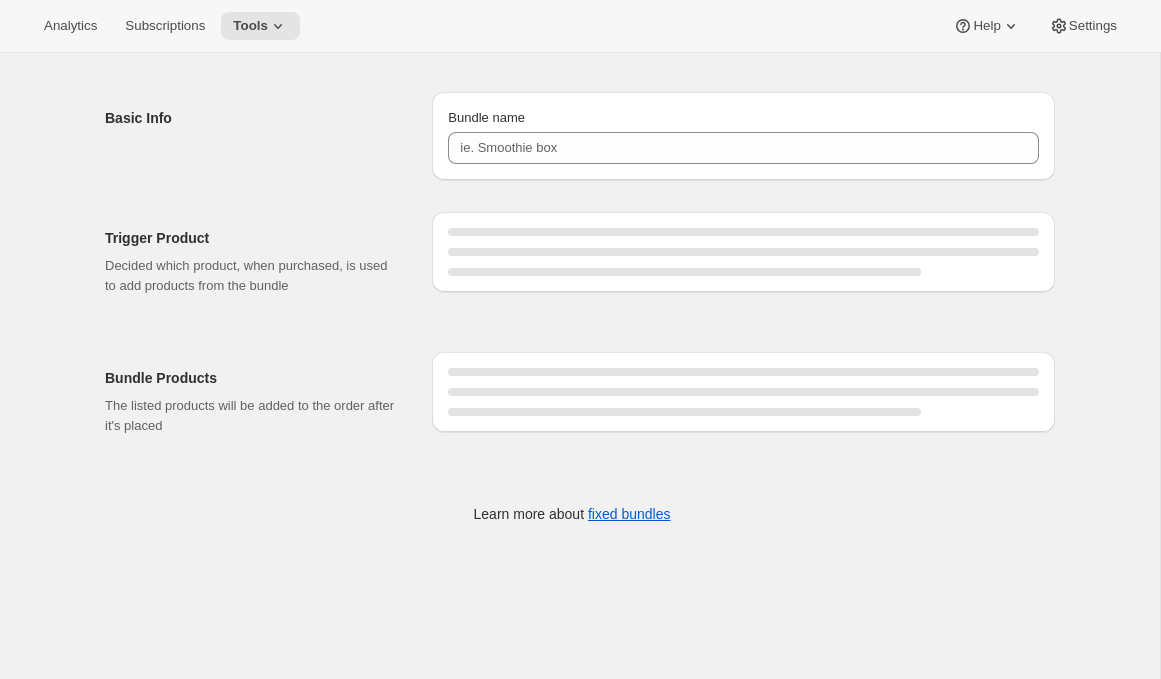 scroll, scrollTop: 0, scrollLeft: 0, axis: both 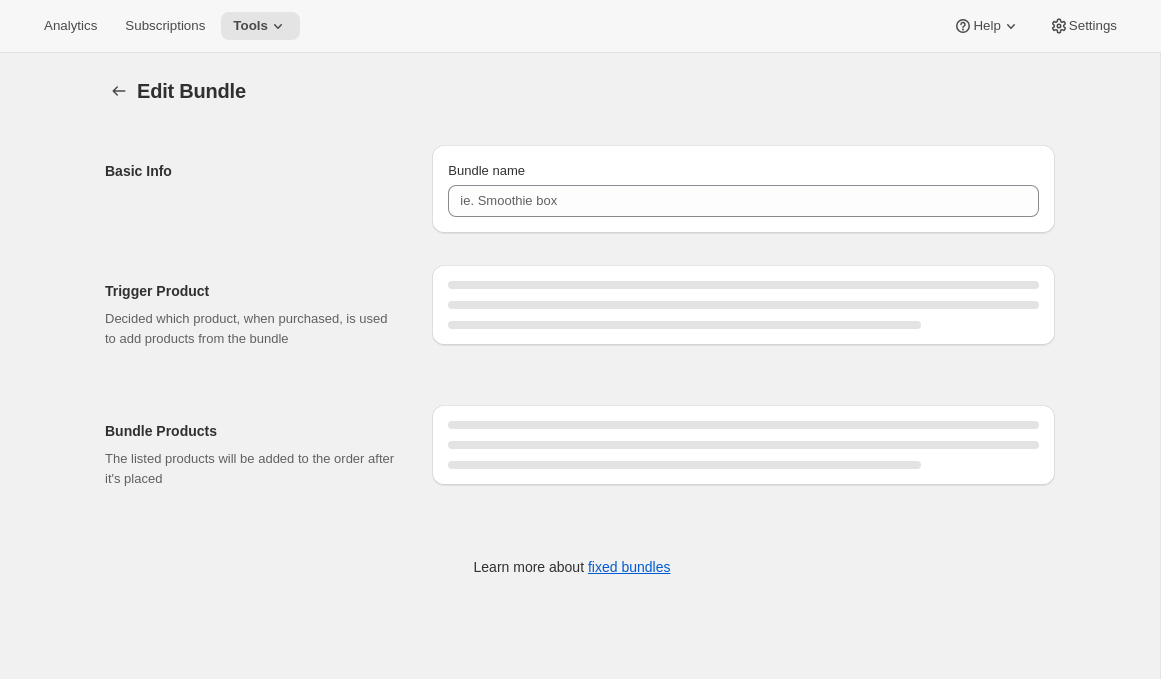 type on "Prestige Bronze Fixed Mixed Pack (October)" 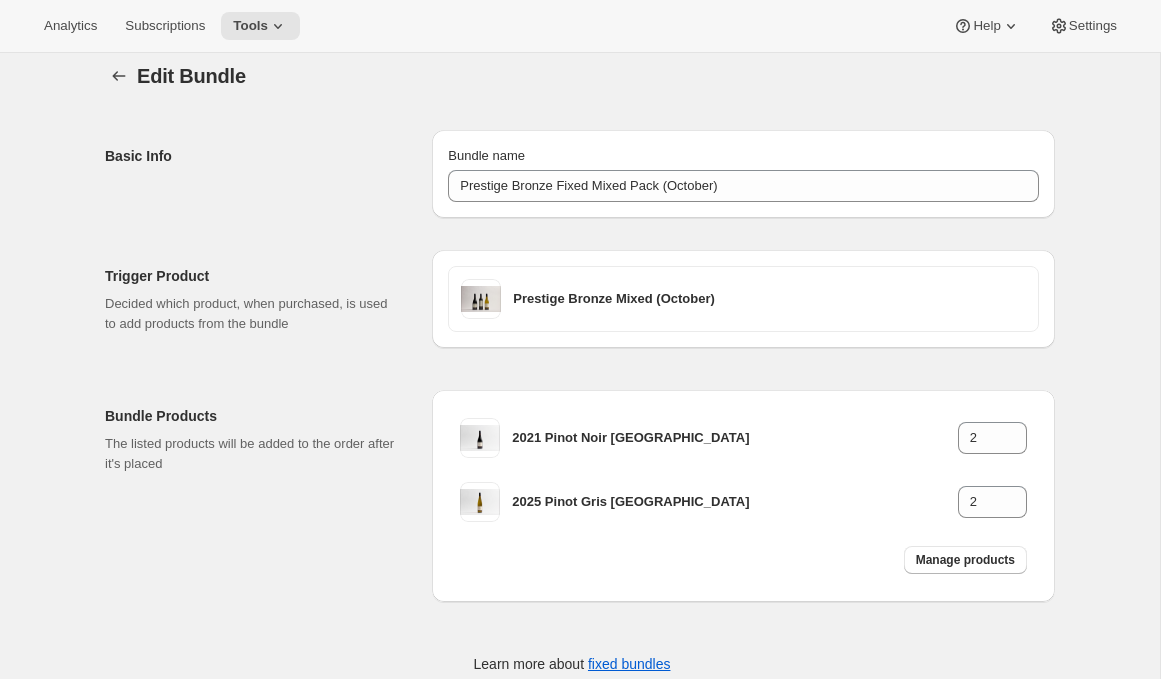 scroll, scrollTop: 60, scrollLeft: 0, axis: vertical 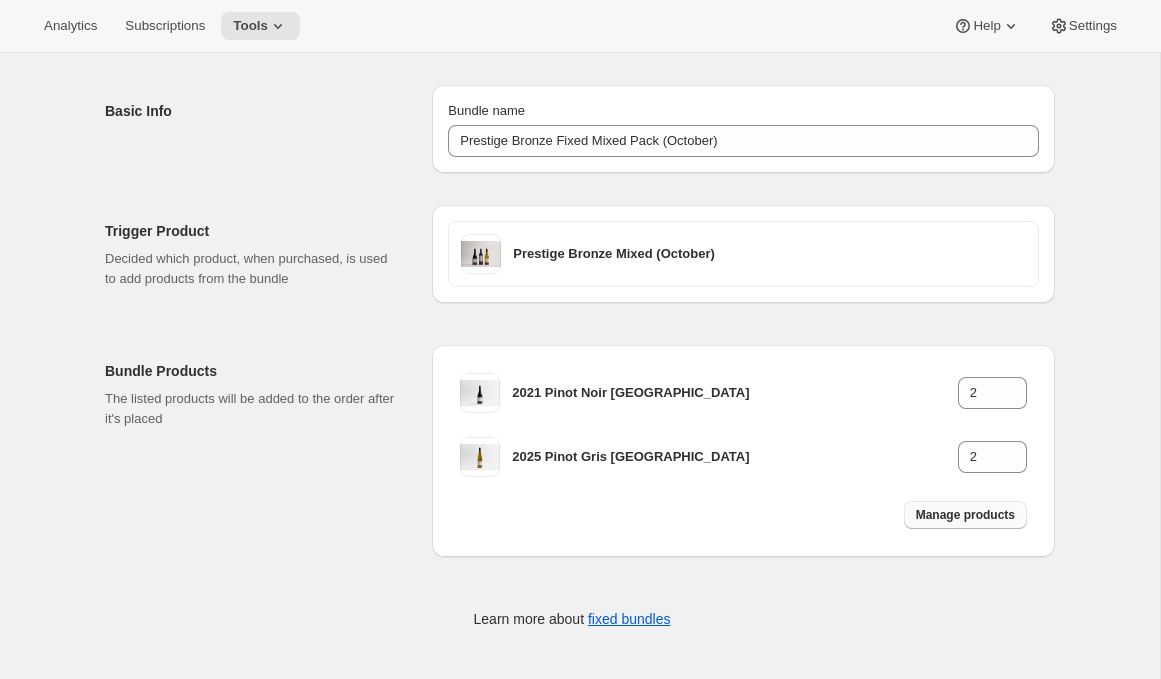 click on "Manage products" at bounding box center [965, 515] 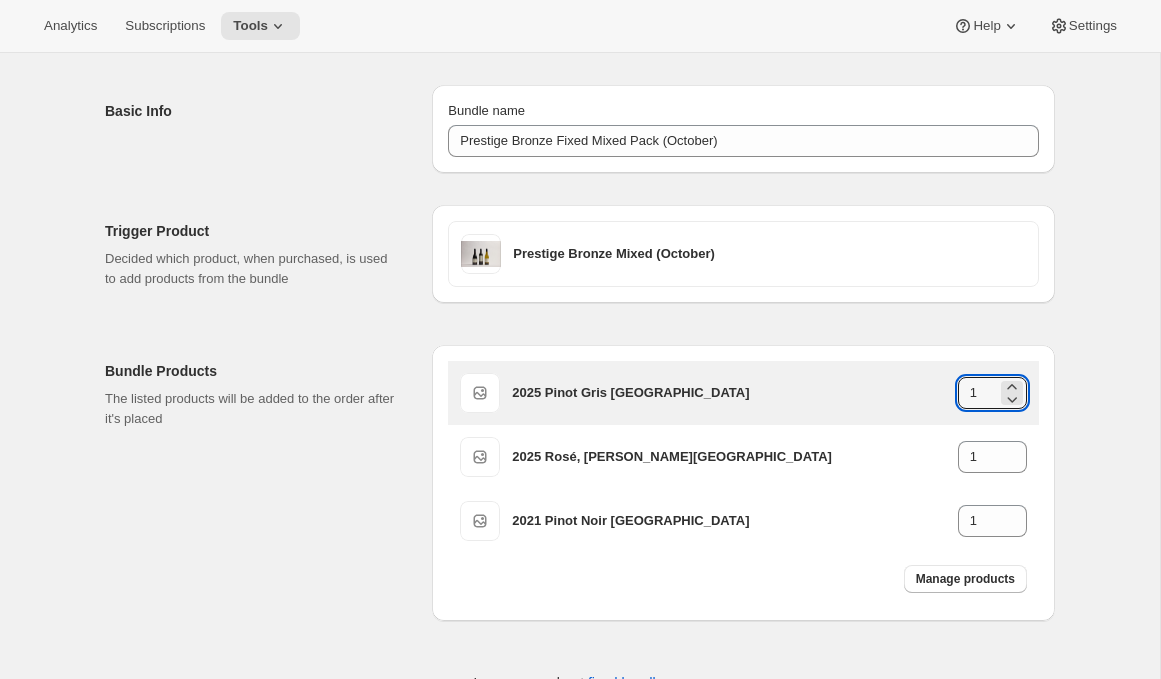 drag, startPoint x: 981, startPoint y: 392, endPoint x: 926, endPoint y: 392, distance: 55 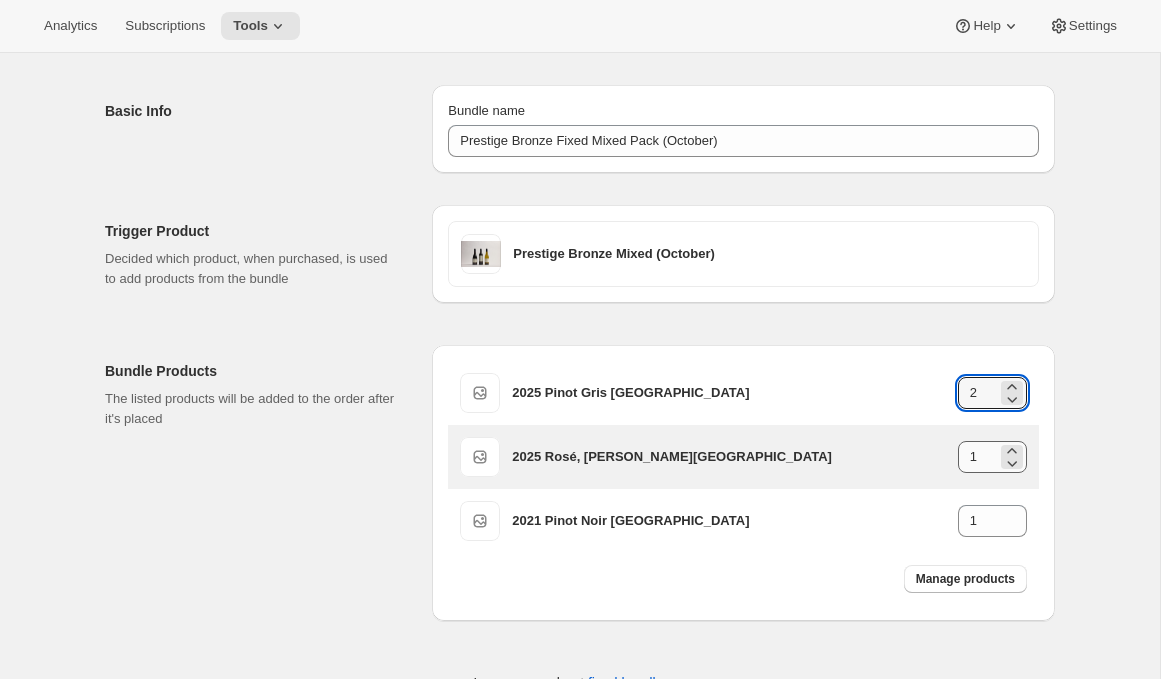 type on "2" 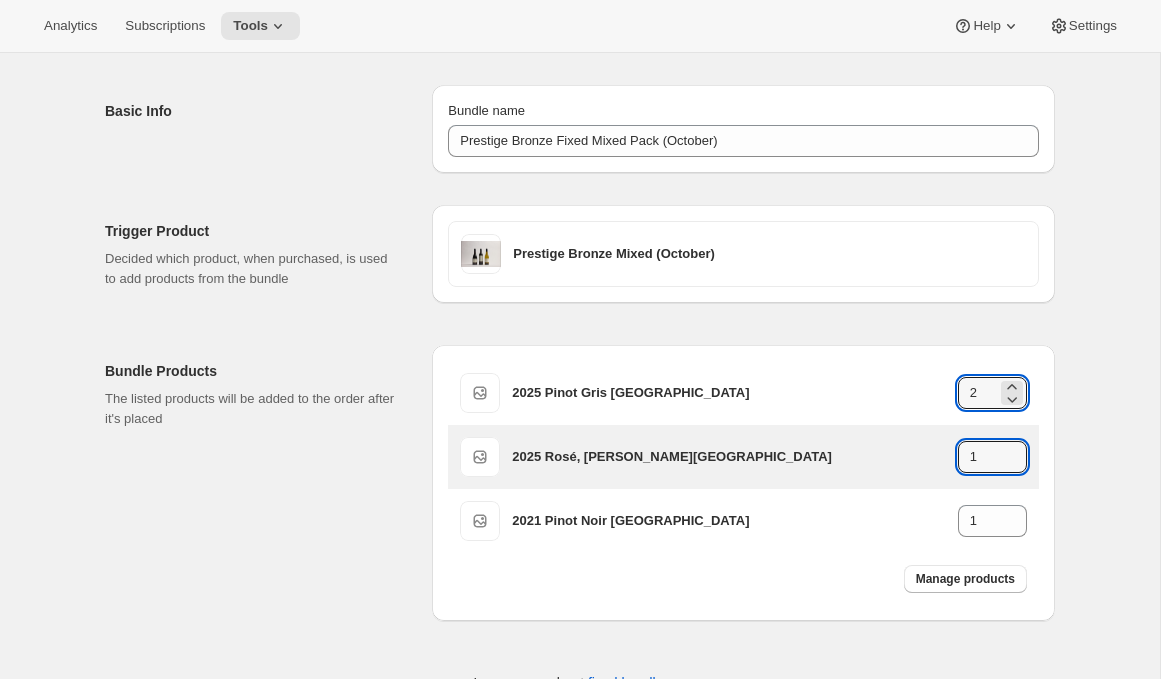 drag, startPoint x: 960, startPoint y: 452, endPoint x: 946, endPoint y: 451, distance: 14.035668 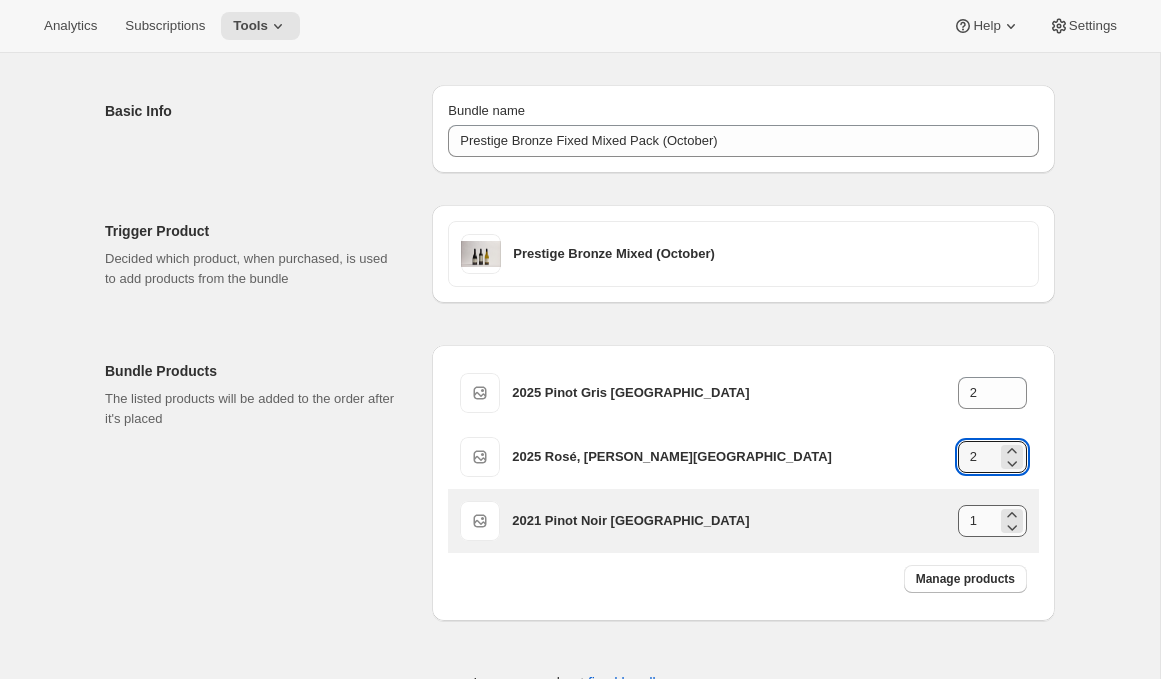 type on "2" 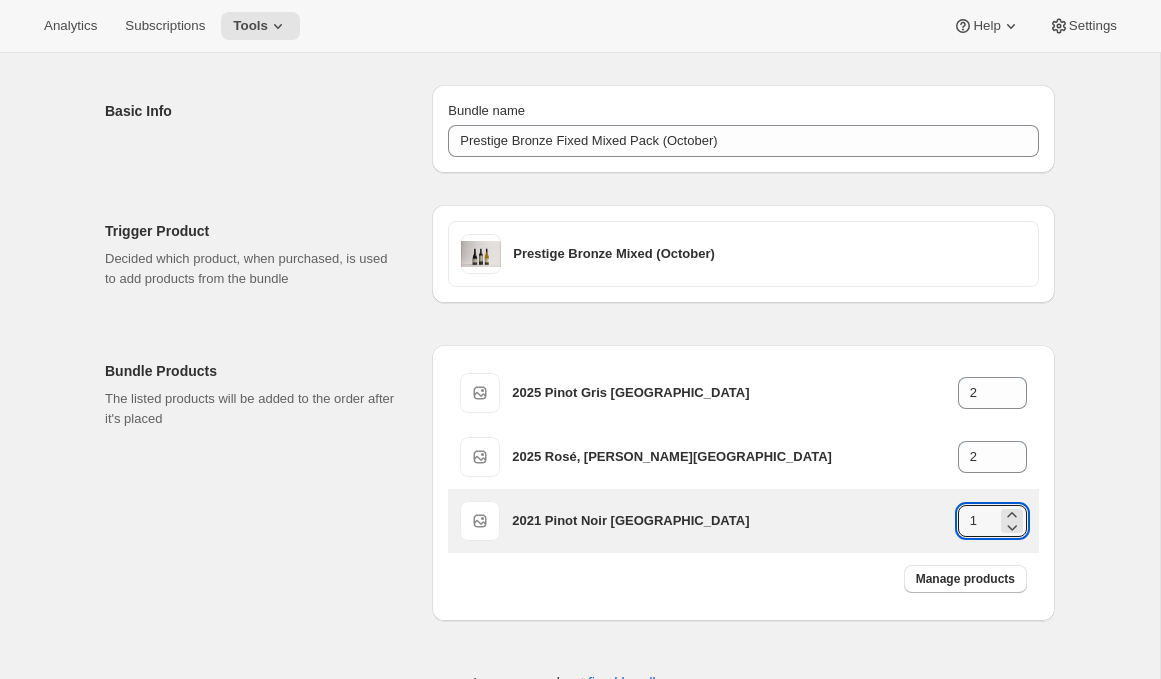 drag, startPoint x: 970, startPoint y: 528, endPoint x: 951, endPoint y: 528, distance: 19 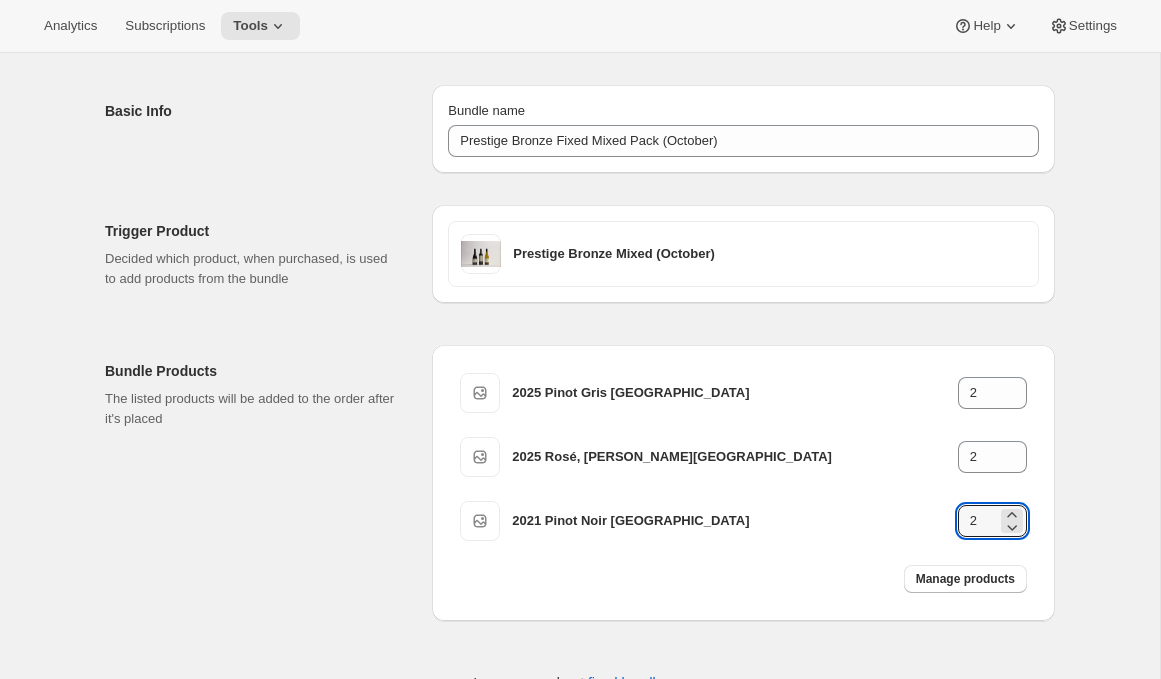 type on "2" 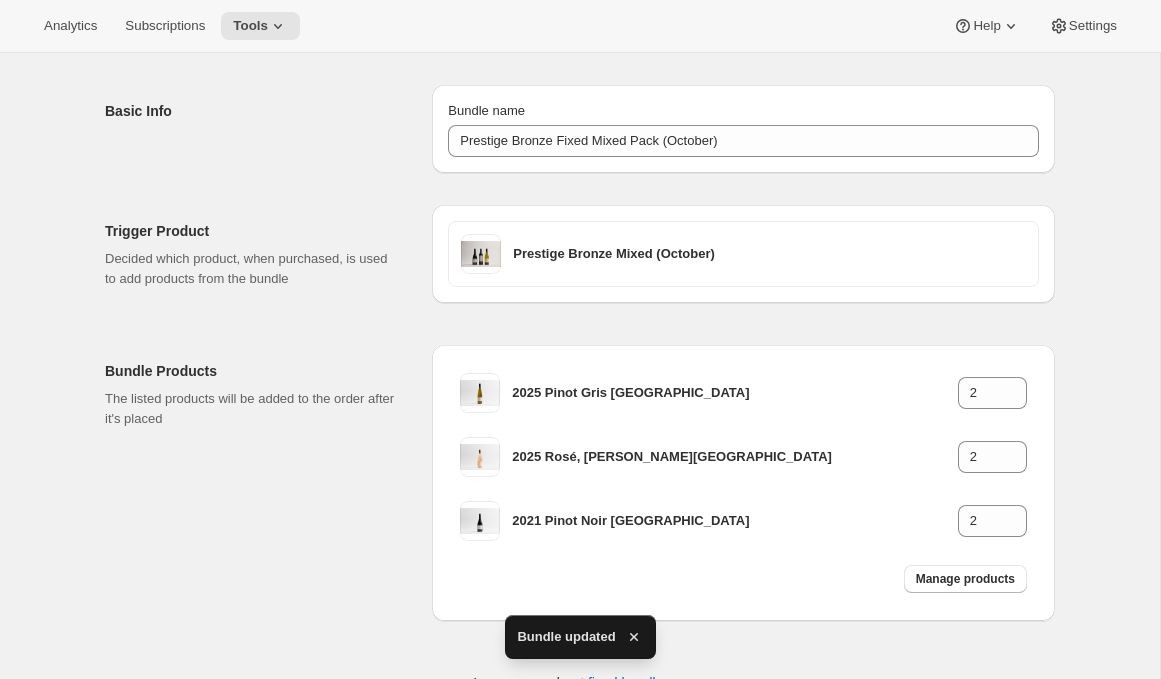 scroll, scrollTop: 0, scrollLeft: 0, axis: both 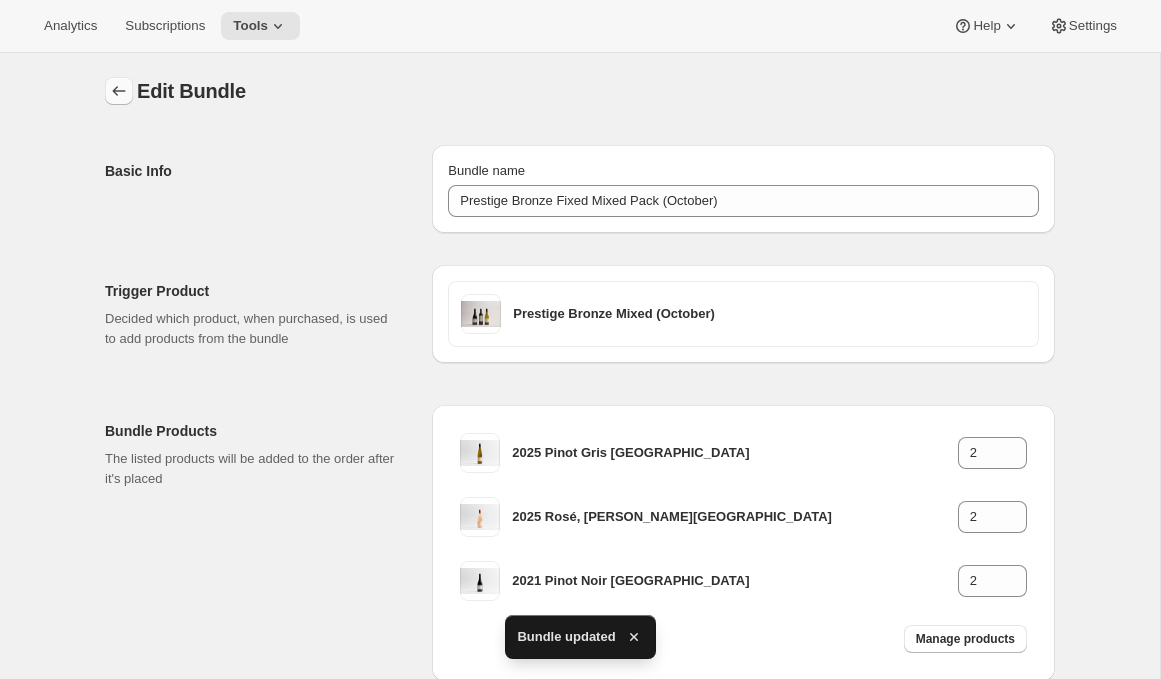 click 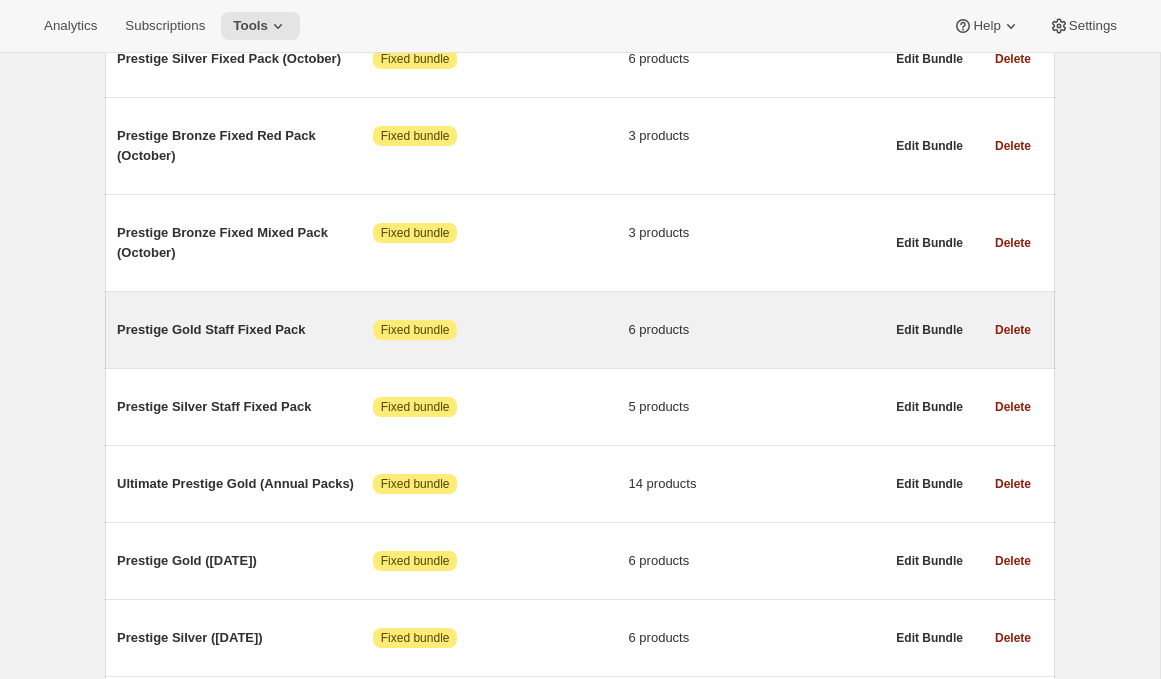 scroll, scrollTop: 715, scrollLeft: 0, axis: vertical 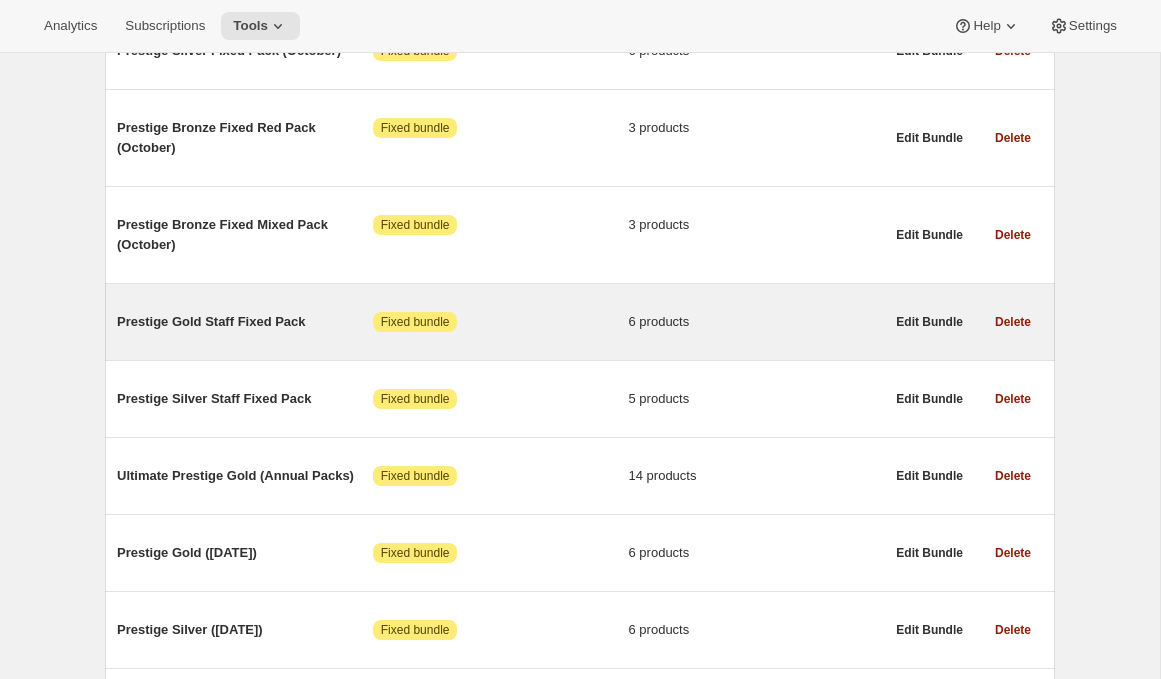 click on "Prestige Gold Staff Fixed Pack" at bounding box center (245, 322) 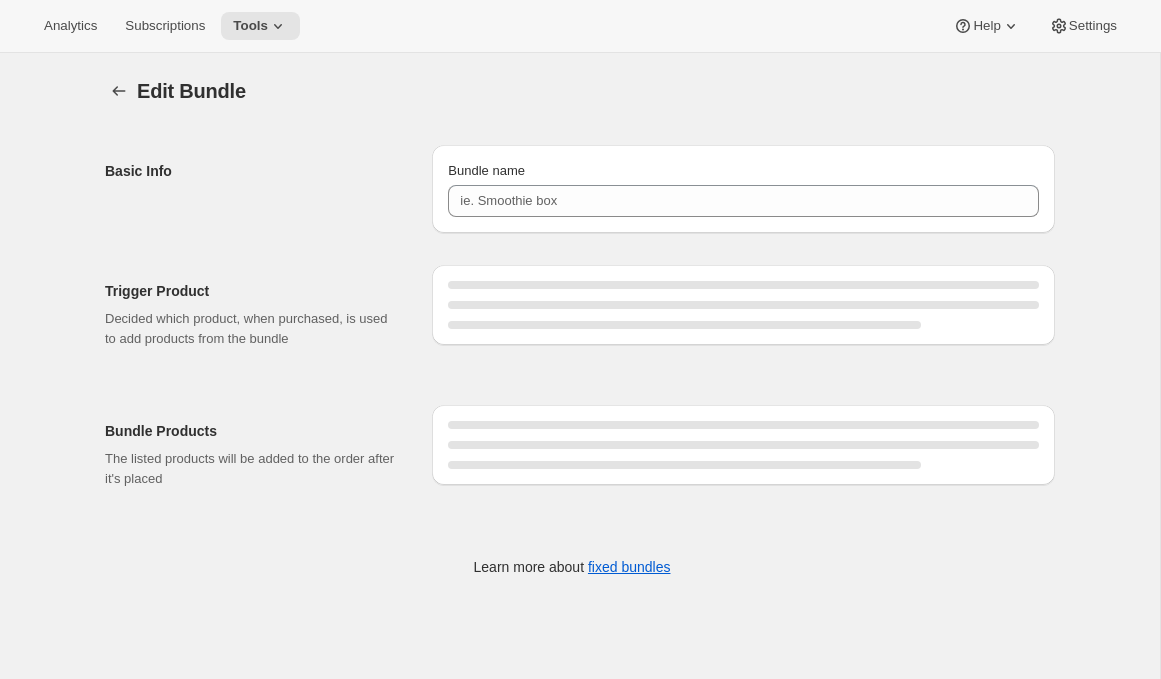 type on "Prestige Gold Staff Fixed Pack" 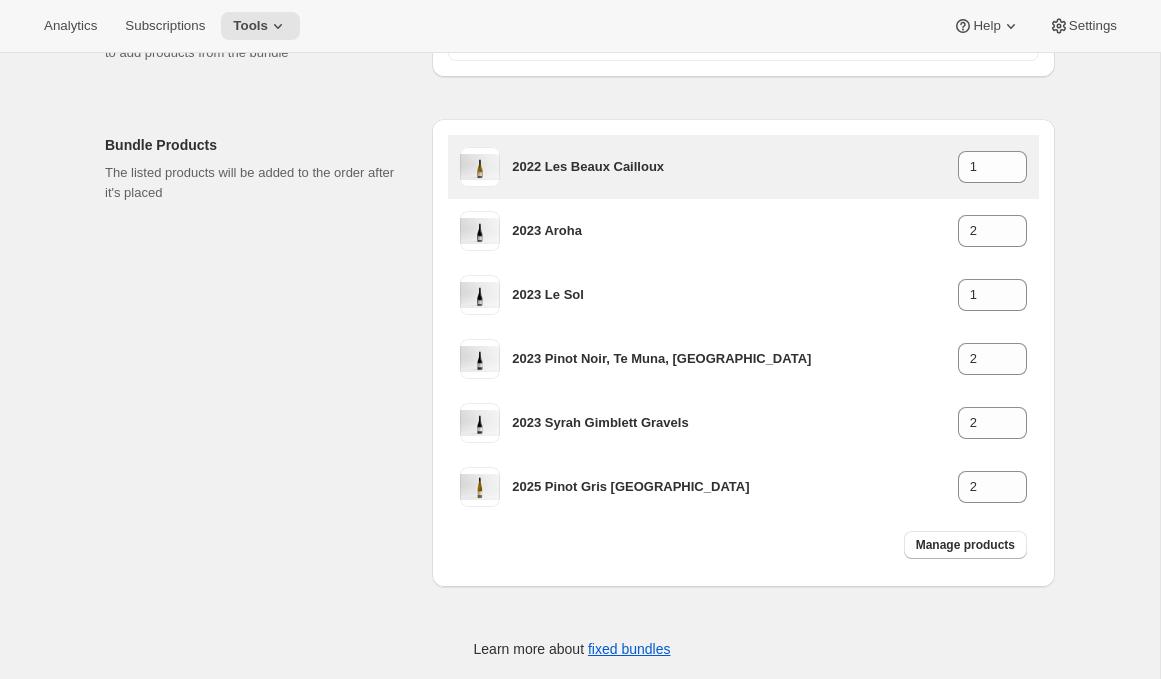 scroll, scrollTop: 313, scrollLeft: 0, axis: vertical 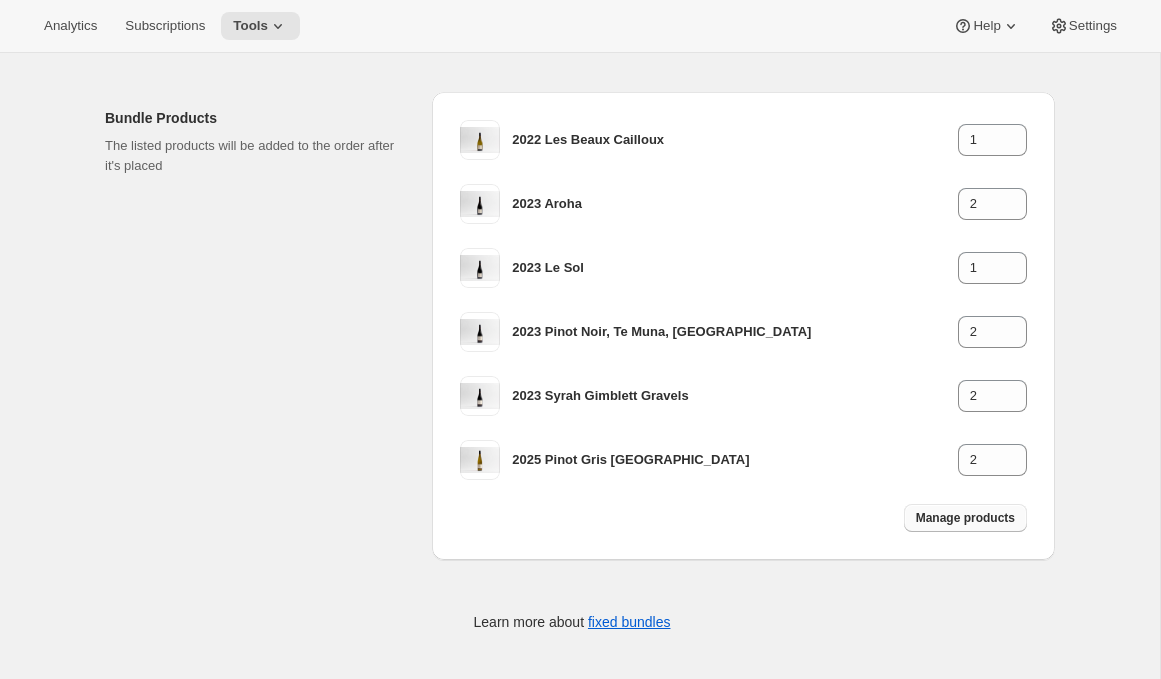 click on "Manage products" at bounding box center [965, 518] 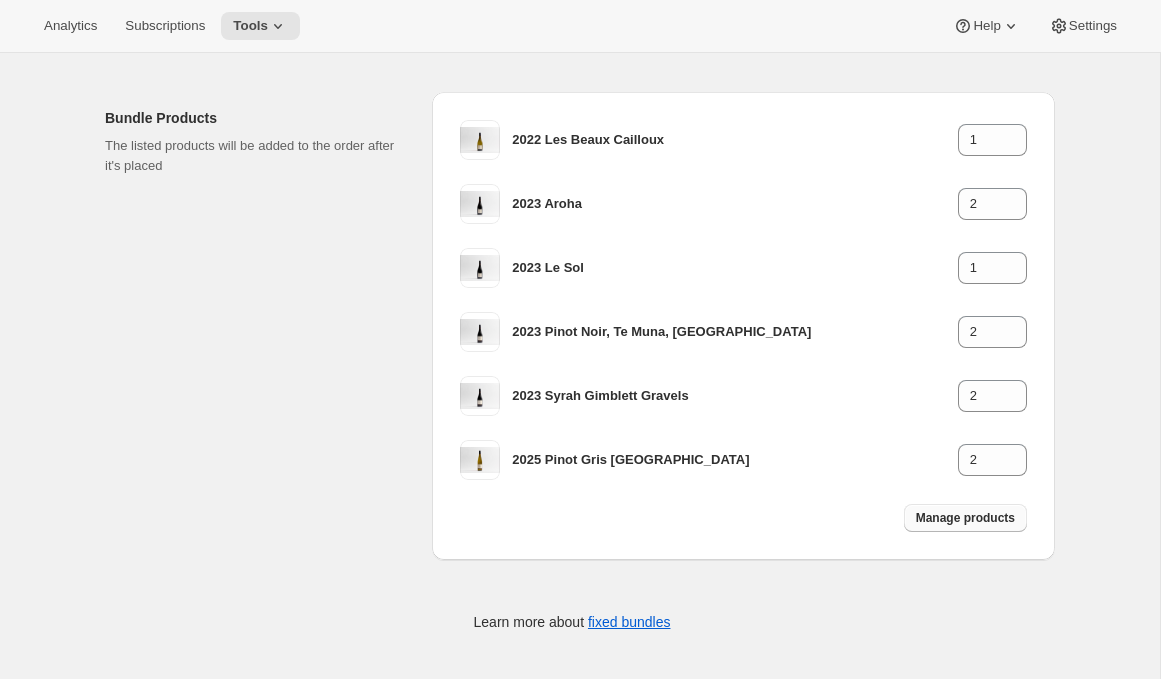 type on "1" 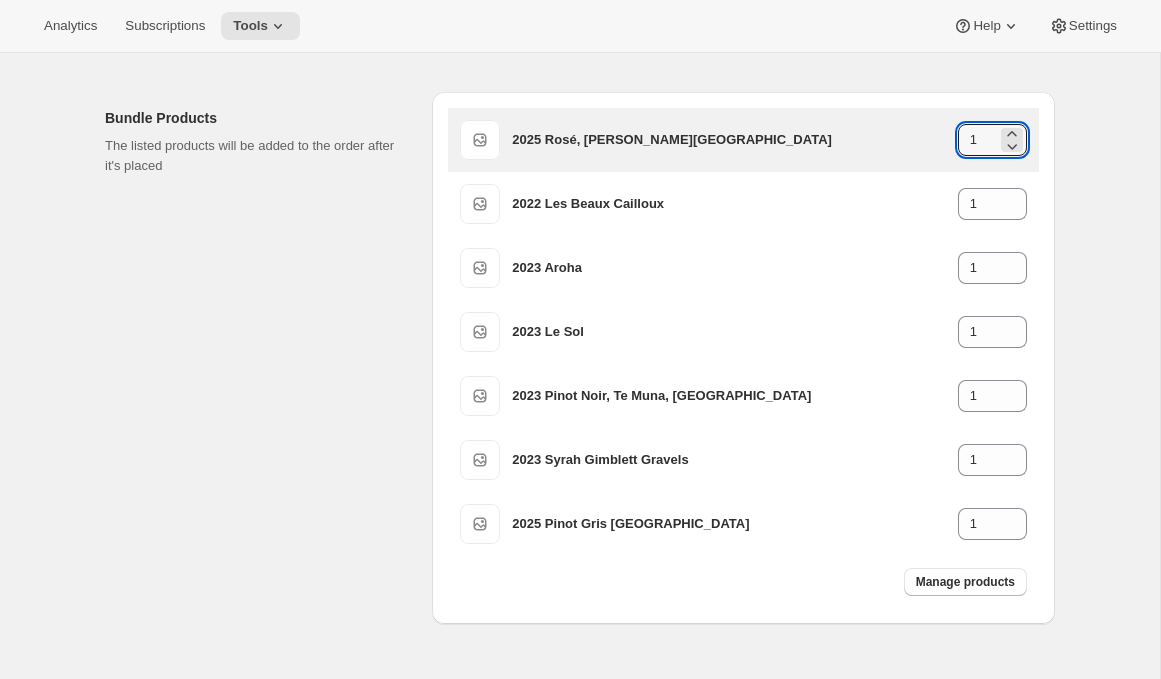 drag, startPoint x: 958, startPoint y: 141, endPoint x: 921, endPoint y: 141, distance: 37 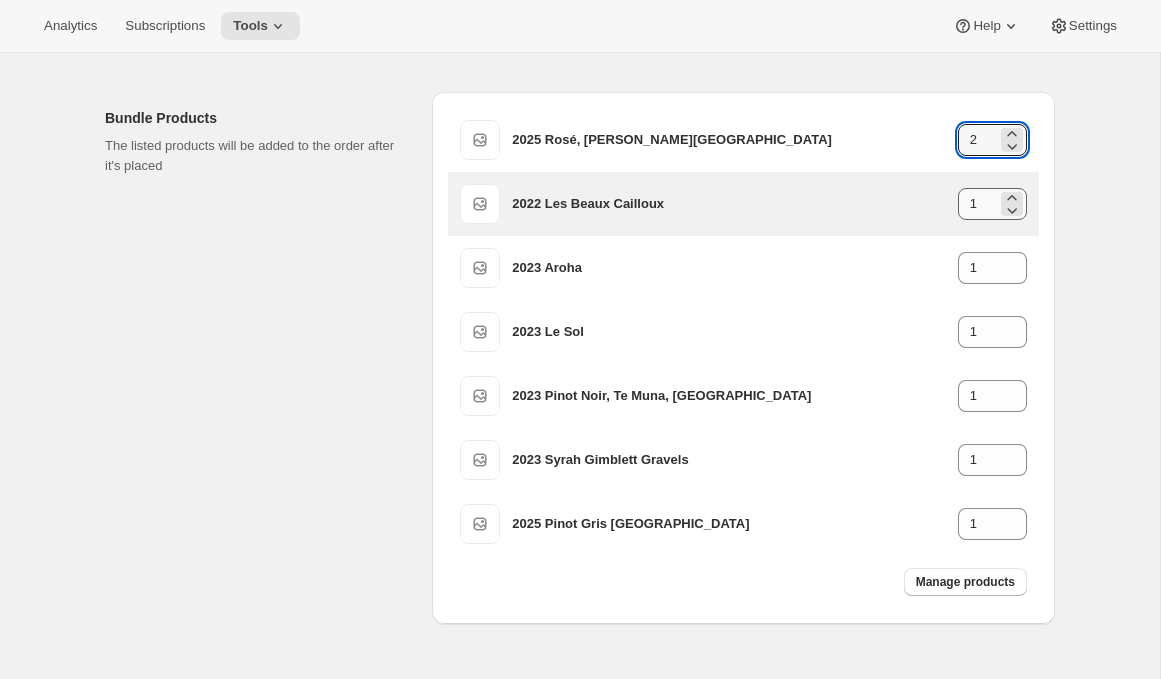 type on "2" 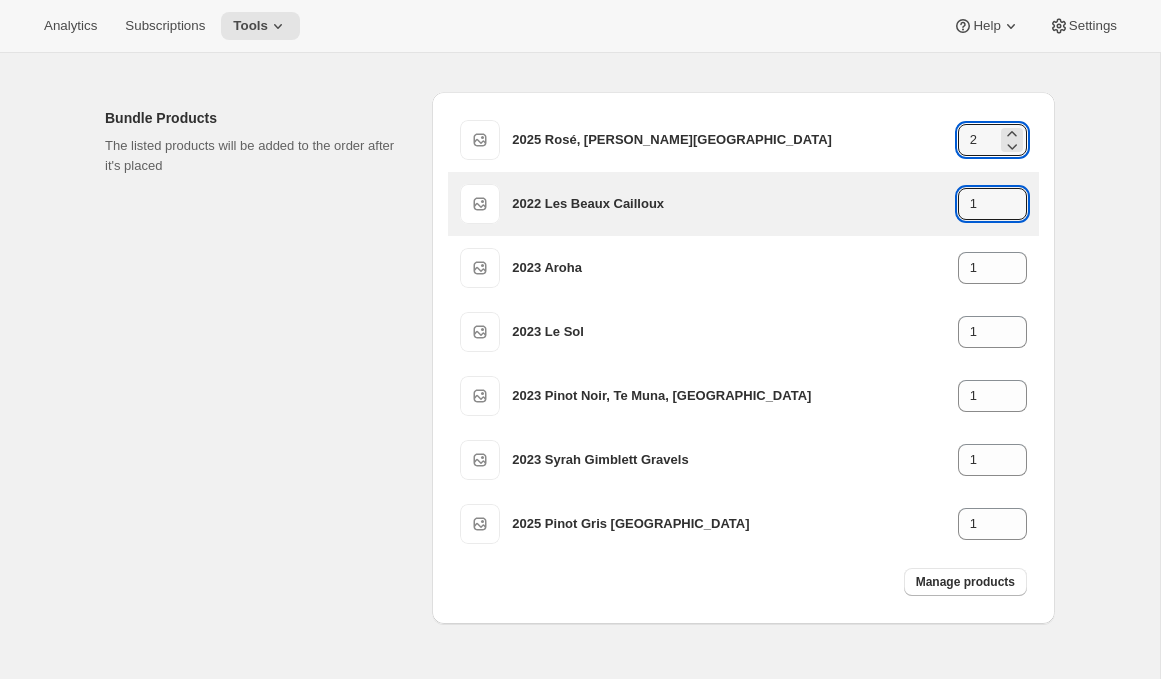 drag, startPoint x: 980, startPoint y: 205, endPoint x: 919, endPoint y: 205, distance: 61 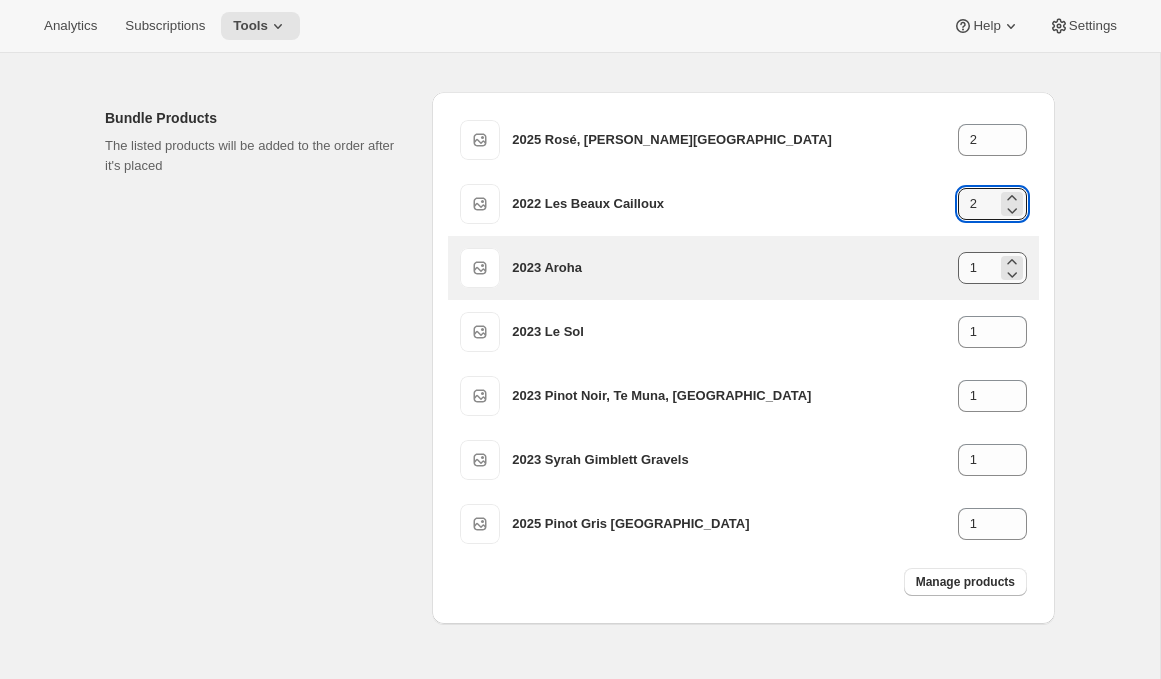 type on "2" 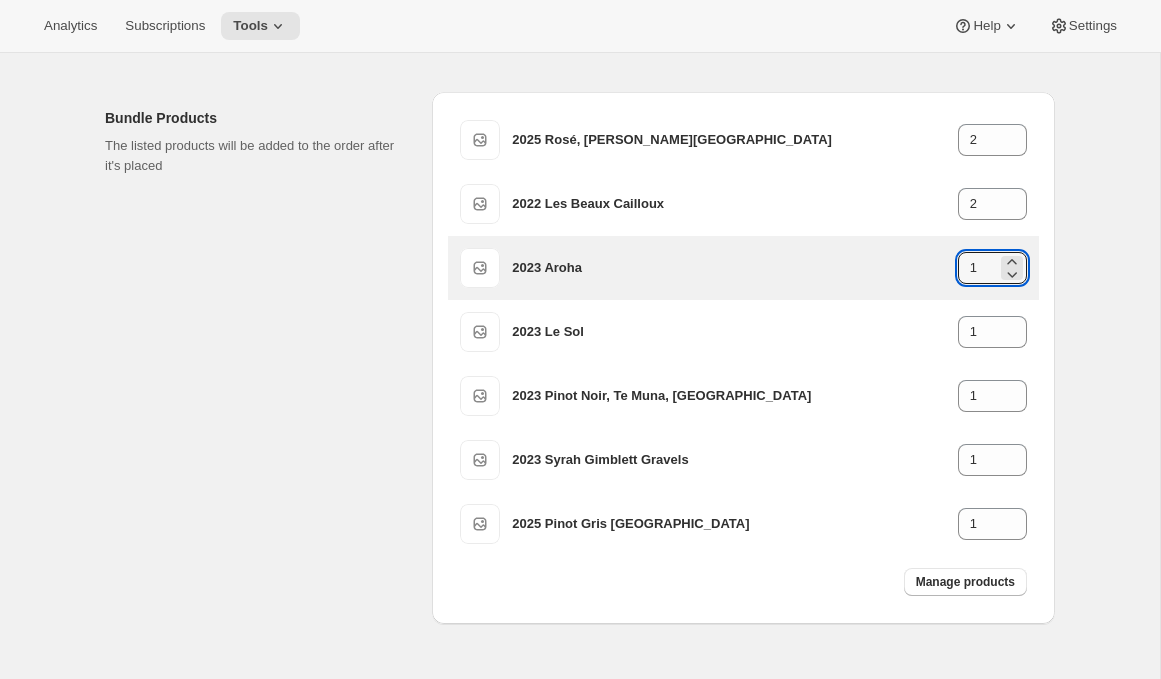 drag, startPoint x: 978, startPoint y: 269, endPoint x: 934, endPoint y: 269, distance: 44 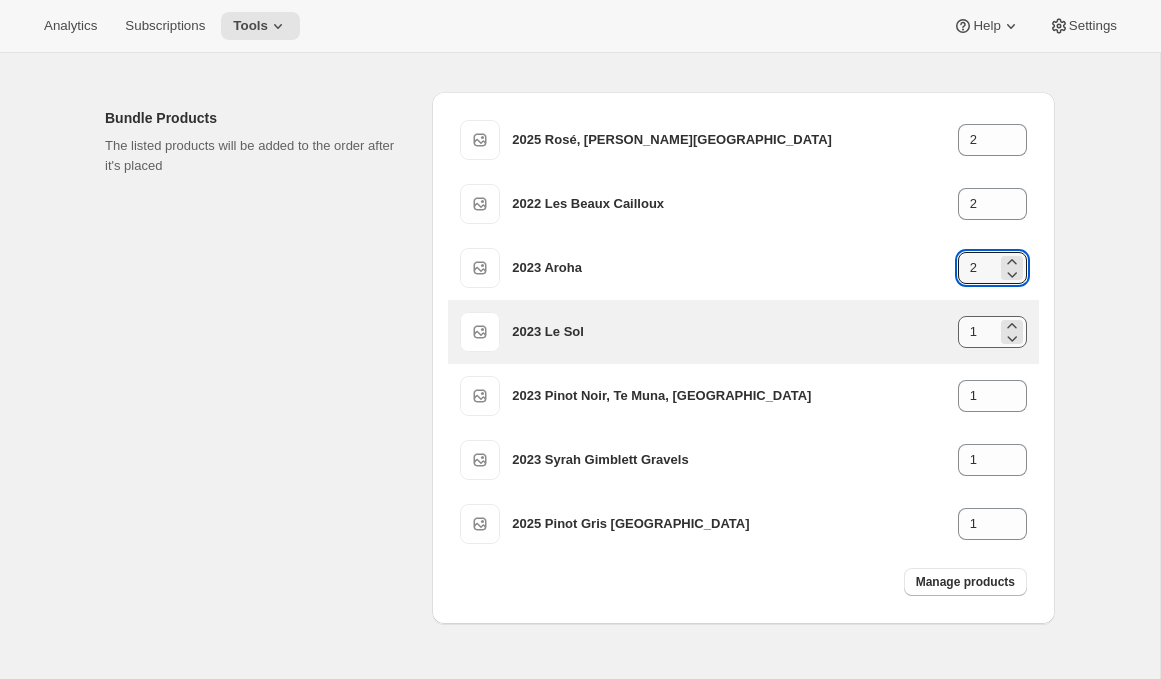 type on "2" 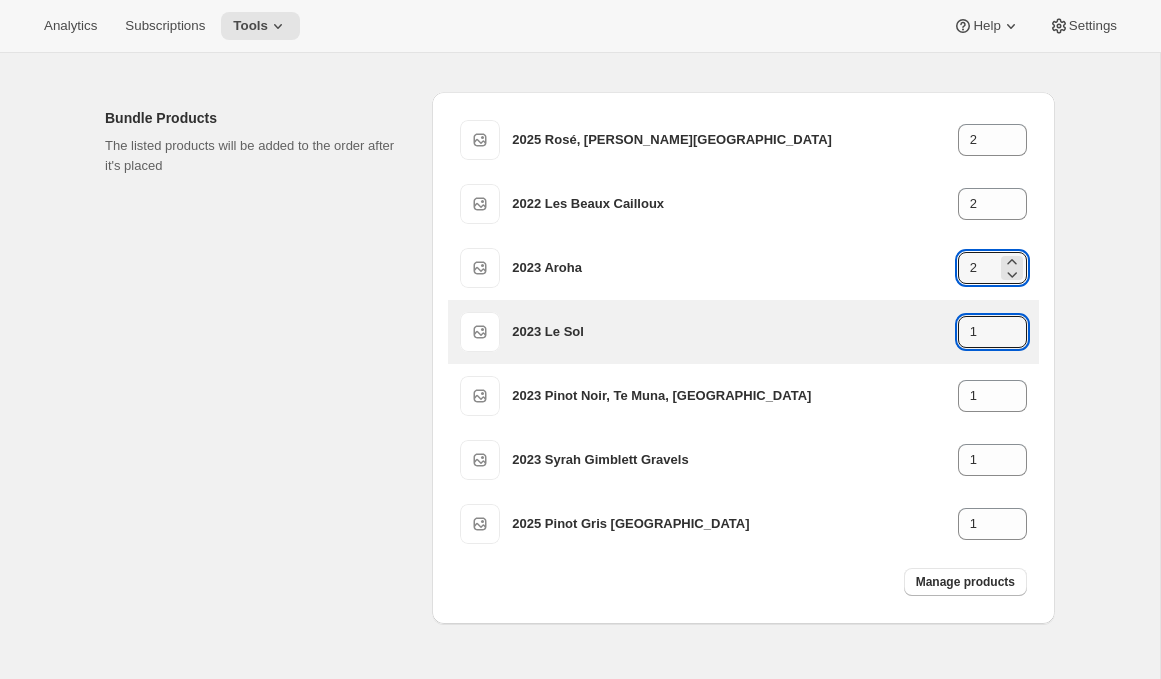 drag, startPoint x: 976, startPoint y: 333, endPoint x: 939, endPoint y: 334, distance: 37.01351 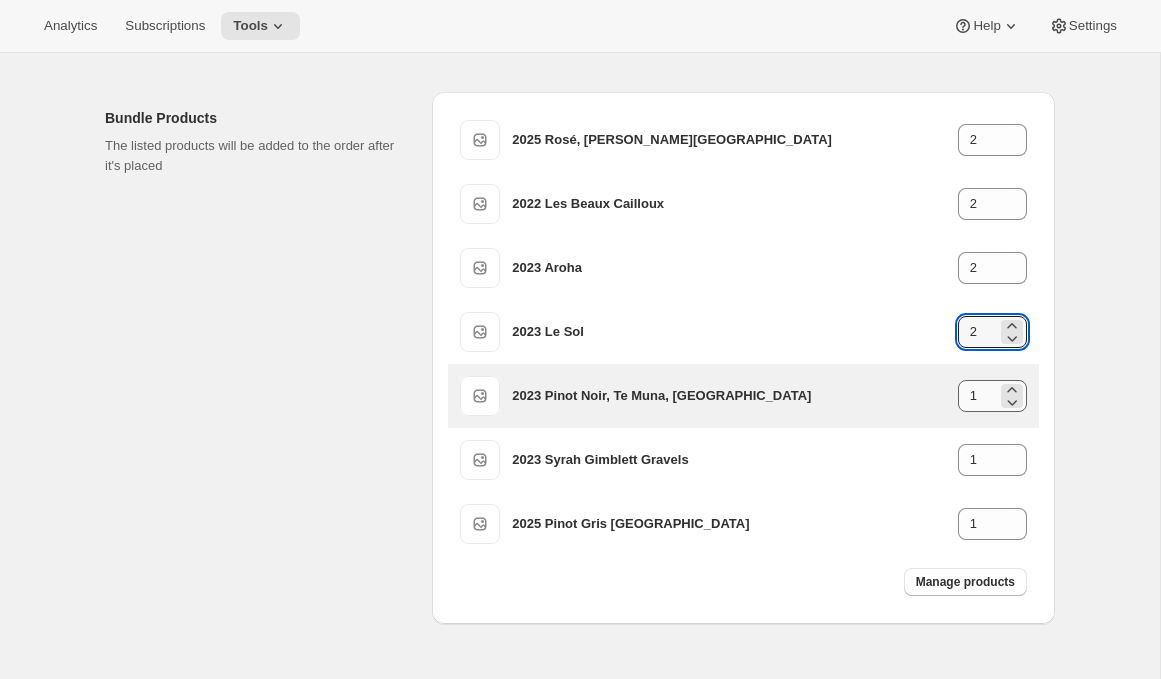 type on "2" 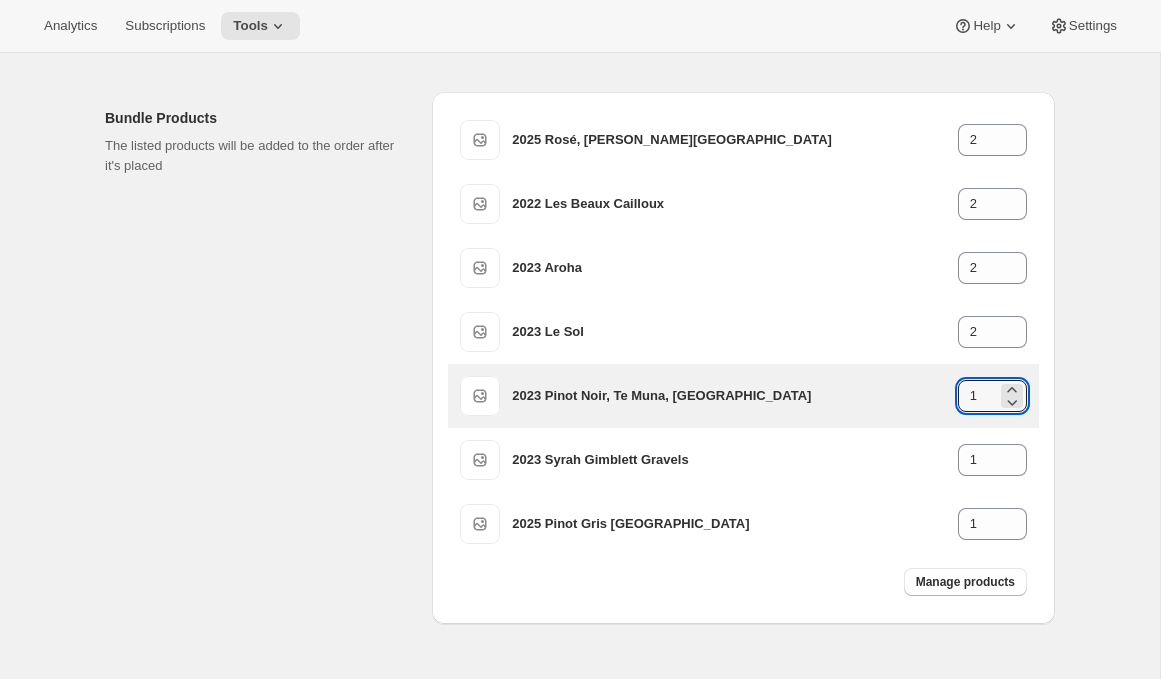 drag, startPoint x: 976, startPoint y: 398, endPoint x: 933, endPoint y: 399, distance: 43.011627 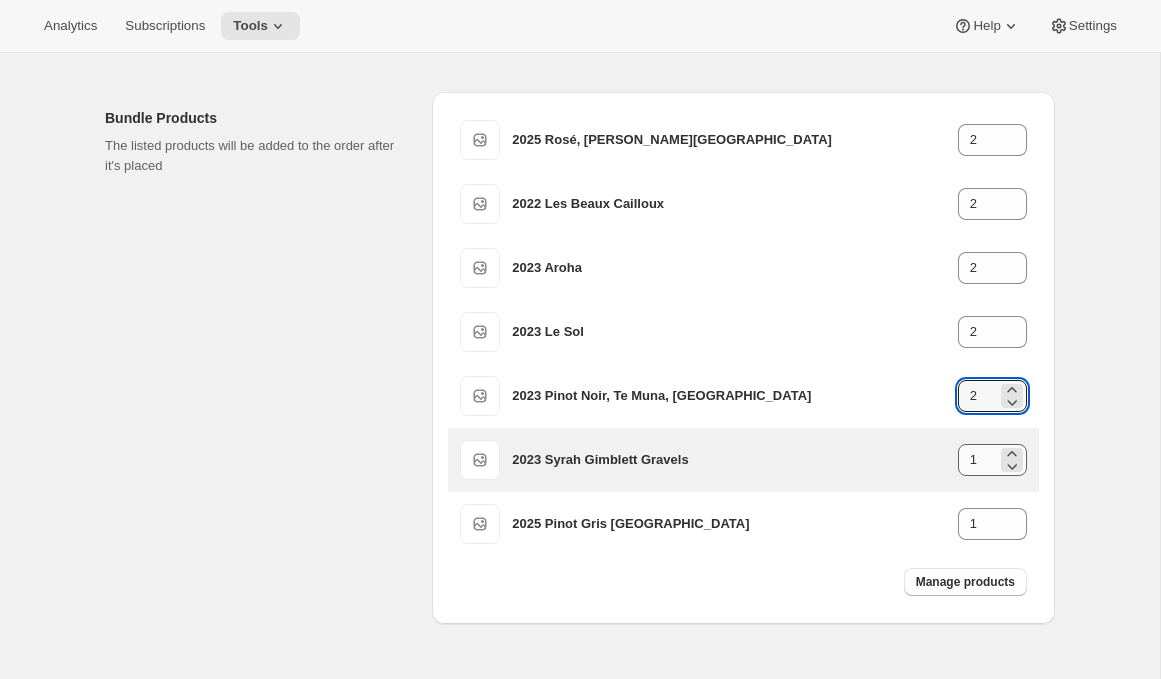 type on "2" 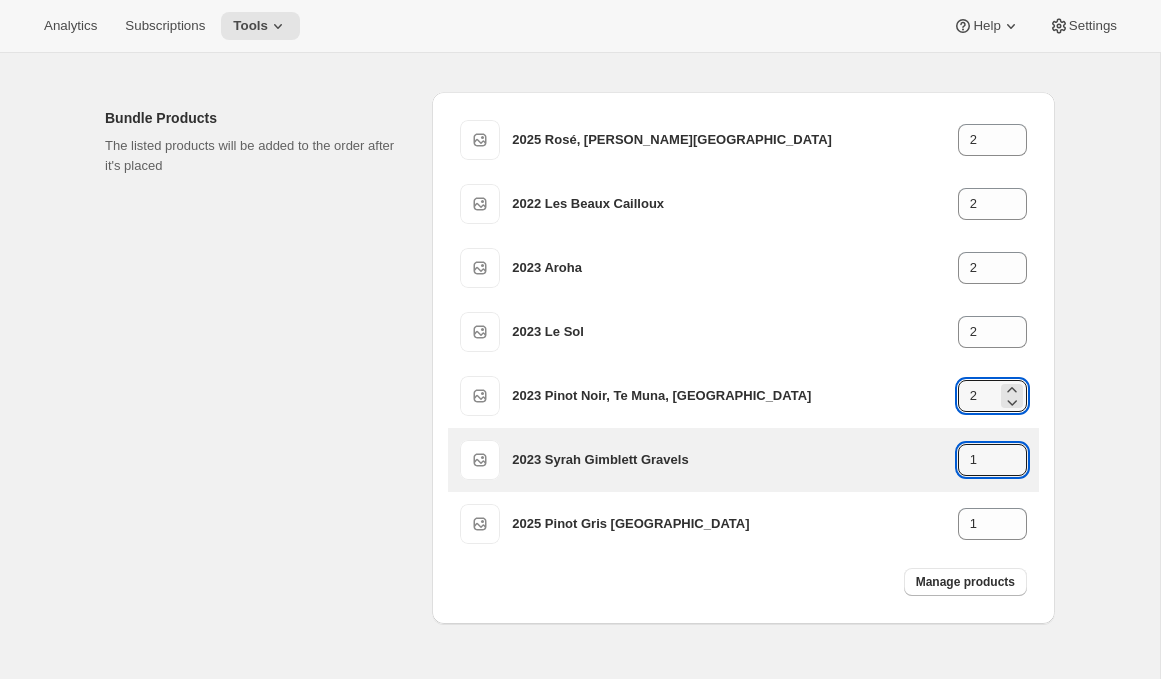 drag, startPoint x: 979, startPoint y: 458, endPoint x: 946, endPoint y: 458, distance: 33 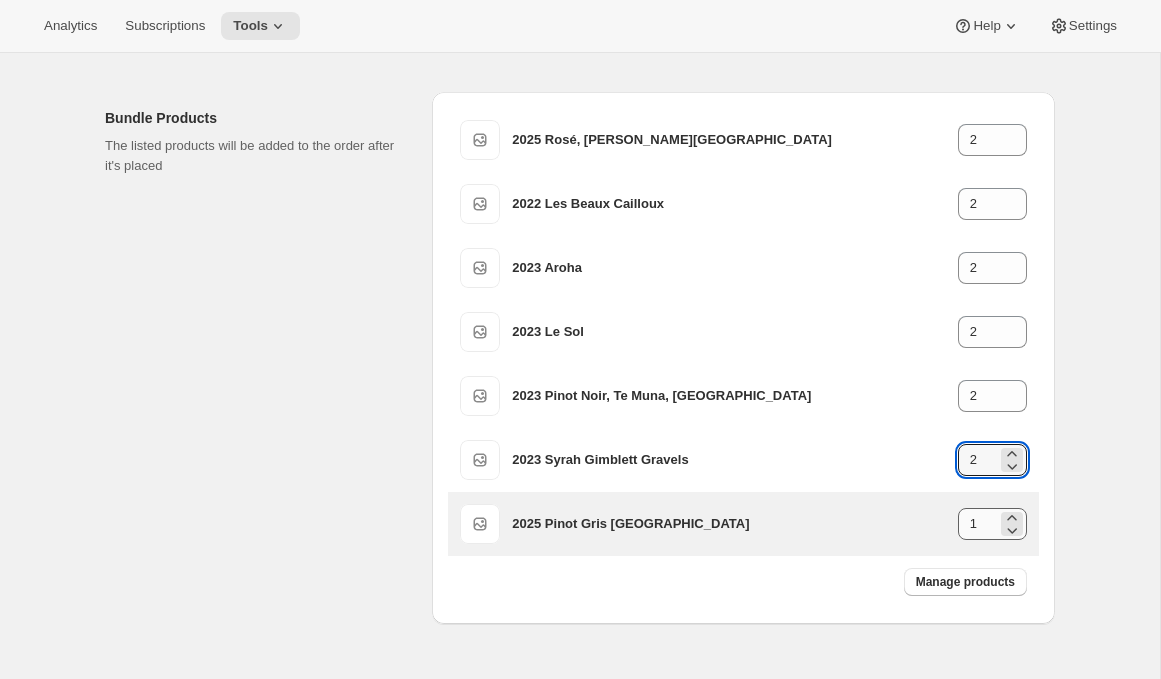 type on "2" 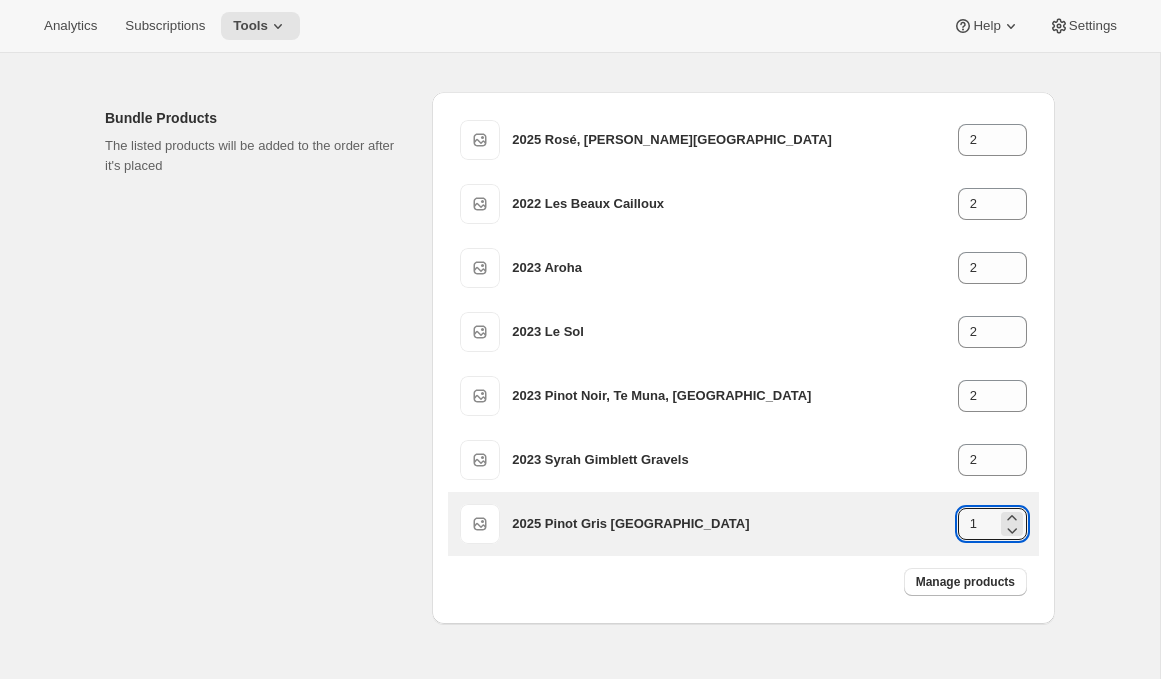 drag, startPoint x: 979, startPoint y: 518, endPoint x: 942, endPoint y: 518, distance: 37 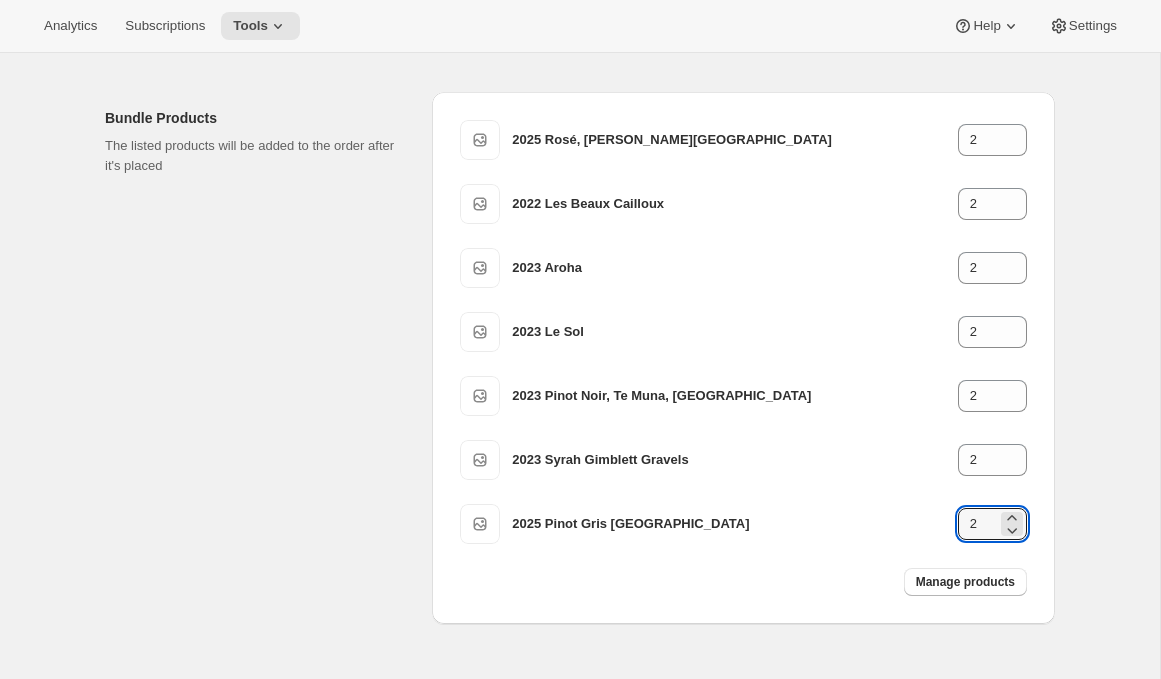 type on "2" 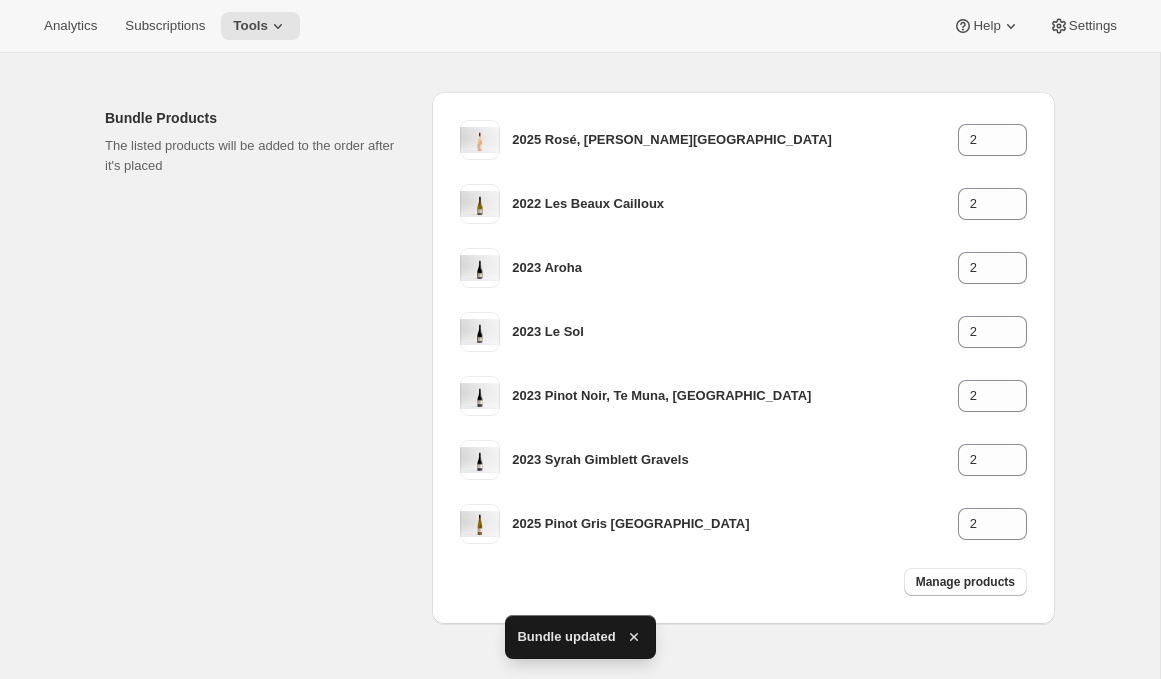 scroll, scrollTop: 0, scrollLeft: 0, axis: both 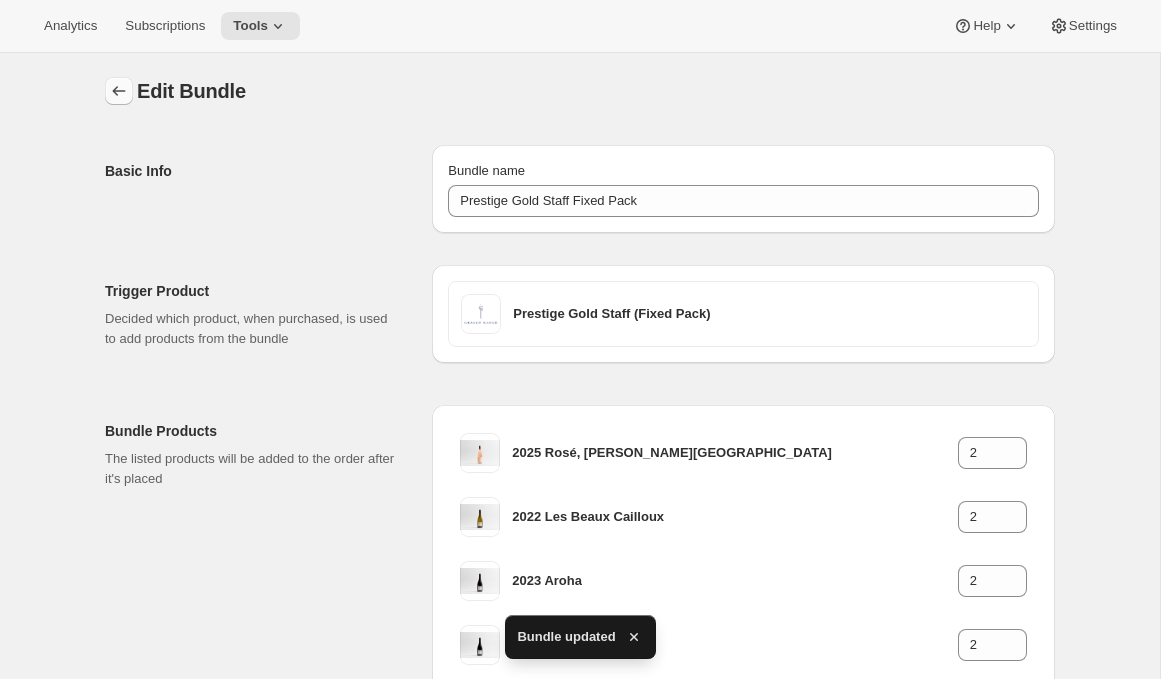 click 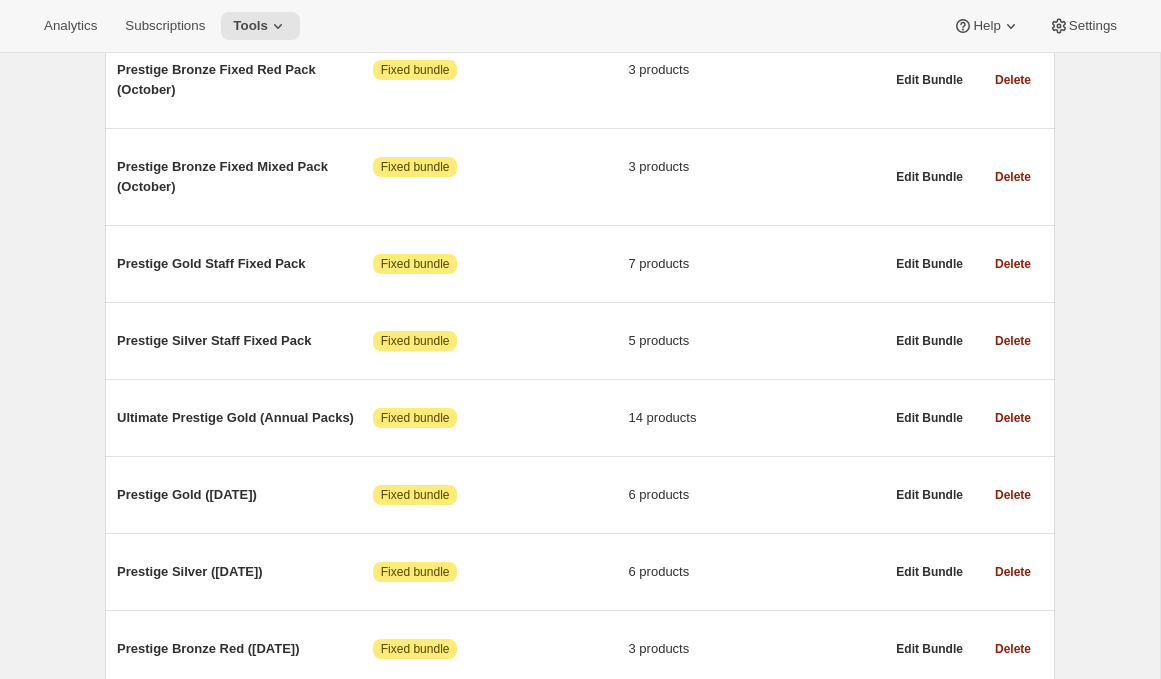 scroll, scrollTop: 781, scrollLeft: 0, axis: vertical 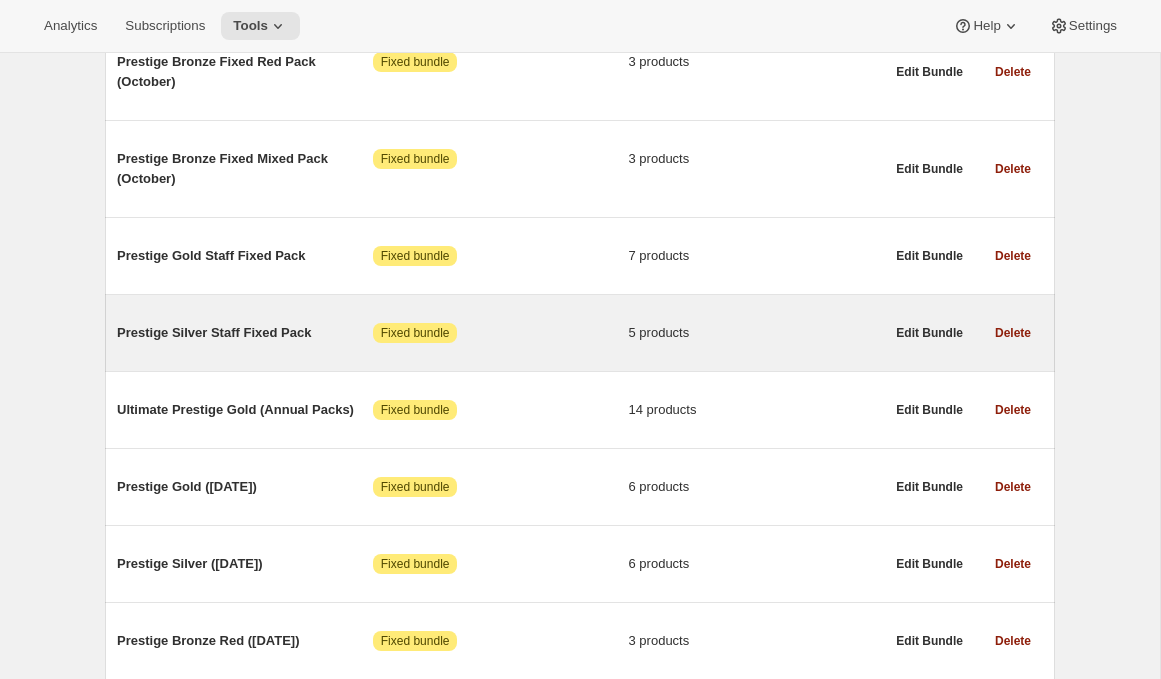 click on "Prestige Silver Staff Fixed Pack" at bounding box center [245, 333] 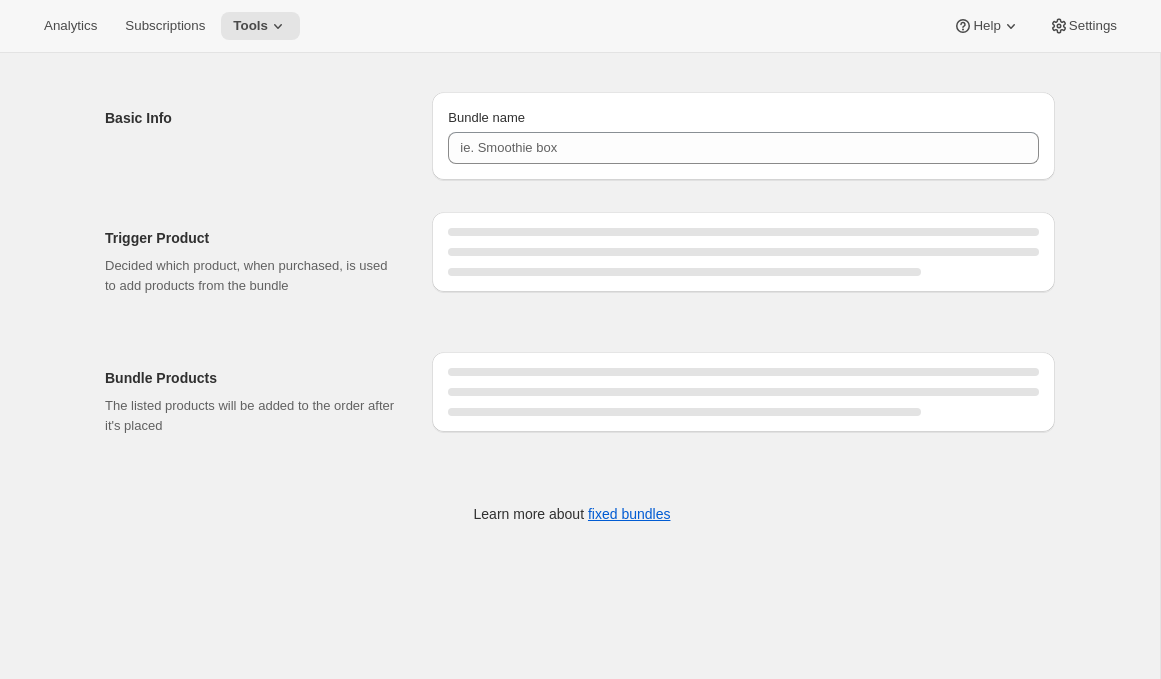 scroll, scrollTop: 0, scrollLeft: 0, axis: both 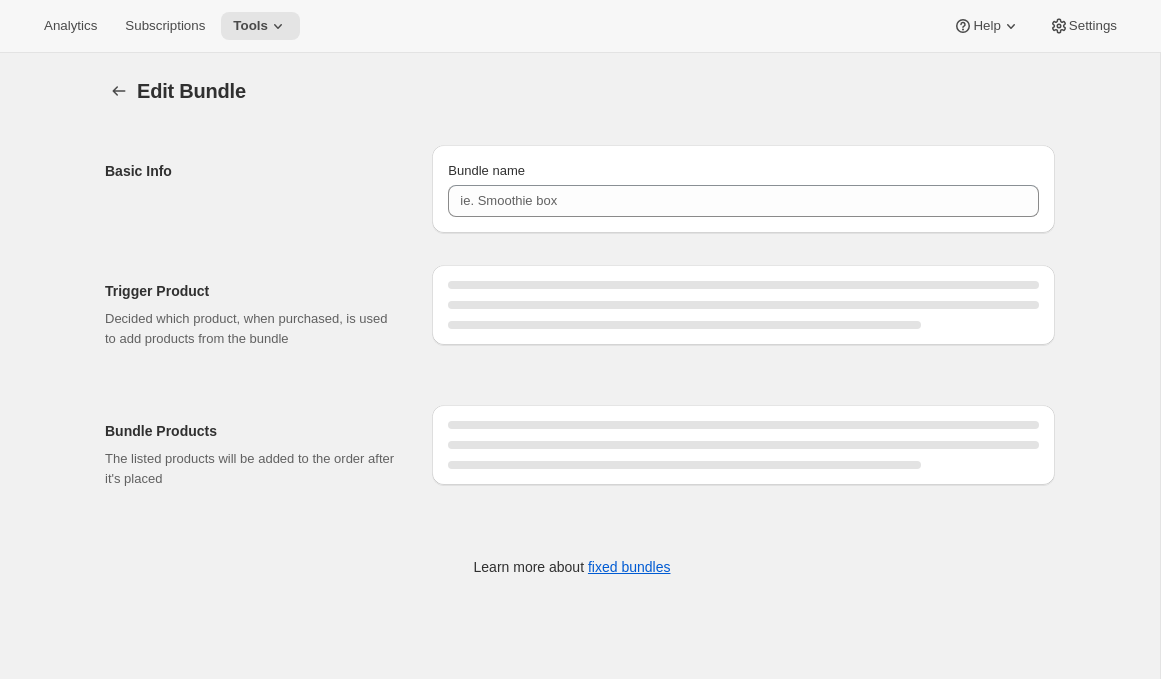 type on "Prestige Silver Staff Fixed Pack" 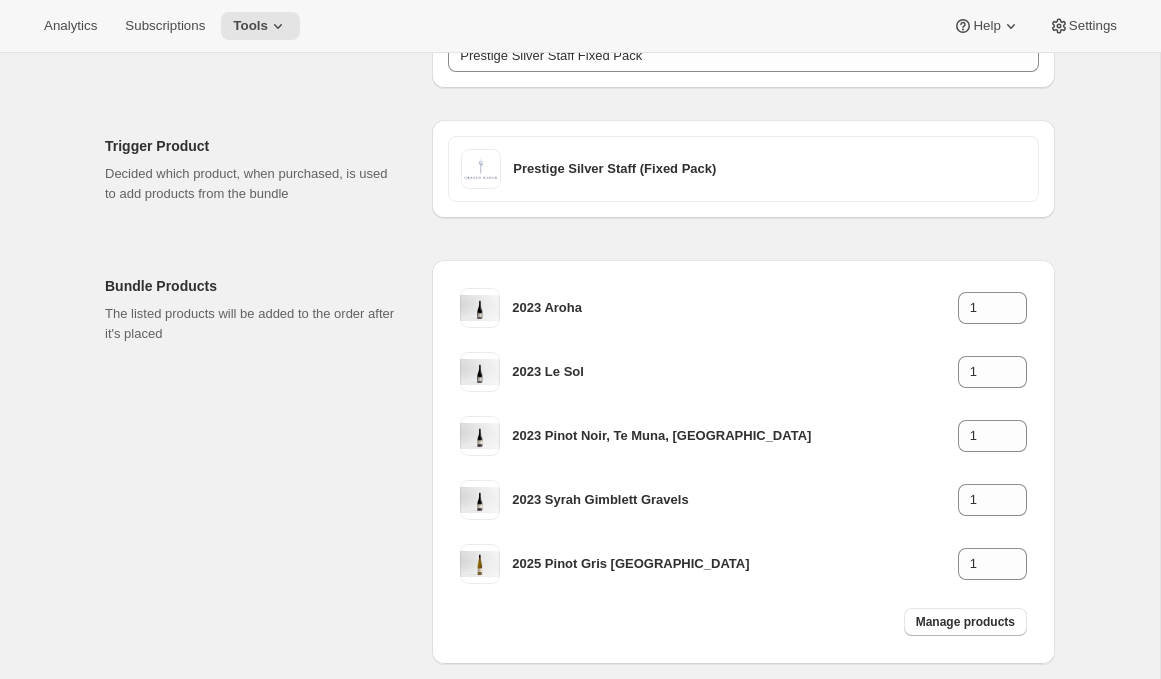 scroll, scrollTop: 252, scrollLeft: 0, axis: vertical 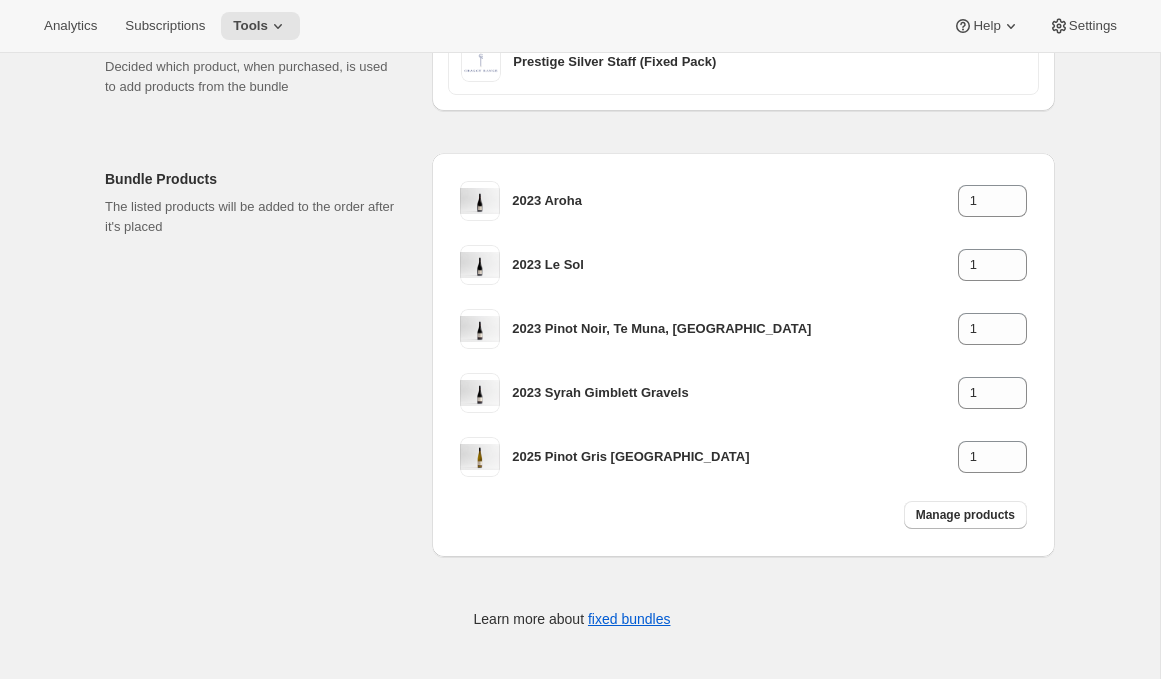 click on "Manage products" at bounding box center (965, 515) 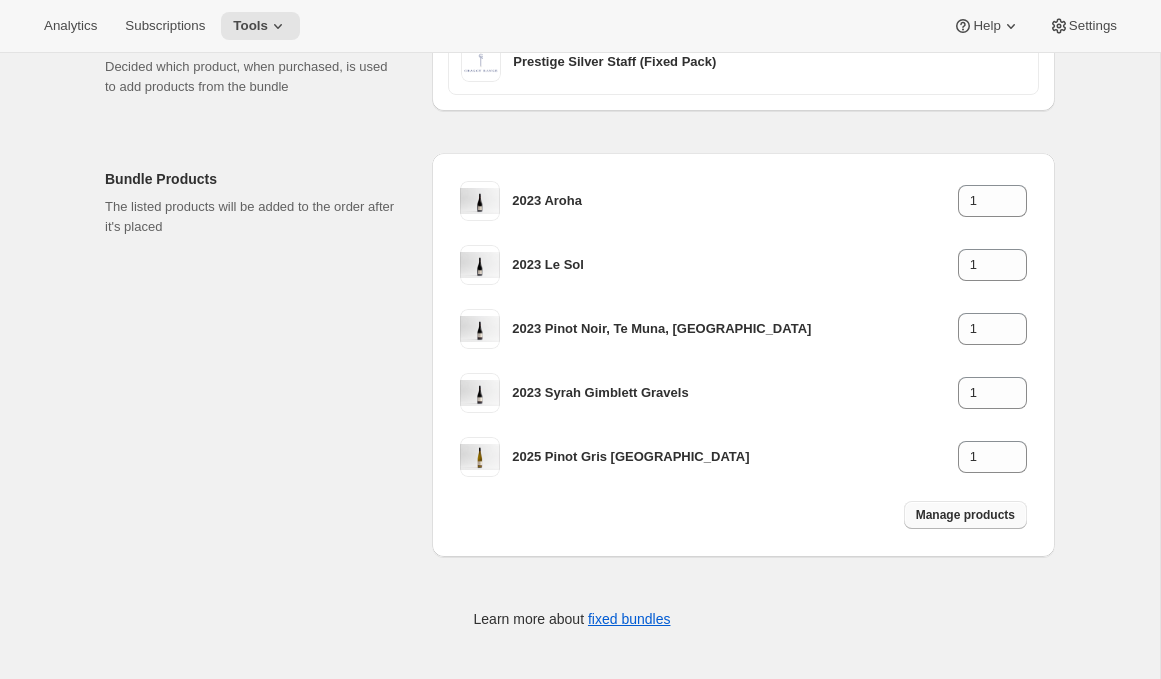 click on "Manage products" at bounding box center [965, 515] 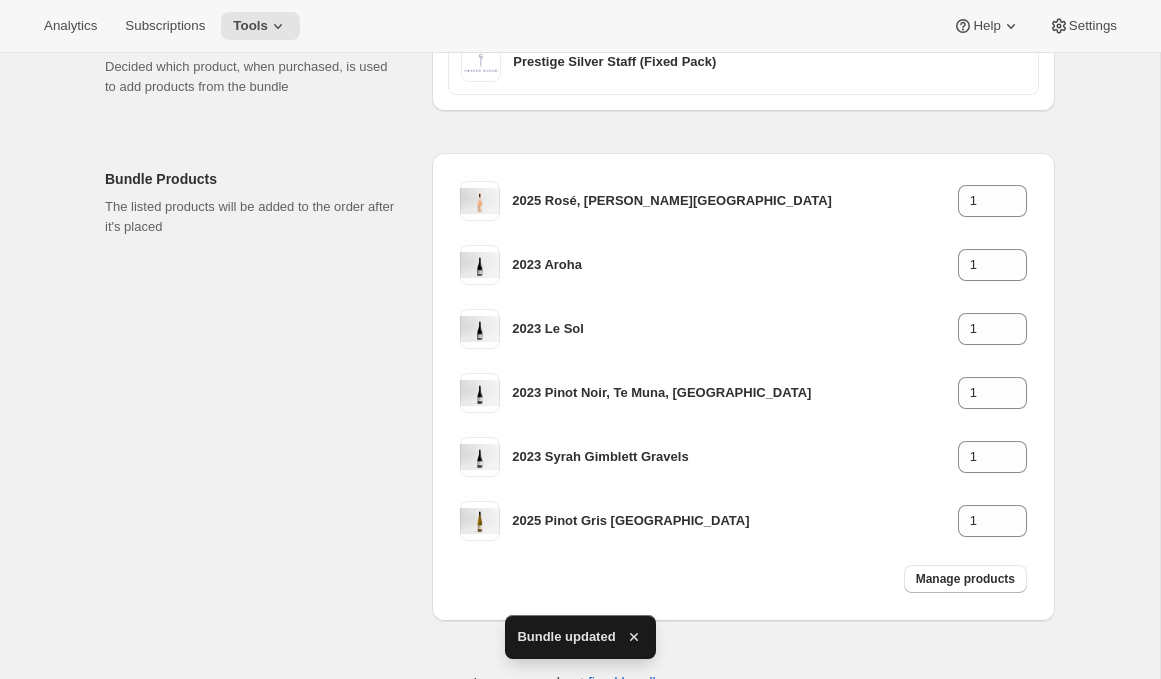 scroll, scrollTop: 0, scrollLeft: 0, axis: both 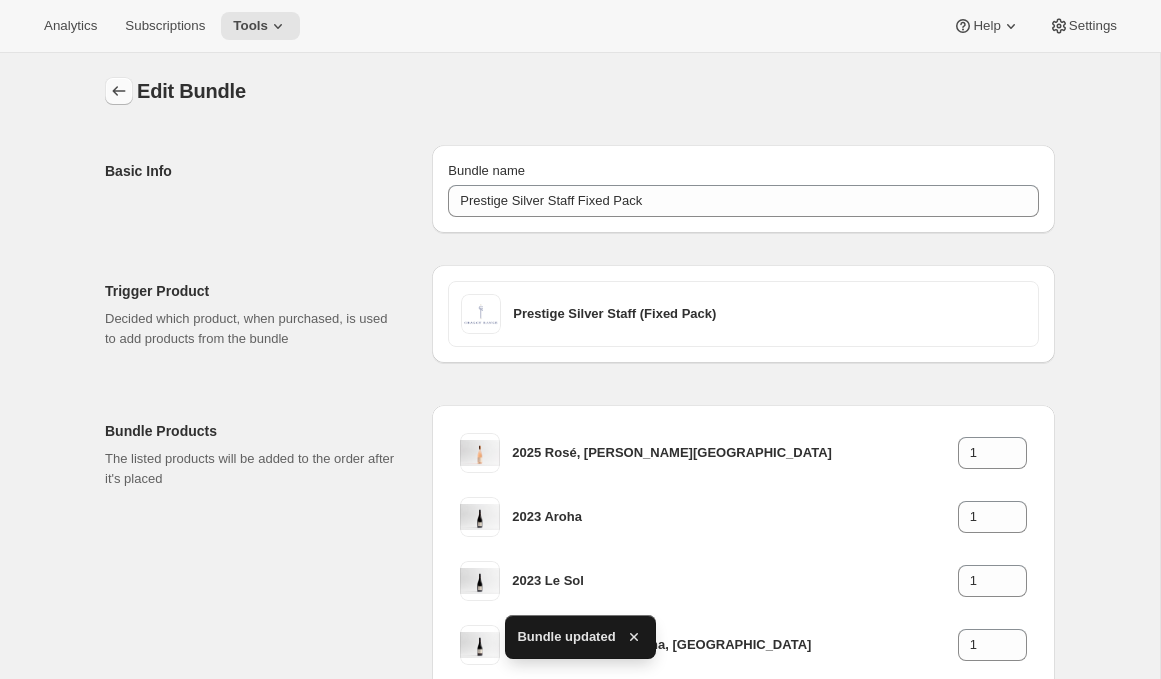 click 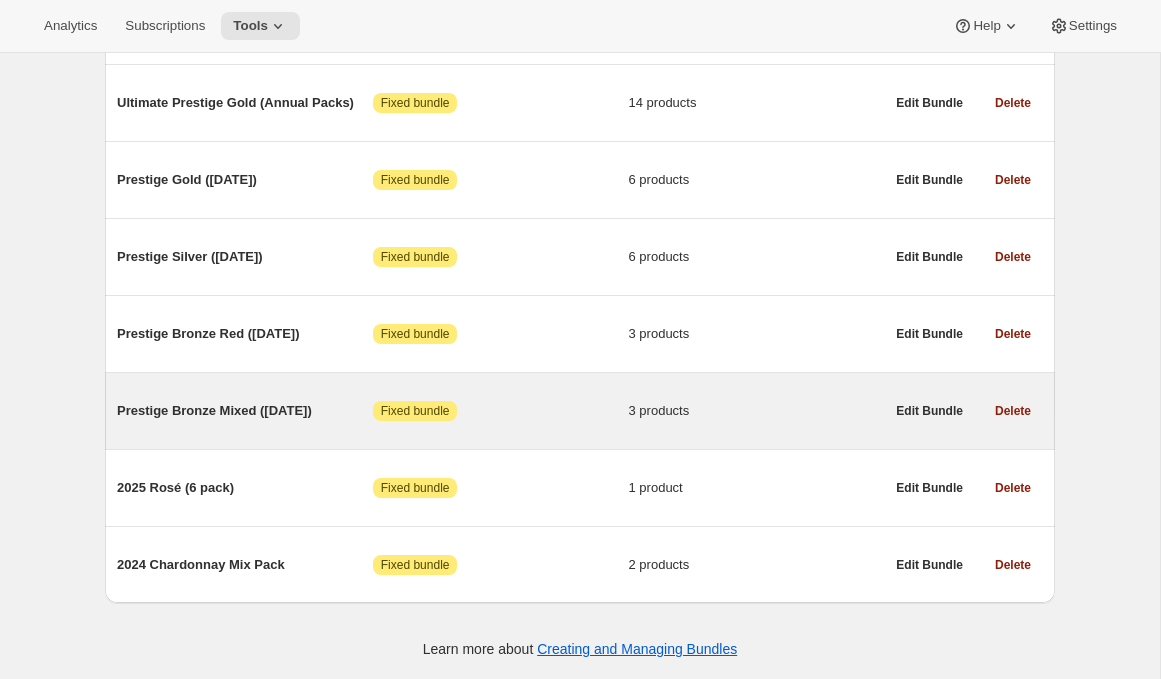 scroll, scrollTop: 1095, scrollLeft: 0, axis: vertical 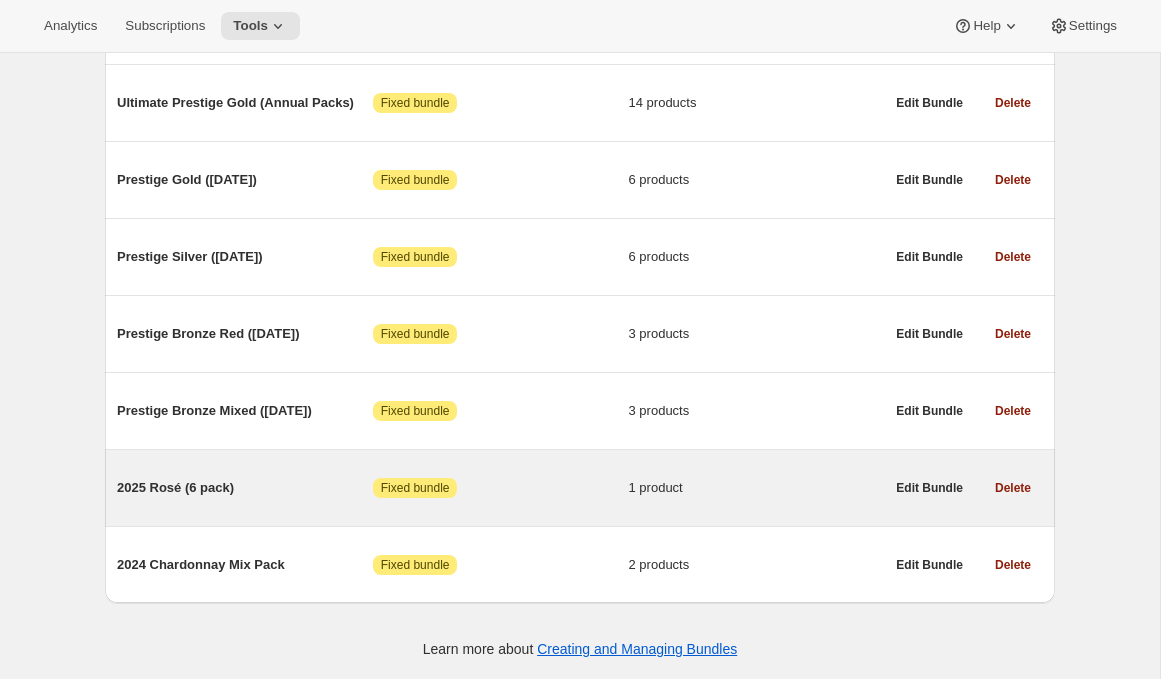 click on "2025 Rosé (6 pack)" at bounding box center [245, 488] 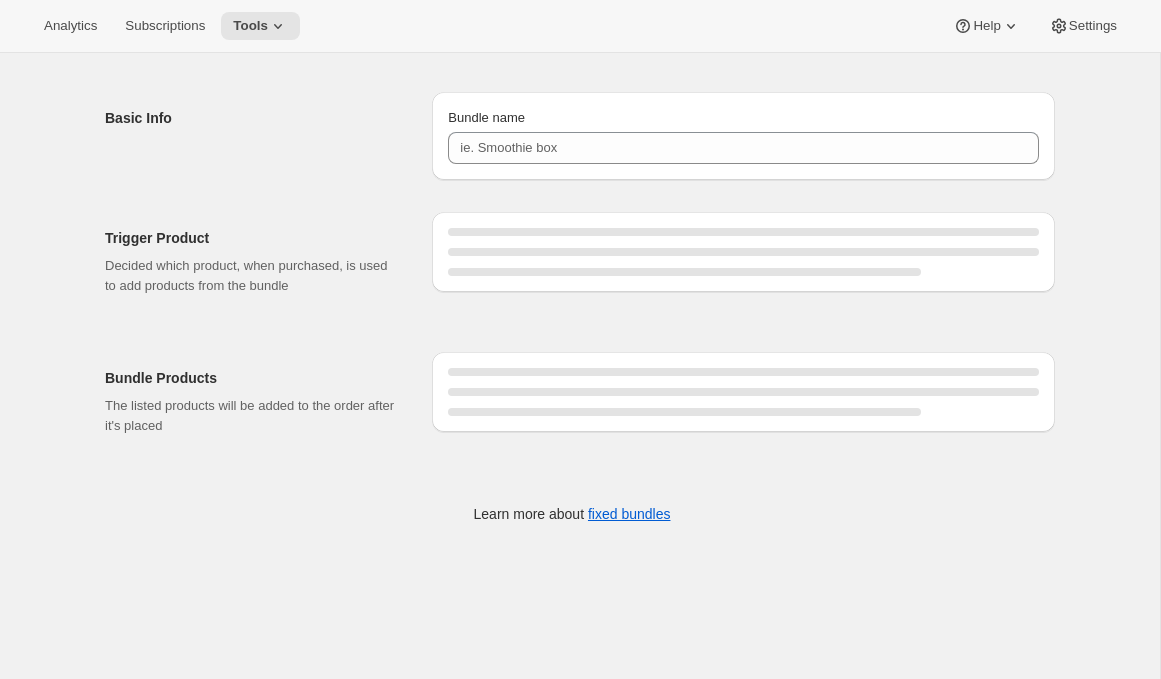 scroll, scrollTop: 0, scrollLeft: 0, axis: both 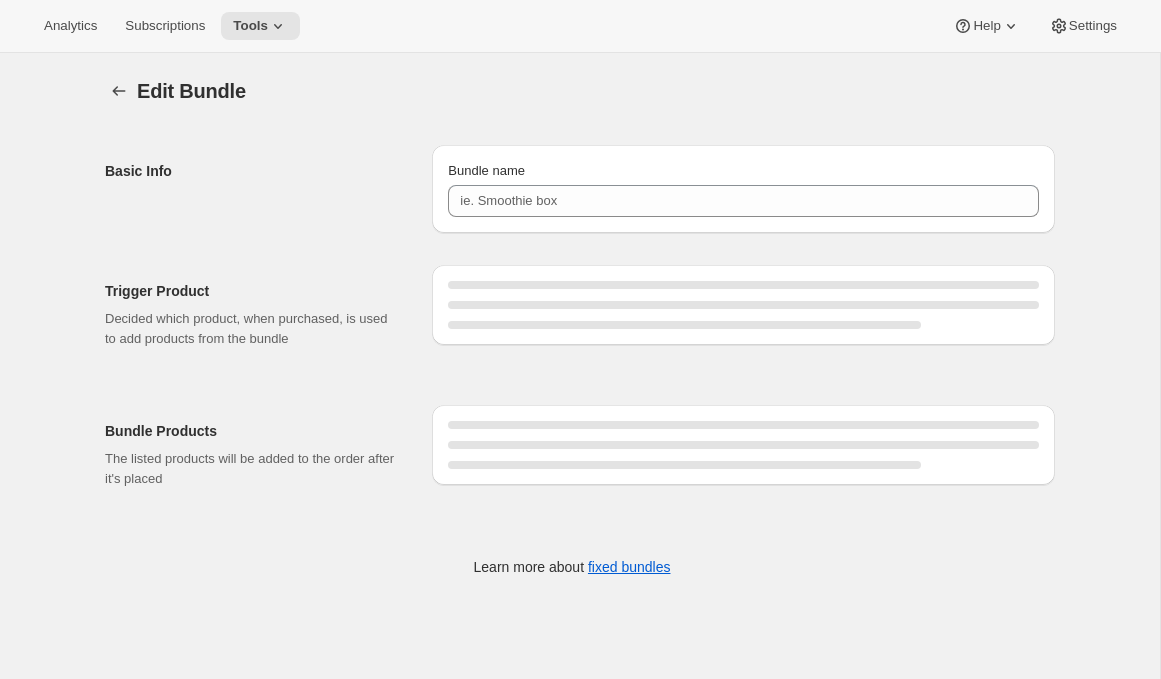 type on "2025 Rosé (6 pack)" 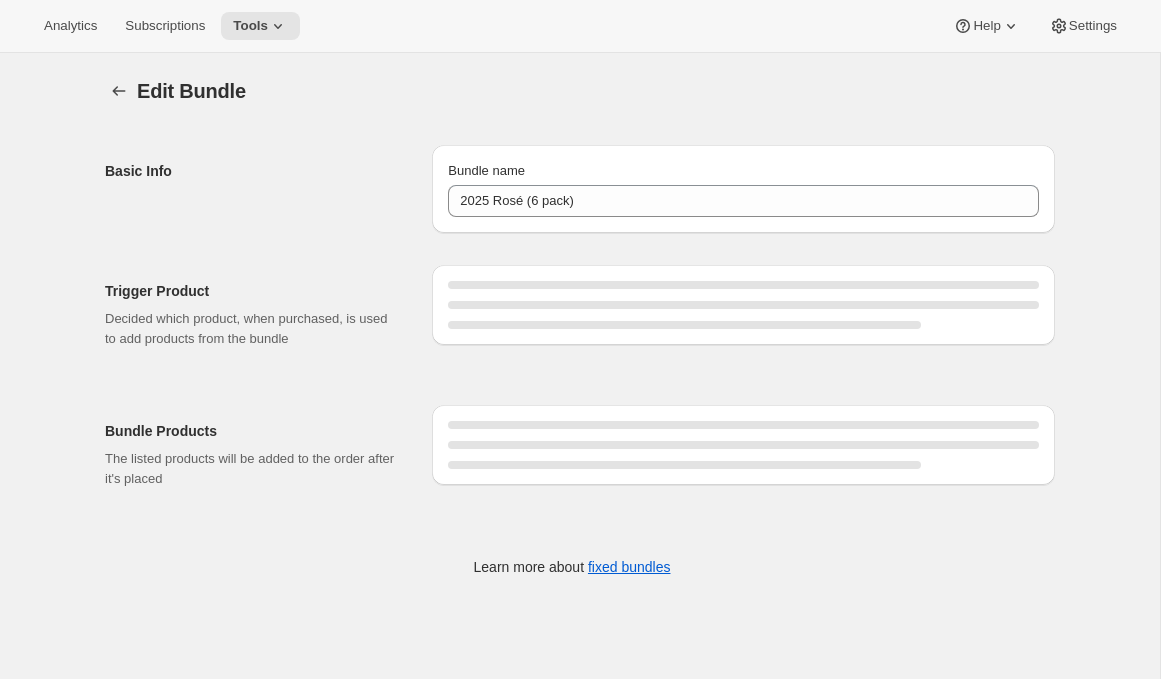 scroll, scrollTop: 53, scrollLeft: 0, axis: vertical 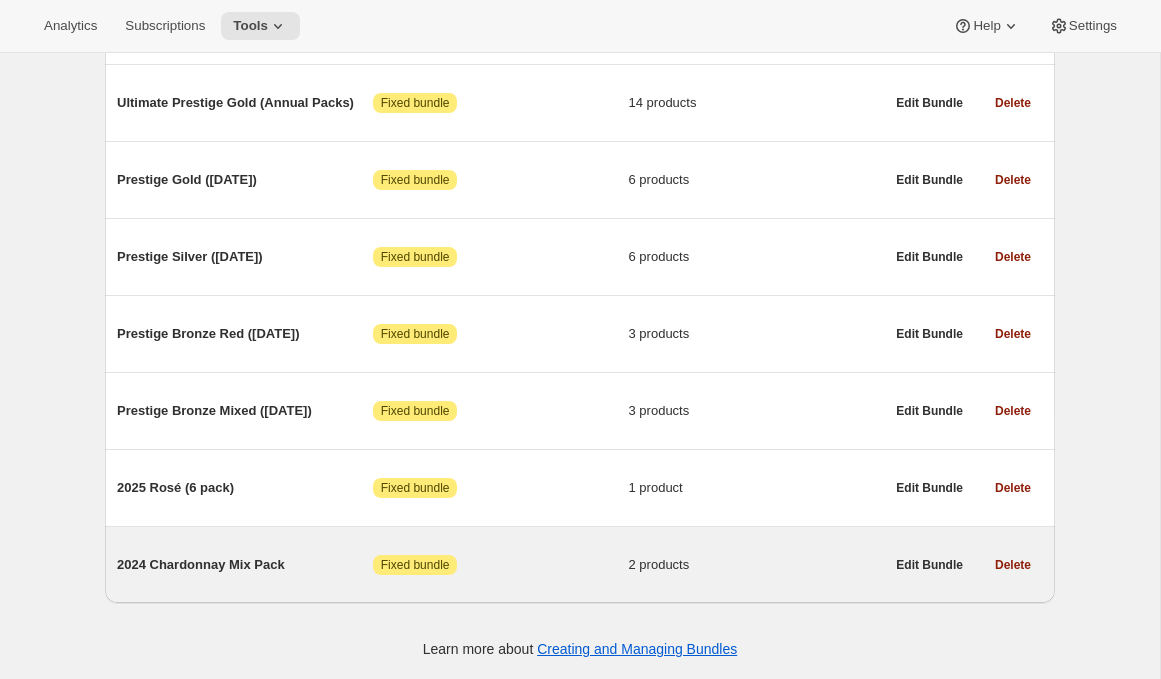 click on "2024 Chardonnay Mix Pack" at bounding box center (245, 565) 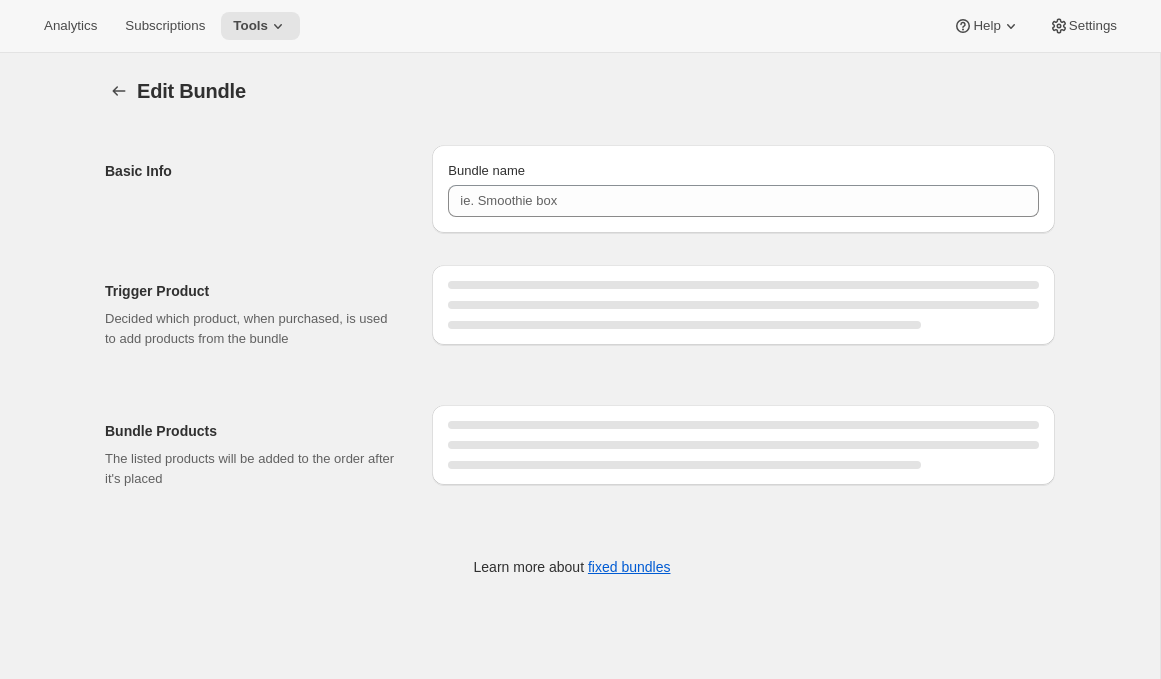 type on "2024 Chardonnay Mix Pack" 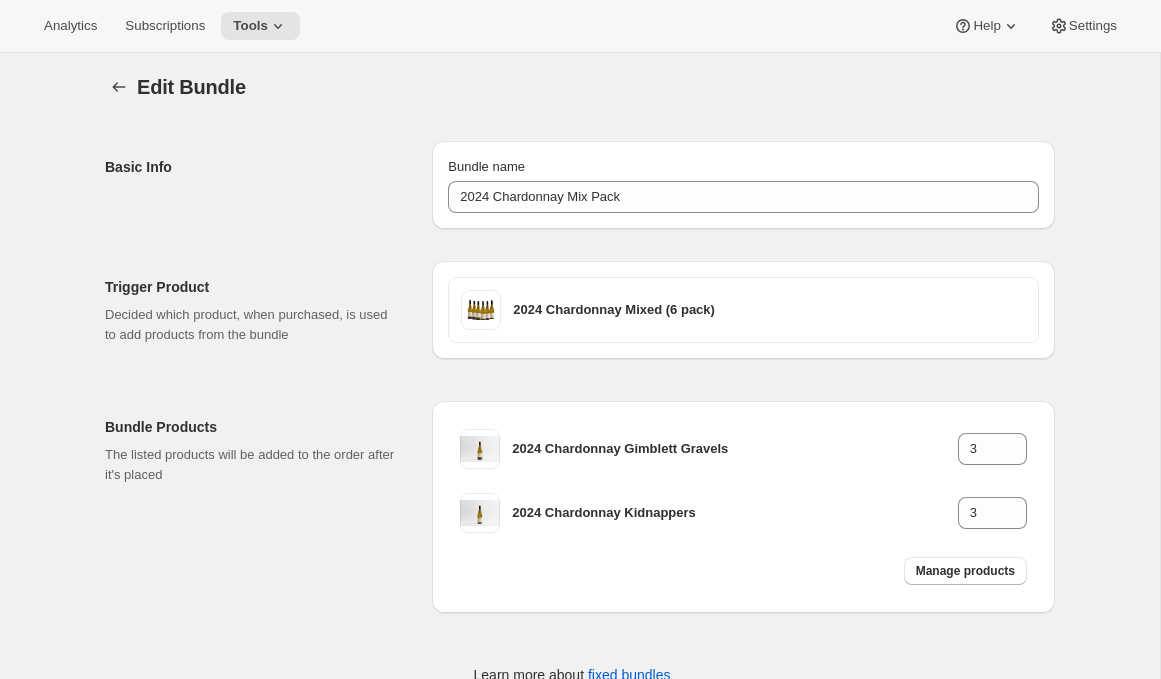 scroll, scrollTop: 0, scrollLeft: 0, axis: both 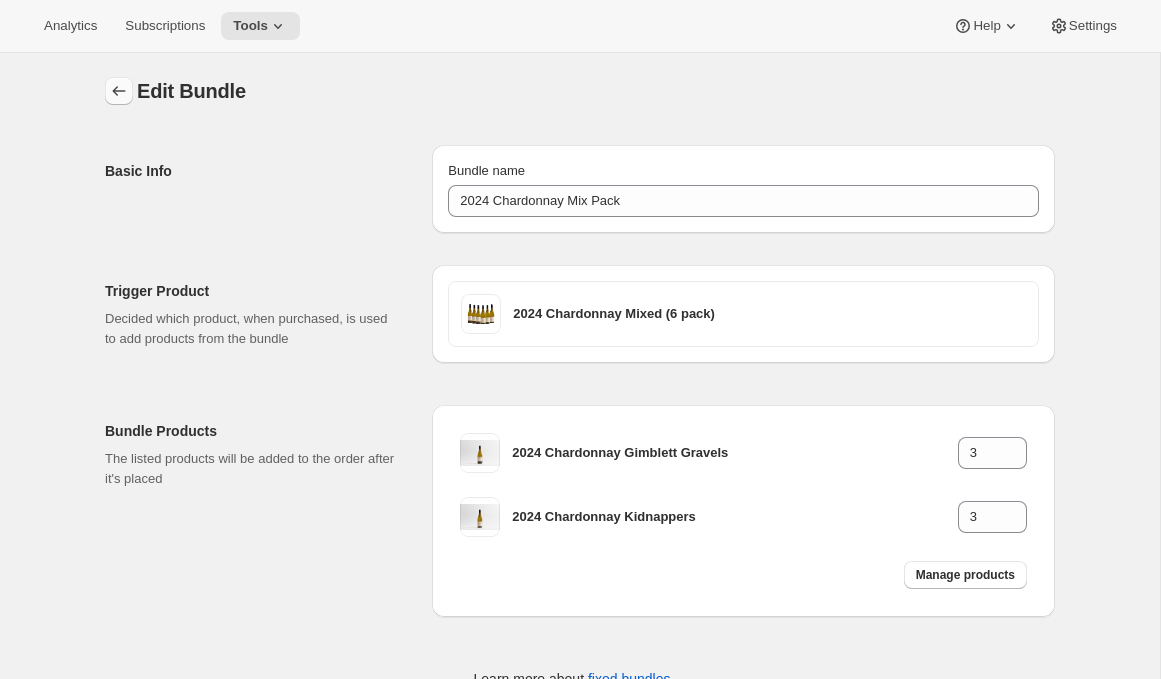click 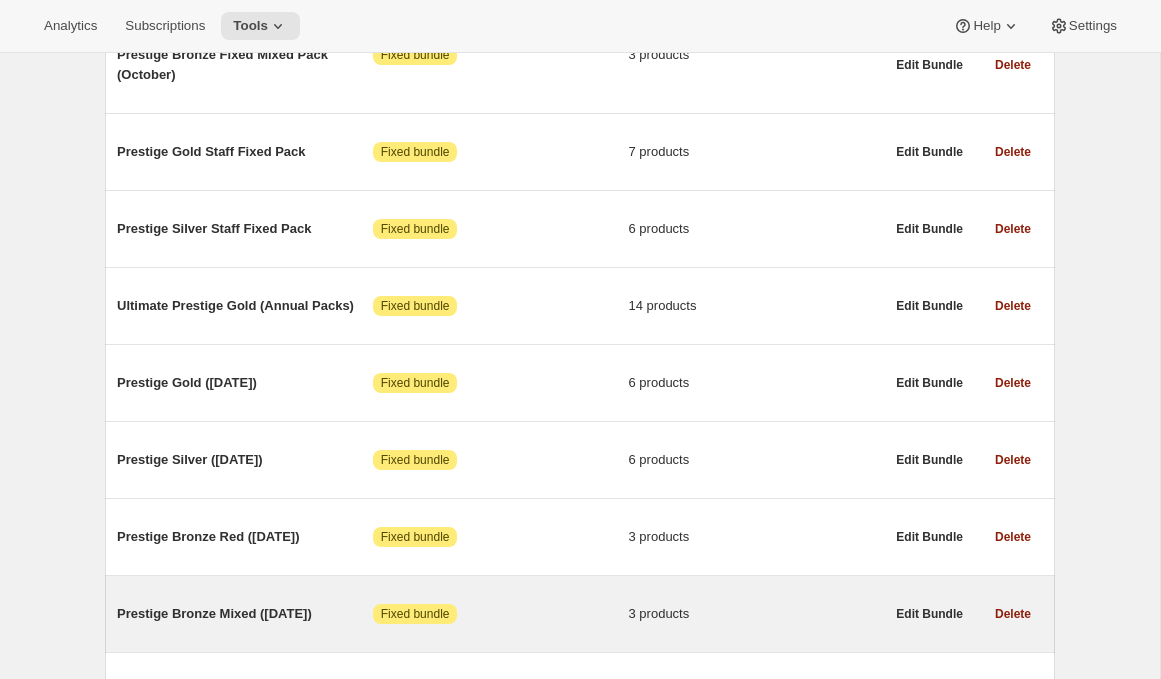 scroll, scrollTop: 858, scrollLeft: 0, axis: vertical 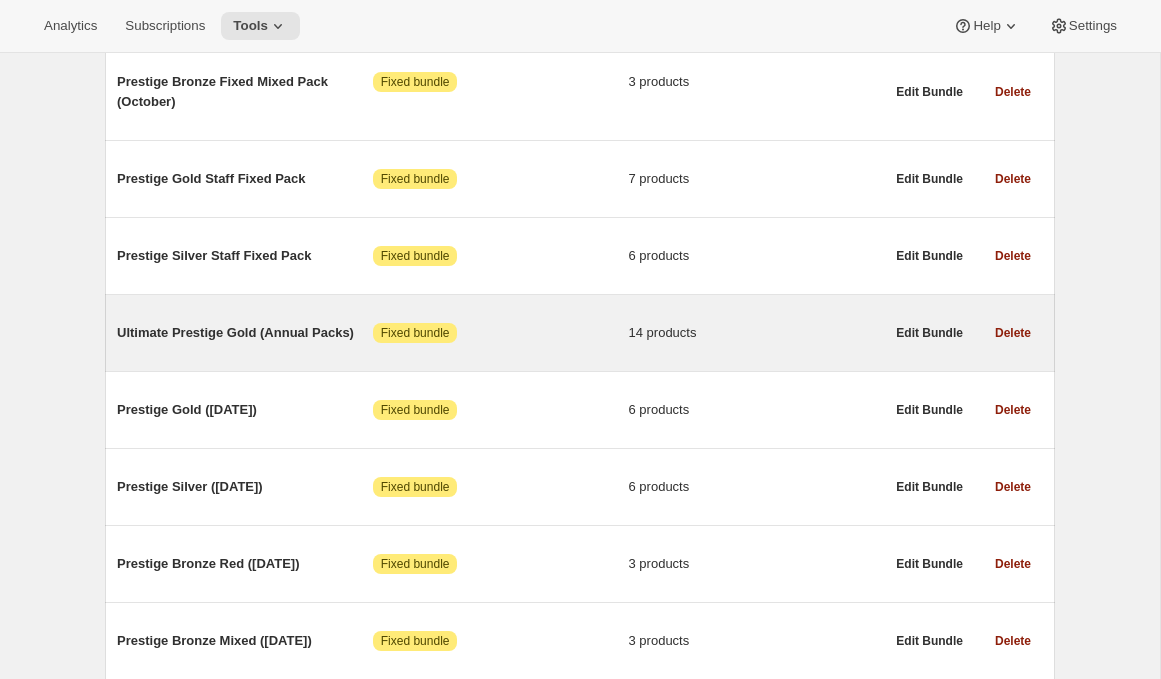 click on "Ultimate Prestige Gold (Annual Packs)" at bounding box center [245, 333] 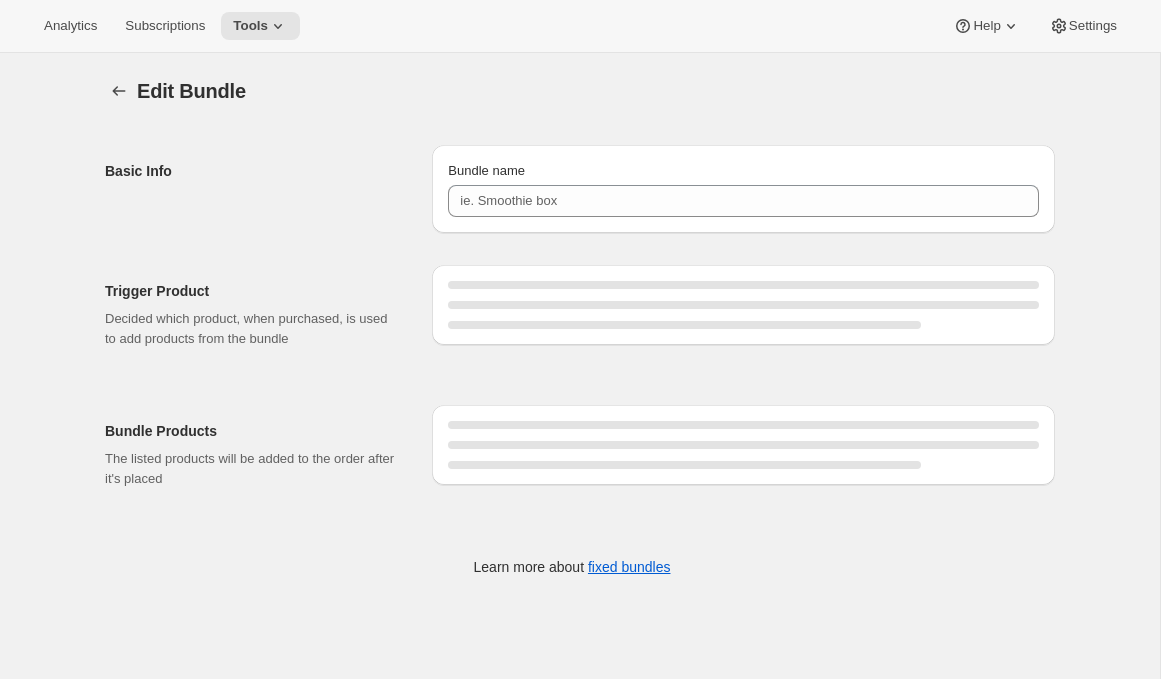 type on "Ultimate Prestige Gold (Annual Packs)" 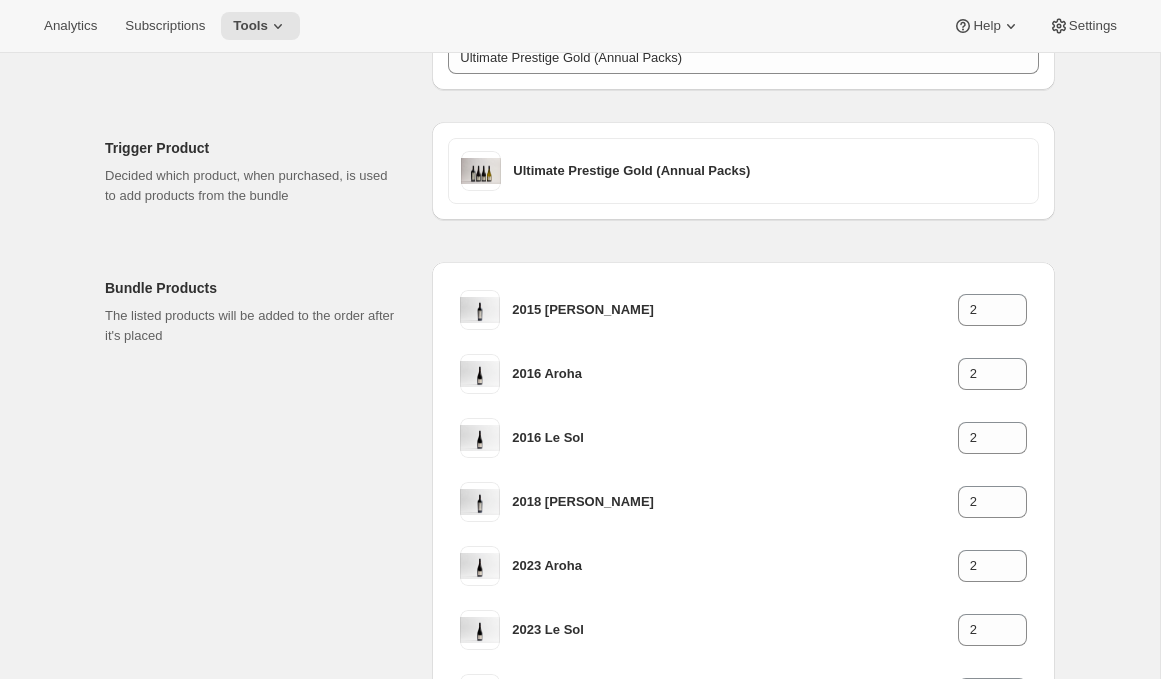 scroll, scrollTop: 0, scrollLeft: 0, axis: both 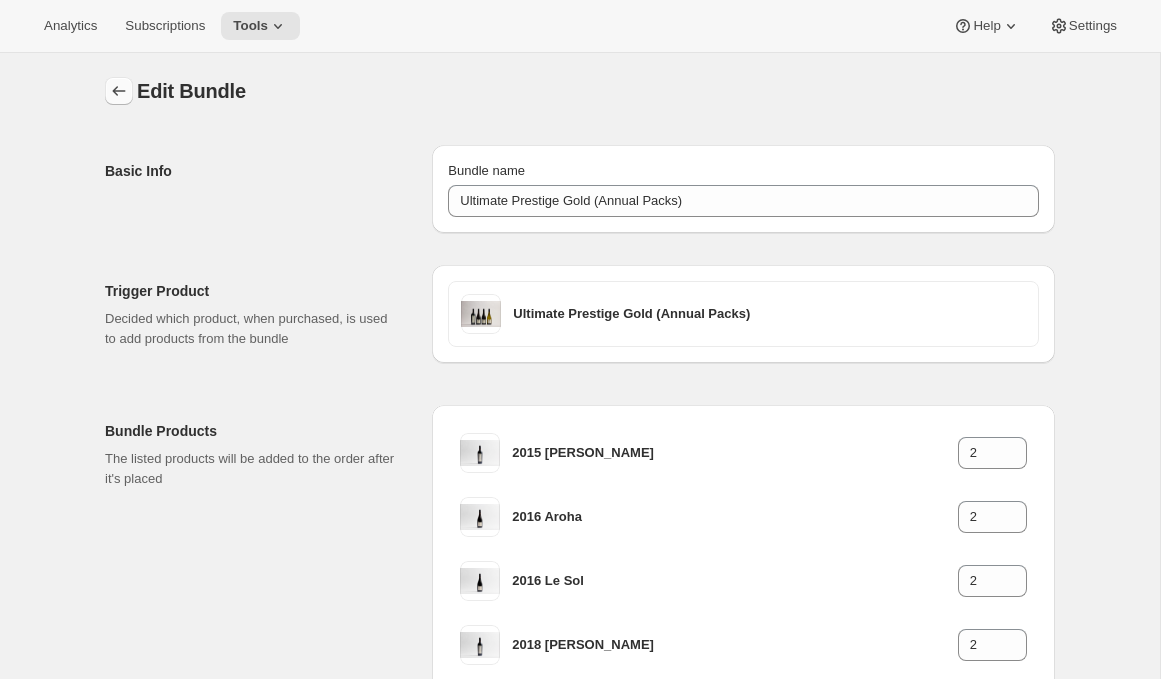 click 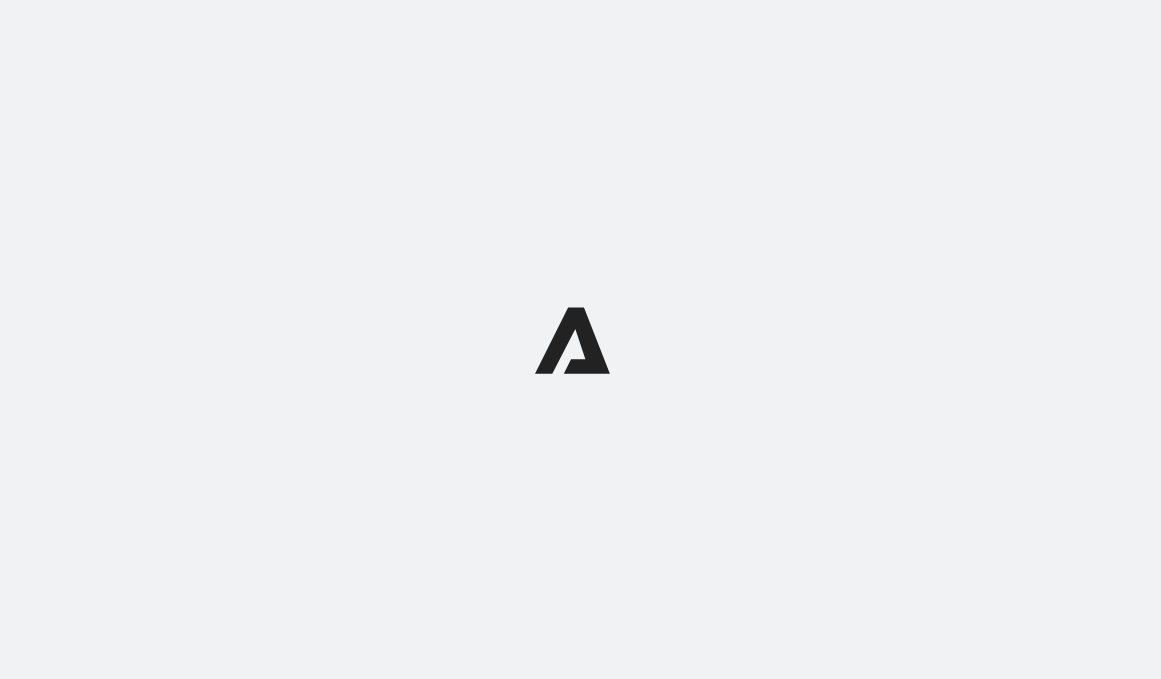 scroll, scrollTop: 0, scrollLeft: 0, axis: both 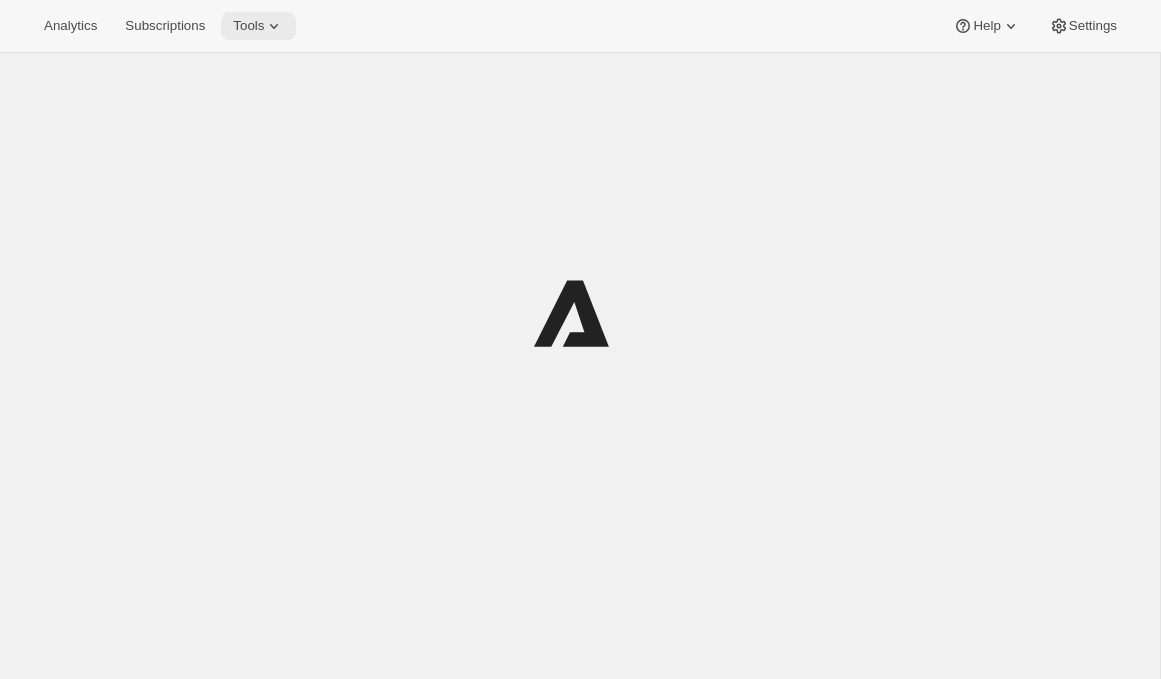 click 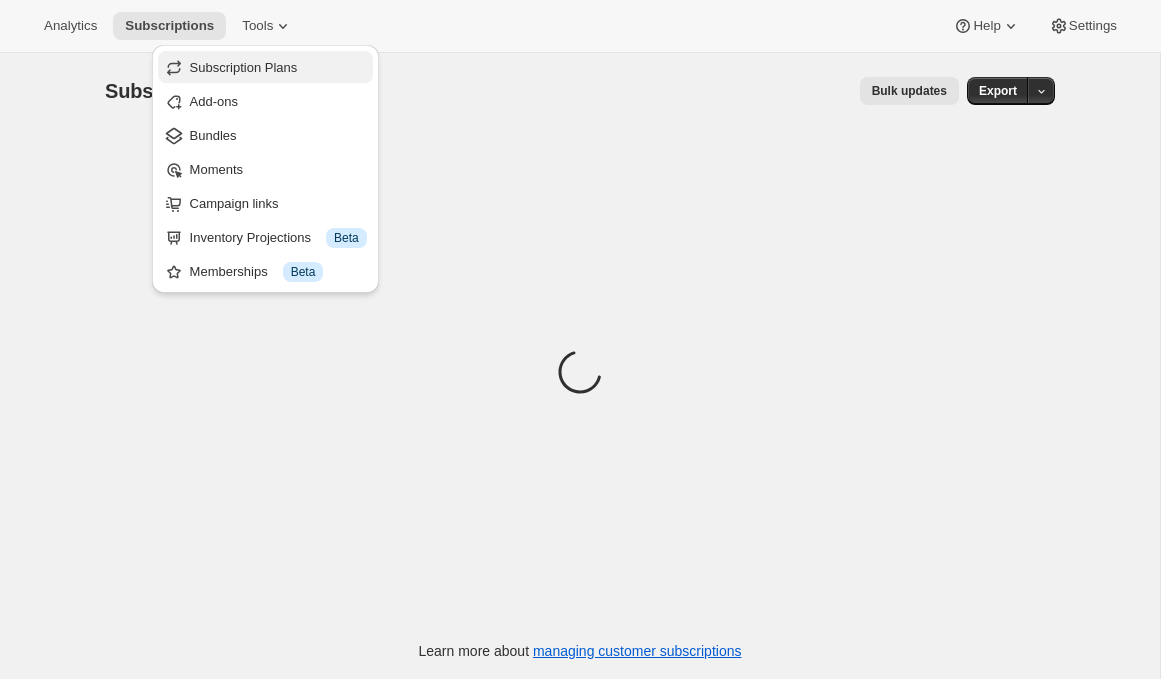 click on "Subscription Plans" at bounding box center [244, 67] 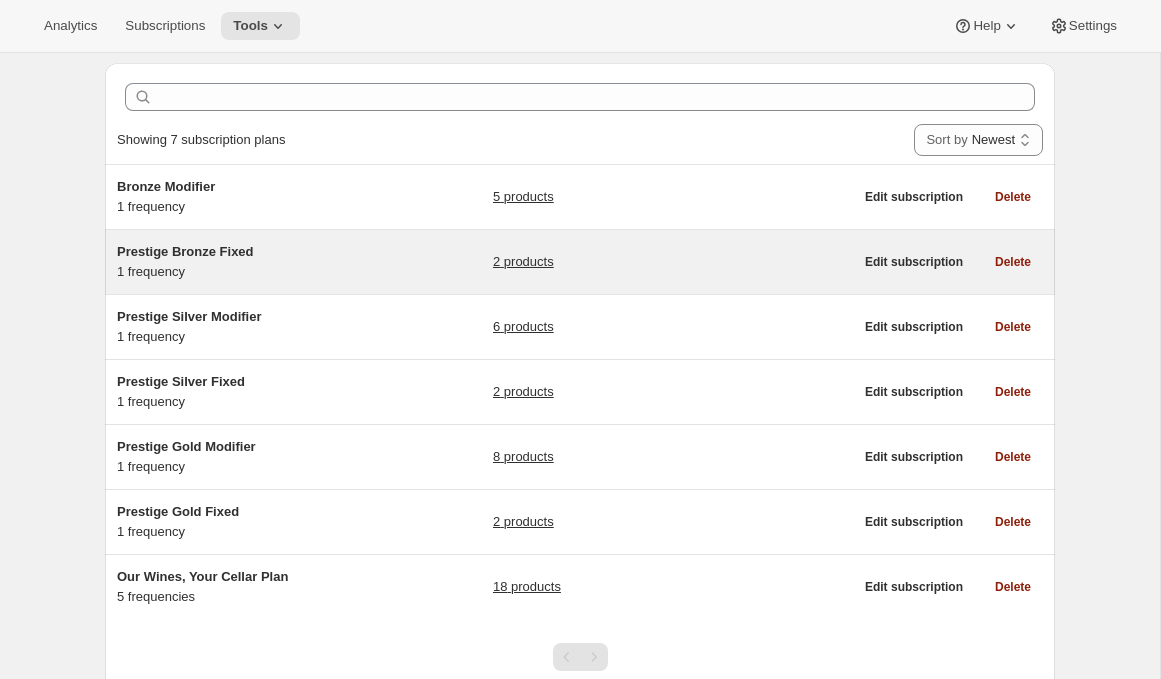 scroll, scrollTop: 63, scrollLeft: 0, axis: vertical 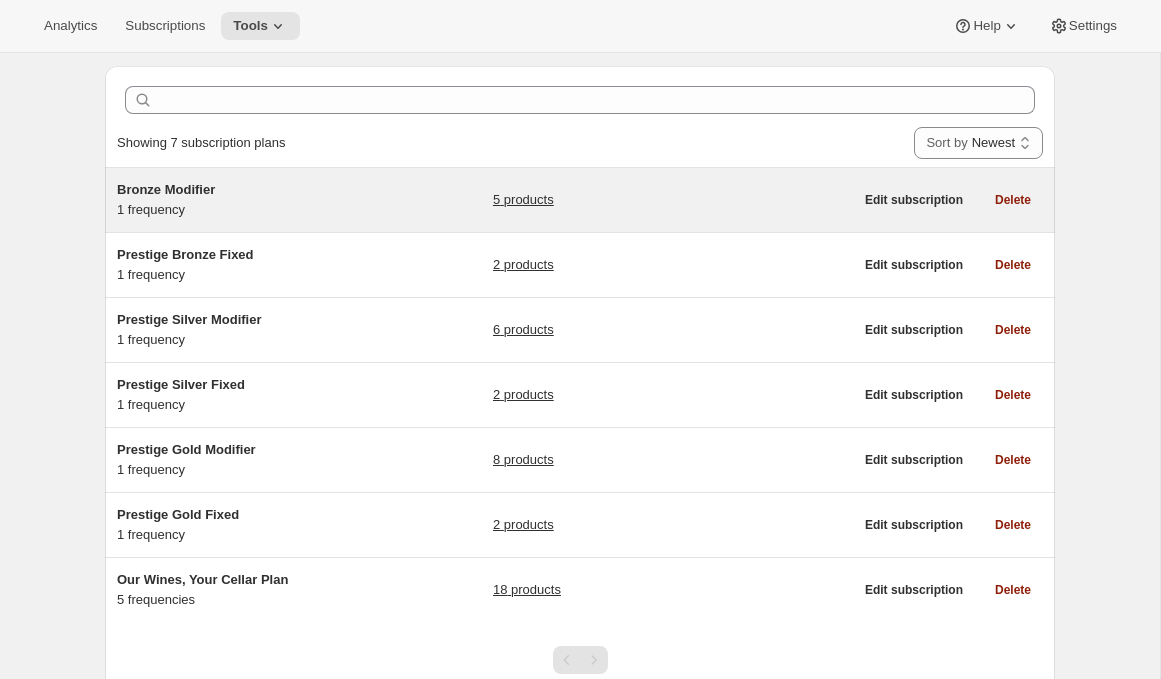click on "Bronze Modifier 1 frequency" at bounding box center [242, 200] 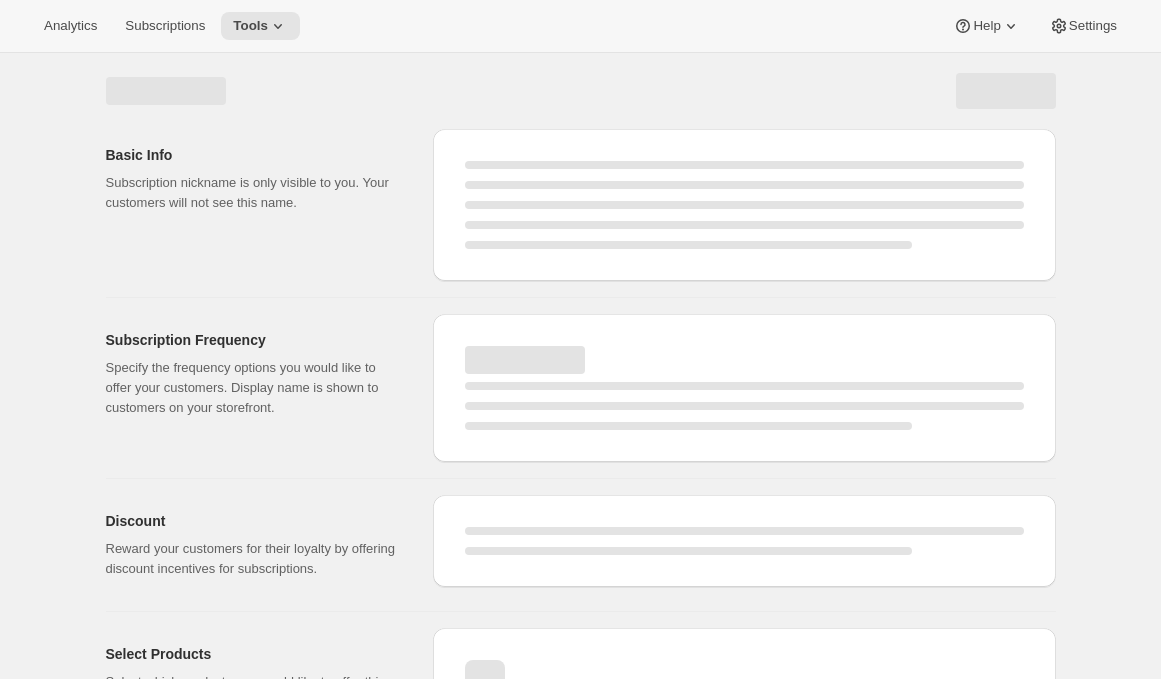 select on "WEEK" 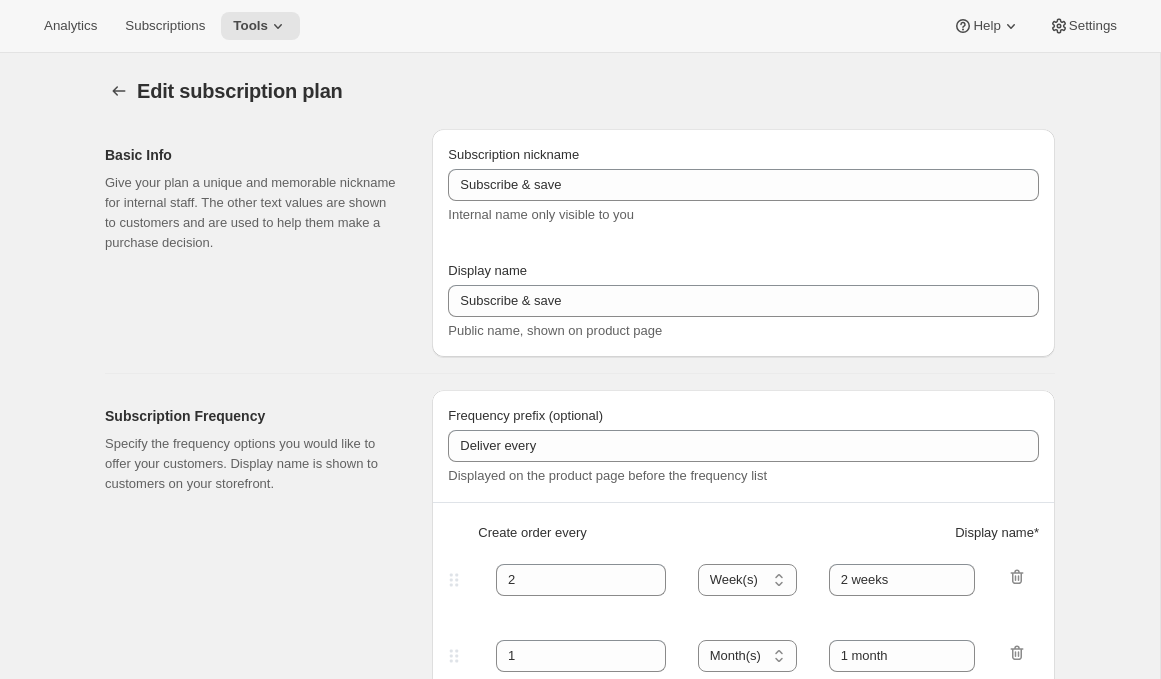 type on "Bronze Modifier" 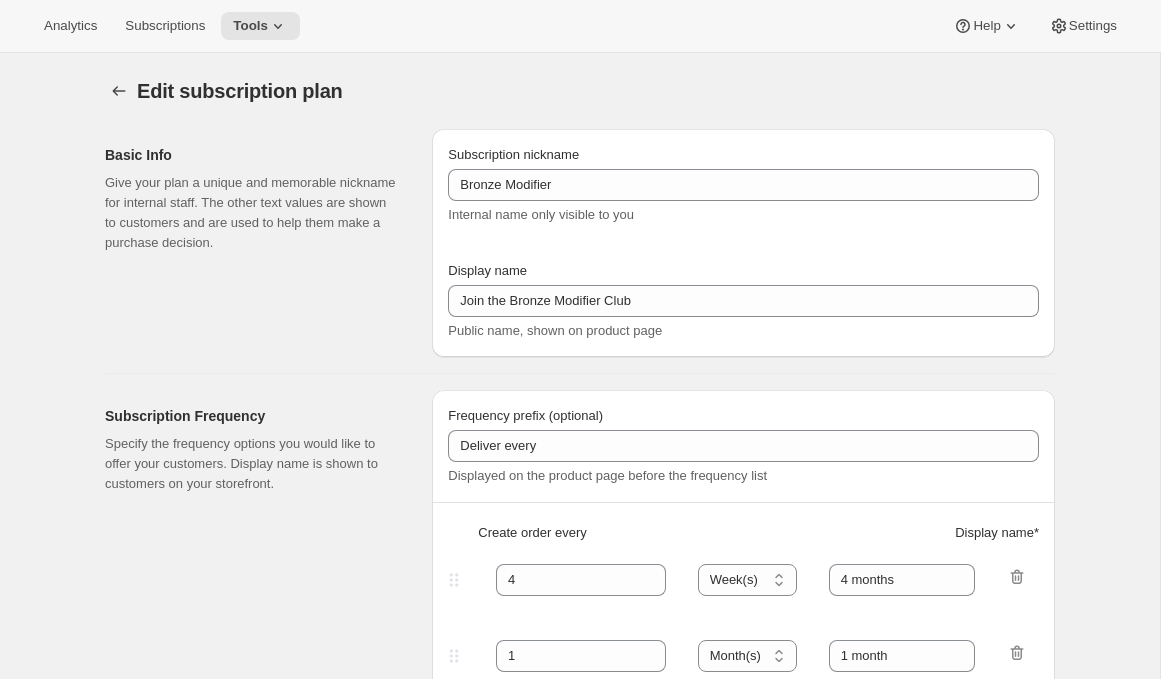 select on "YEARDAY" 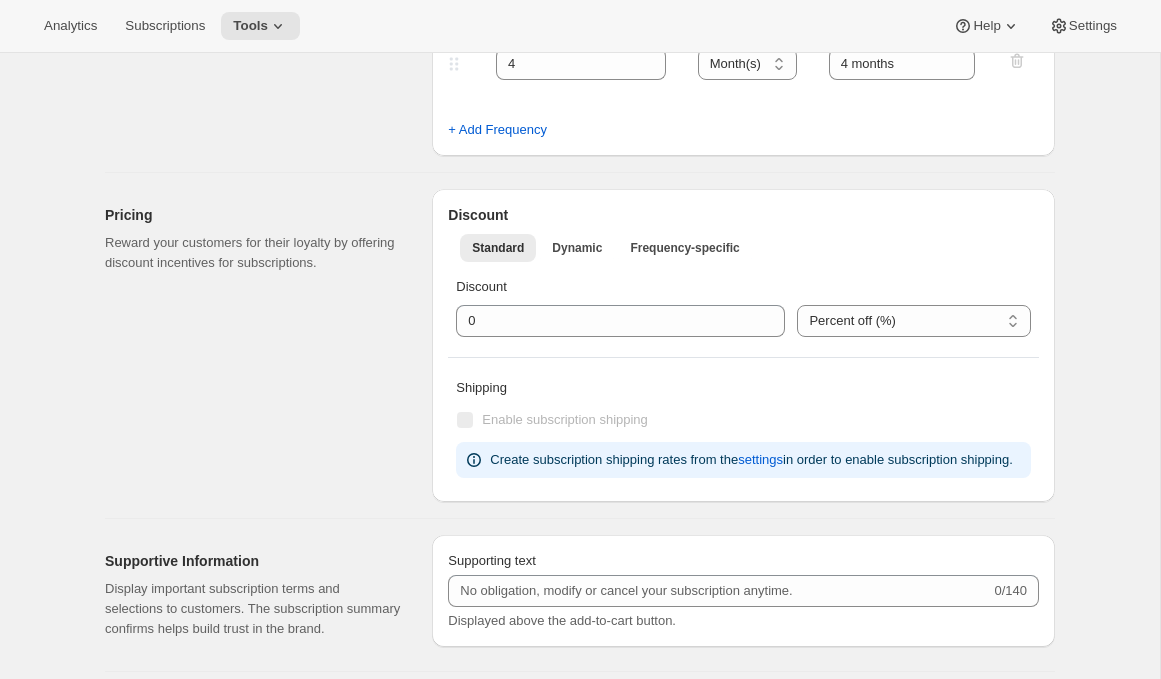 scroll, scrollTop: 0, scrollLeft: 0, axis: both 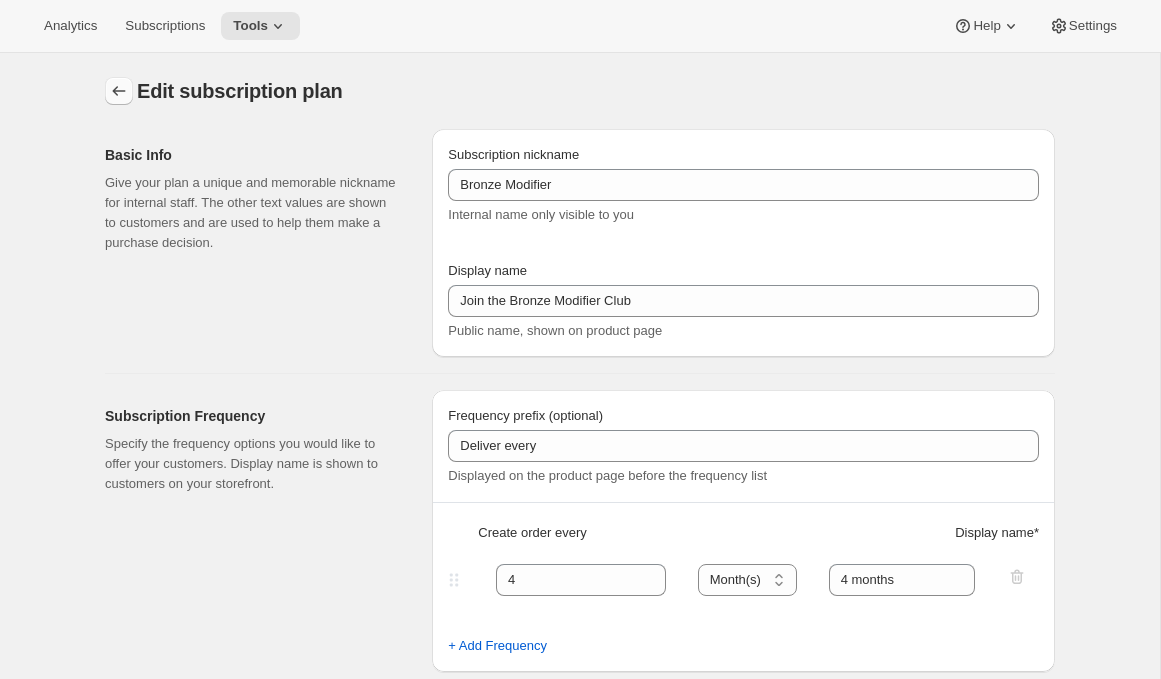 click 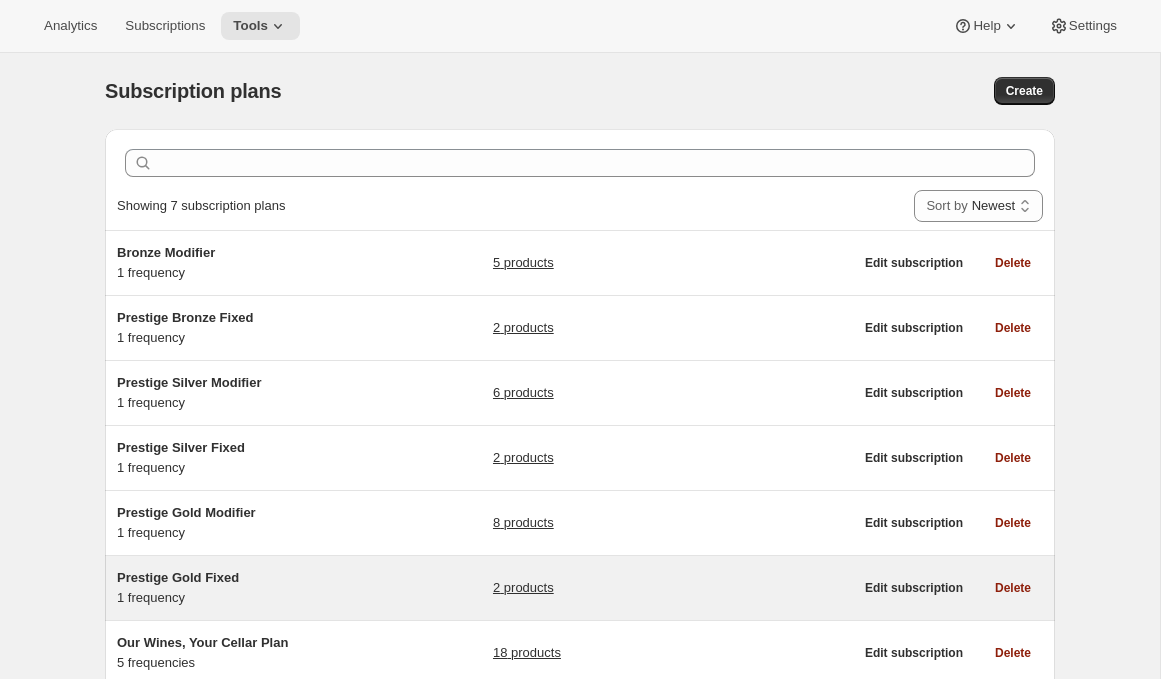 scroll, scrollTop: 142, scrollLeft: 0, axis: vertical 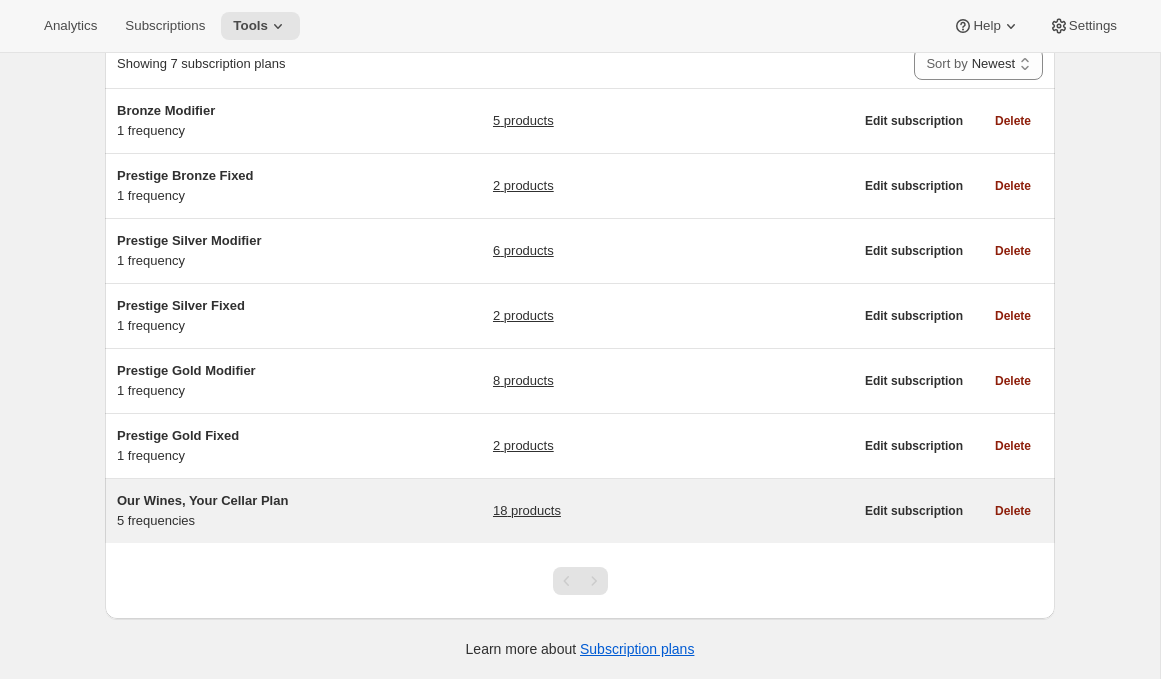 click on "Our Wines, Your Cellar Plan" at bounding box center (242, 501) 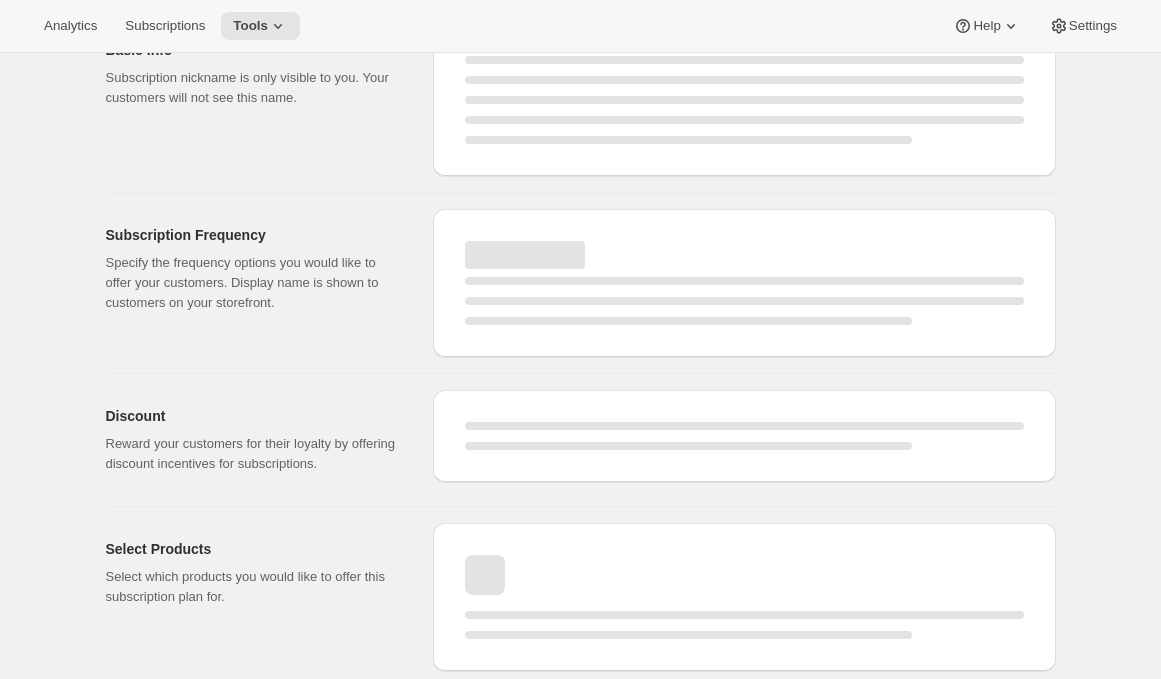 scroll, scrollTop: 0, scrollLeft: 0, axis: both 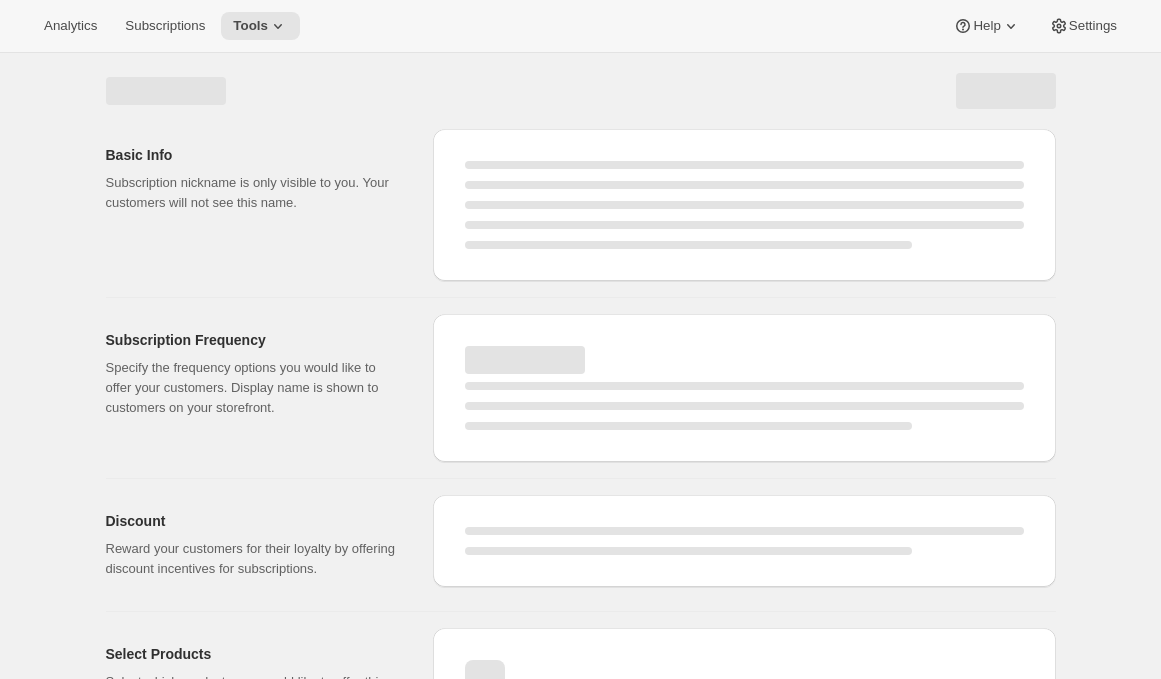 select on "WEEK" 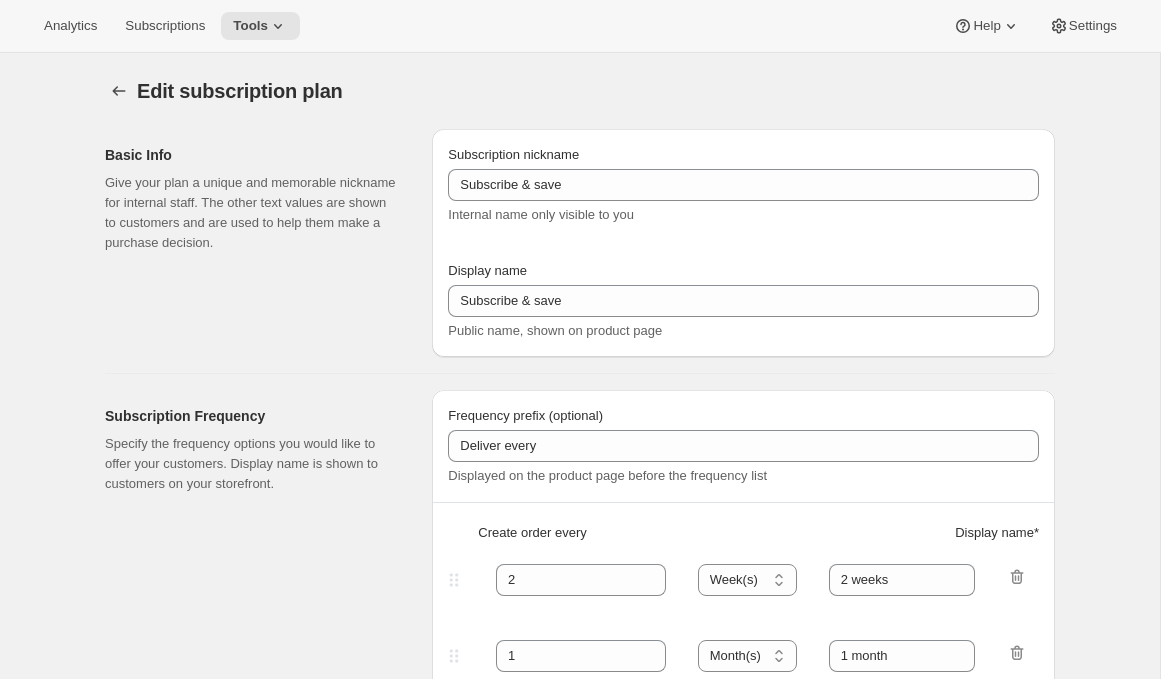 type on "Our Wines, Your Cellar Plan" 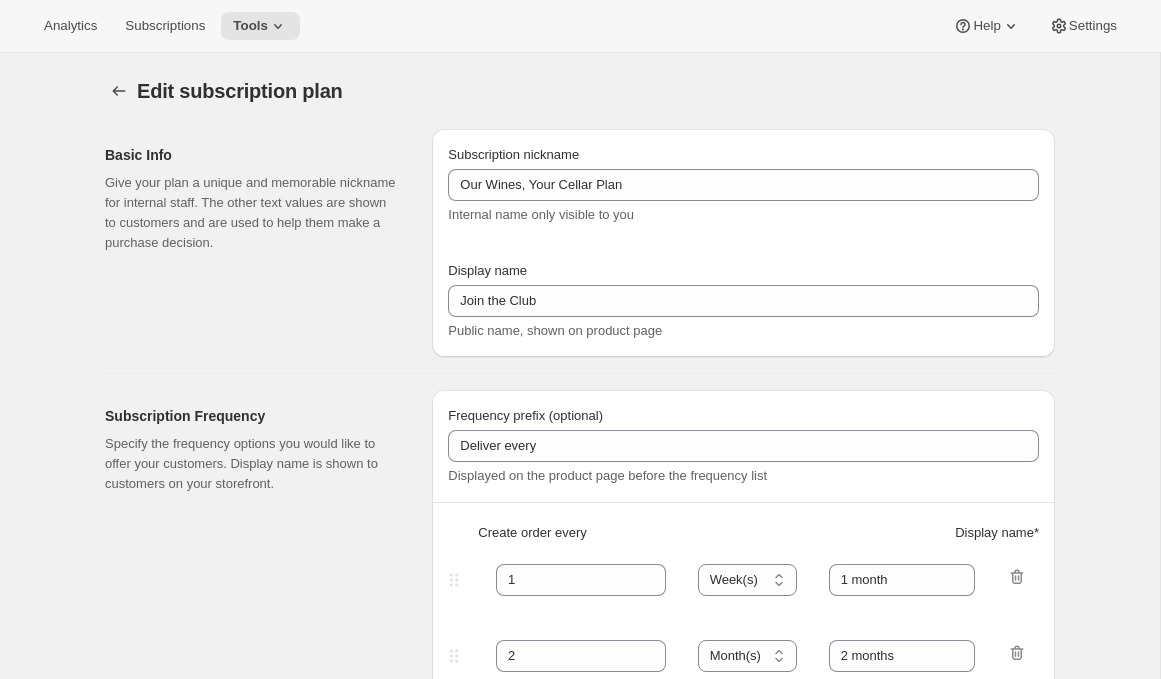 select on "MONTH" 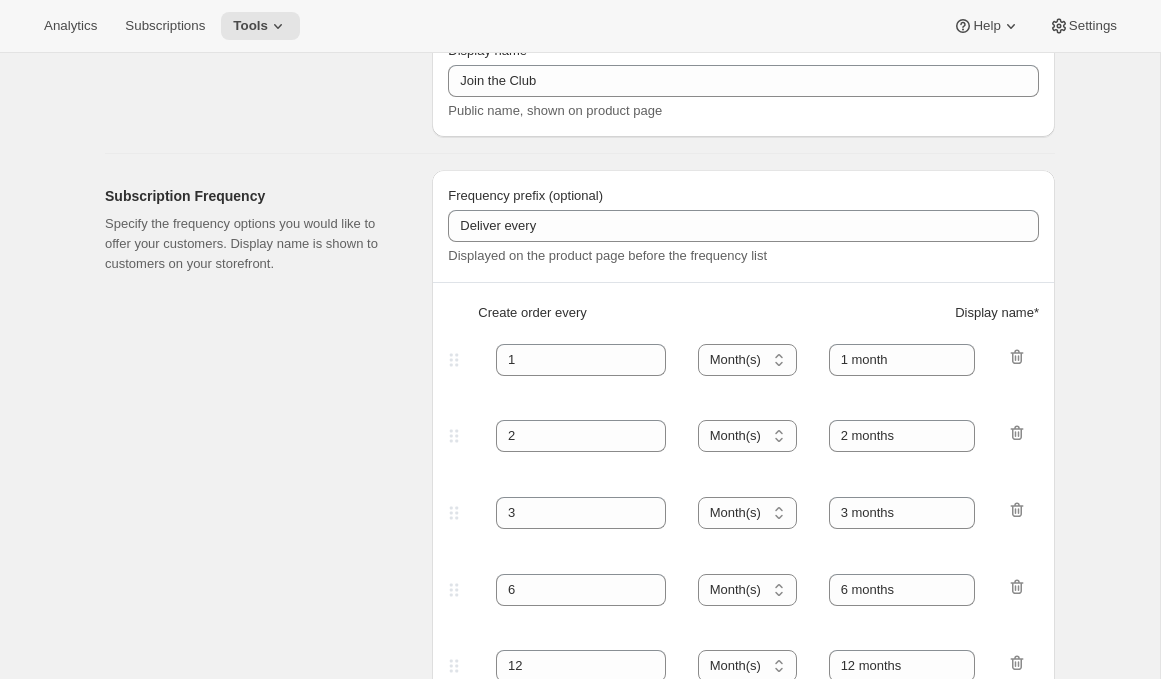 scroll, scrollTop: 0, scrollLeft: 0, axis: both 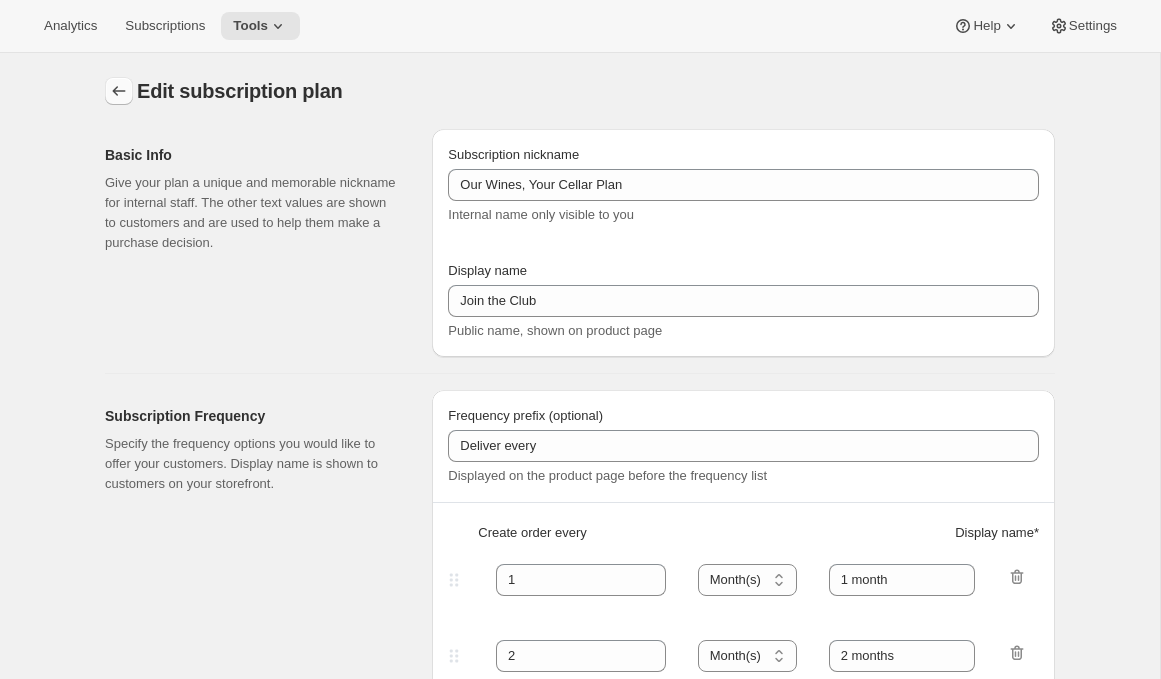 click 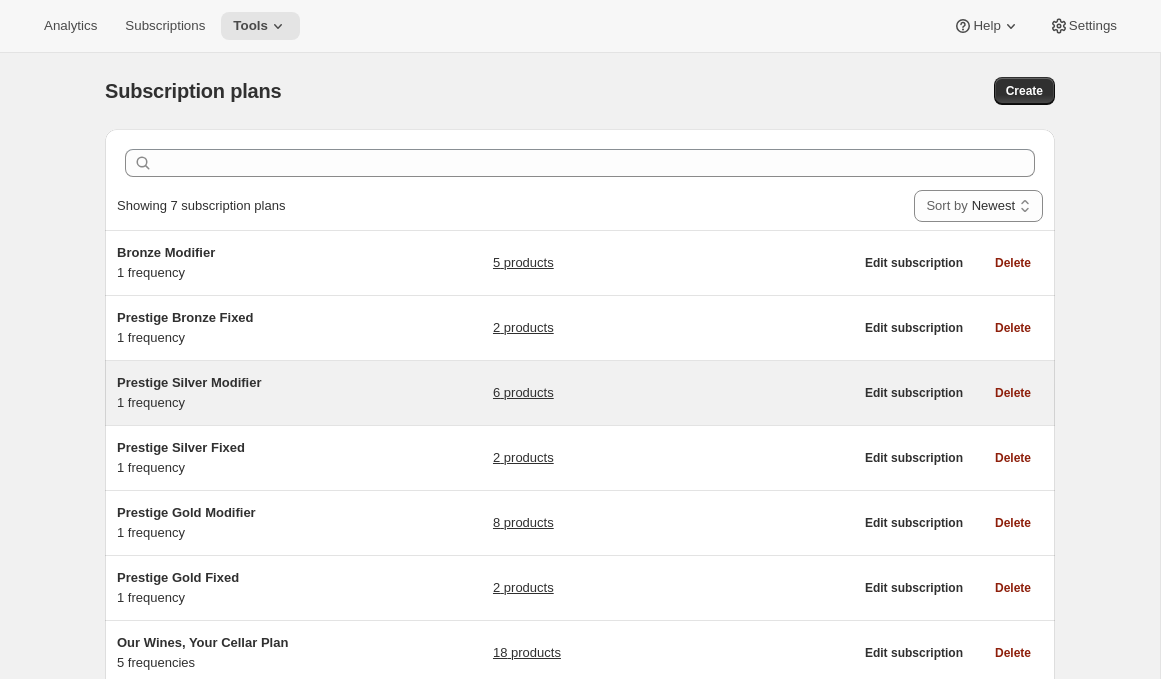 click on "Prestige Silver Modifier" at bounding box center [189, 382] 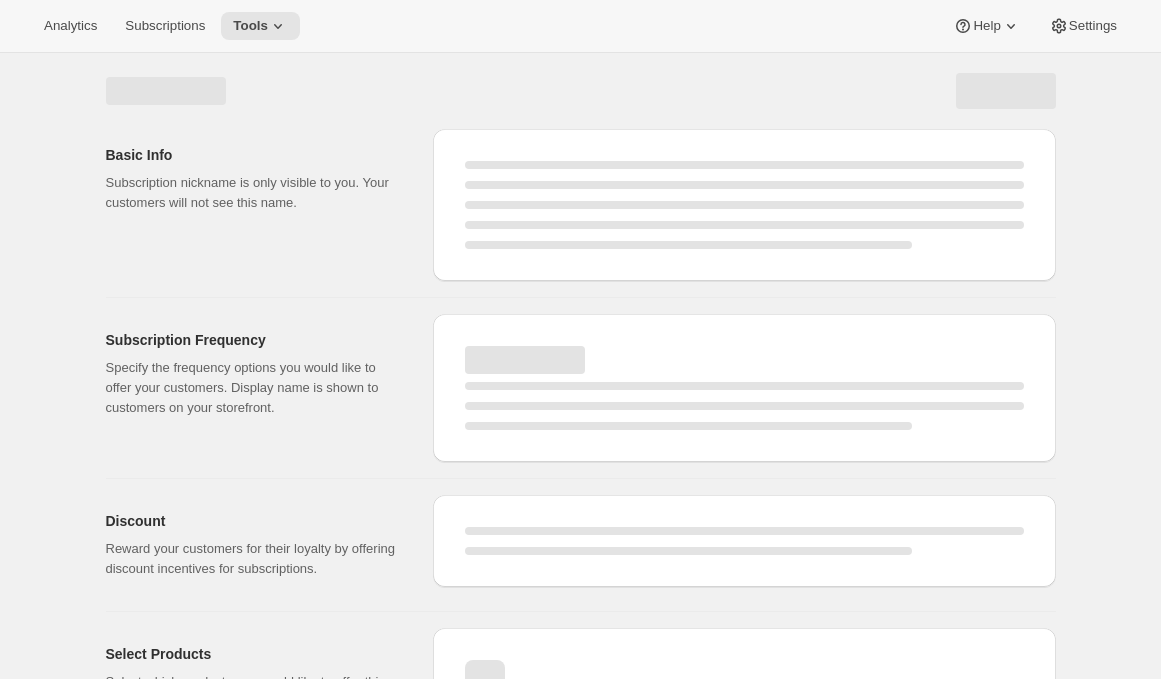 select on "WEEK" 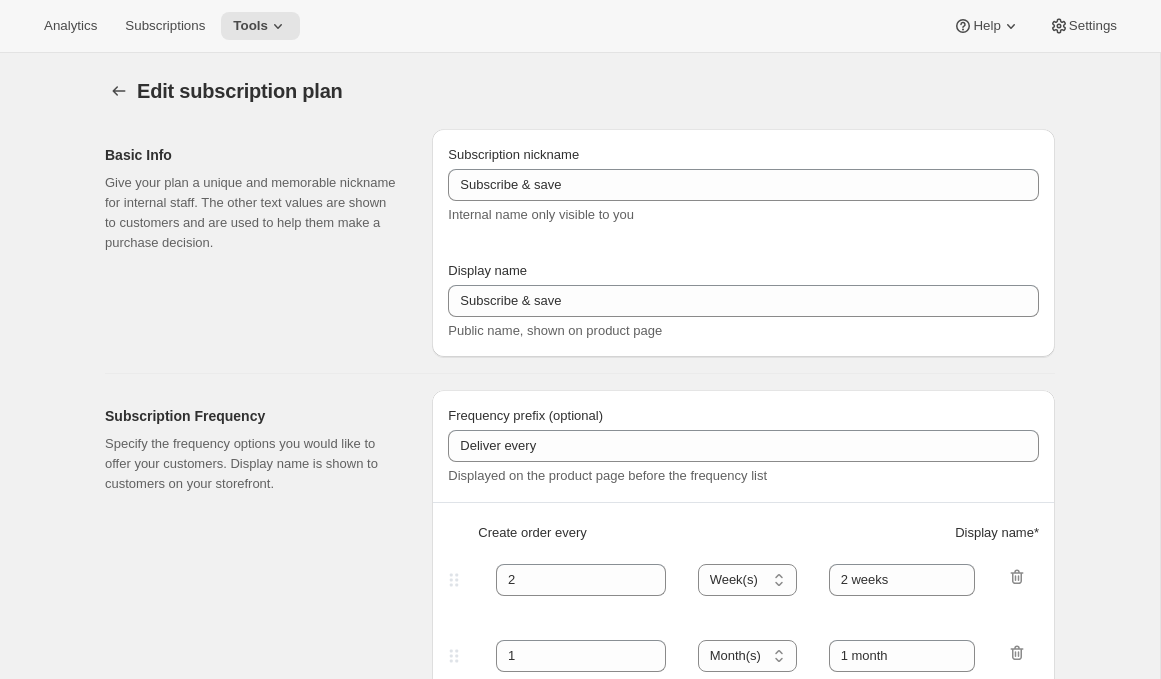 type on "Prestige Silver Modifier" 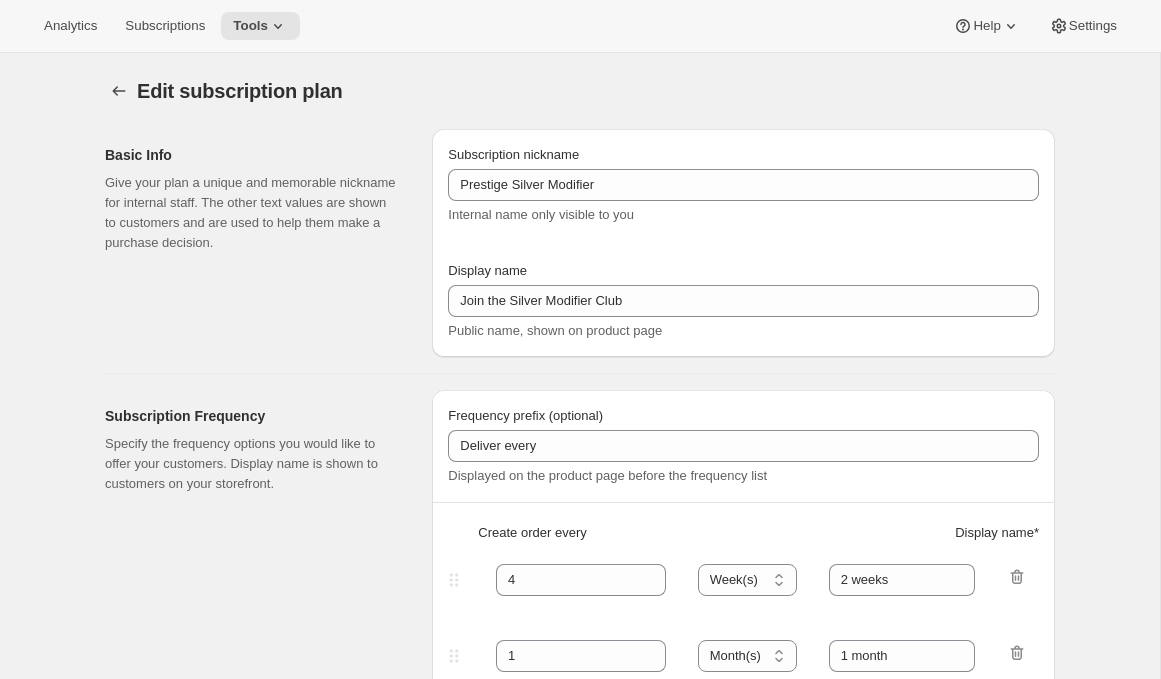 type on "4 Months" 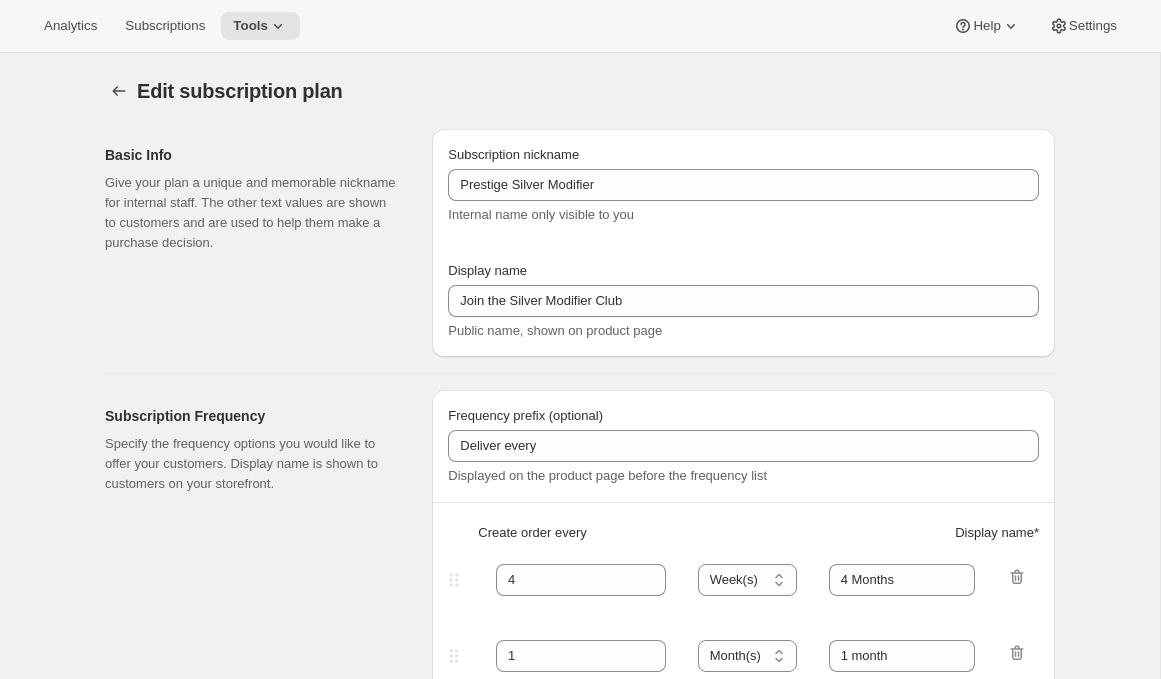 select on "YEARDAY" 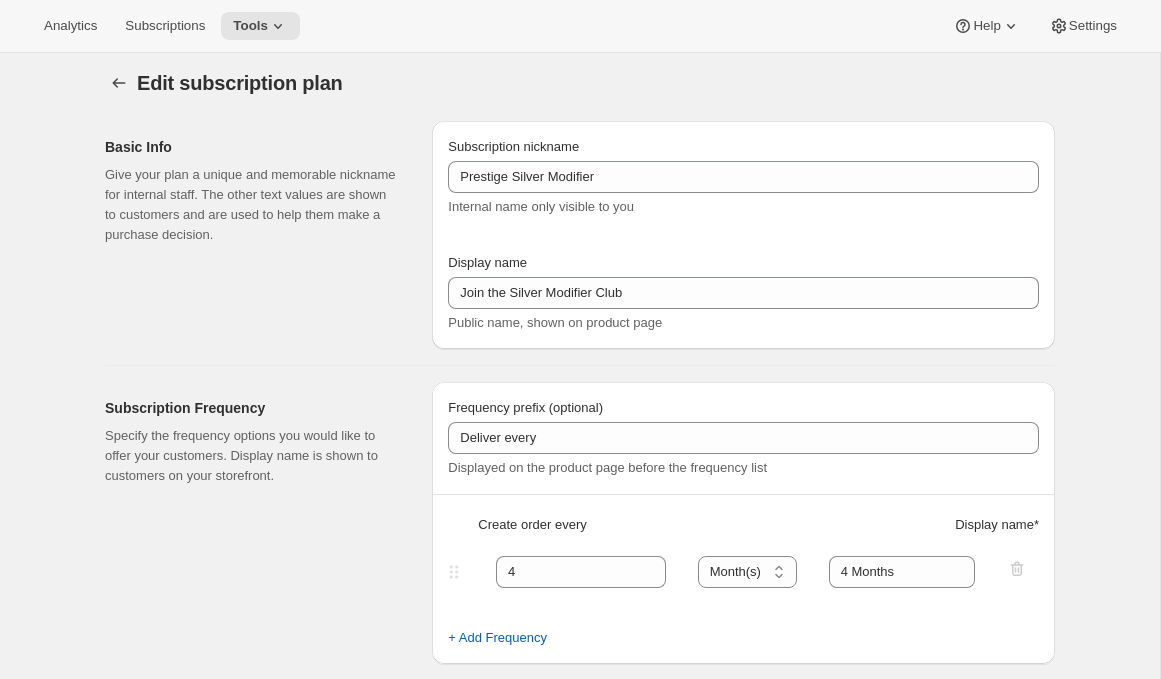 scroll, scrollTop: 0, scrollLeft: 0, axis: both 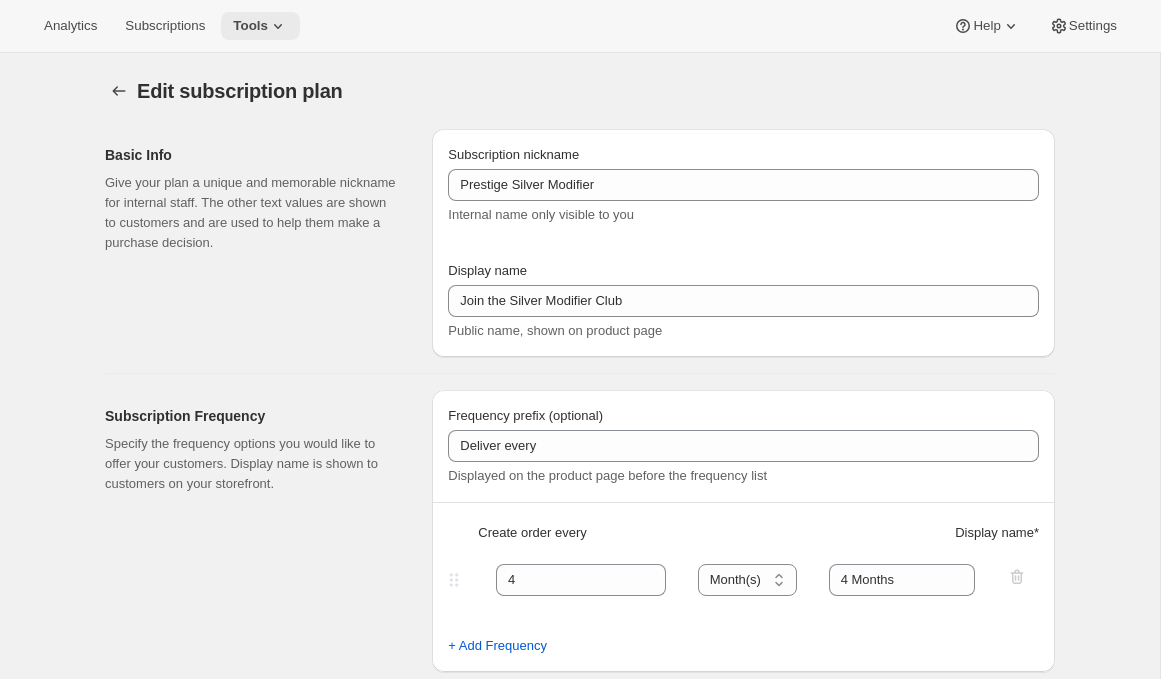 click 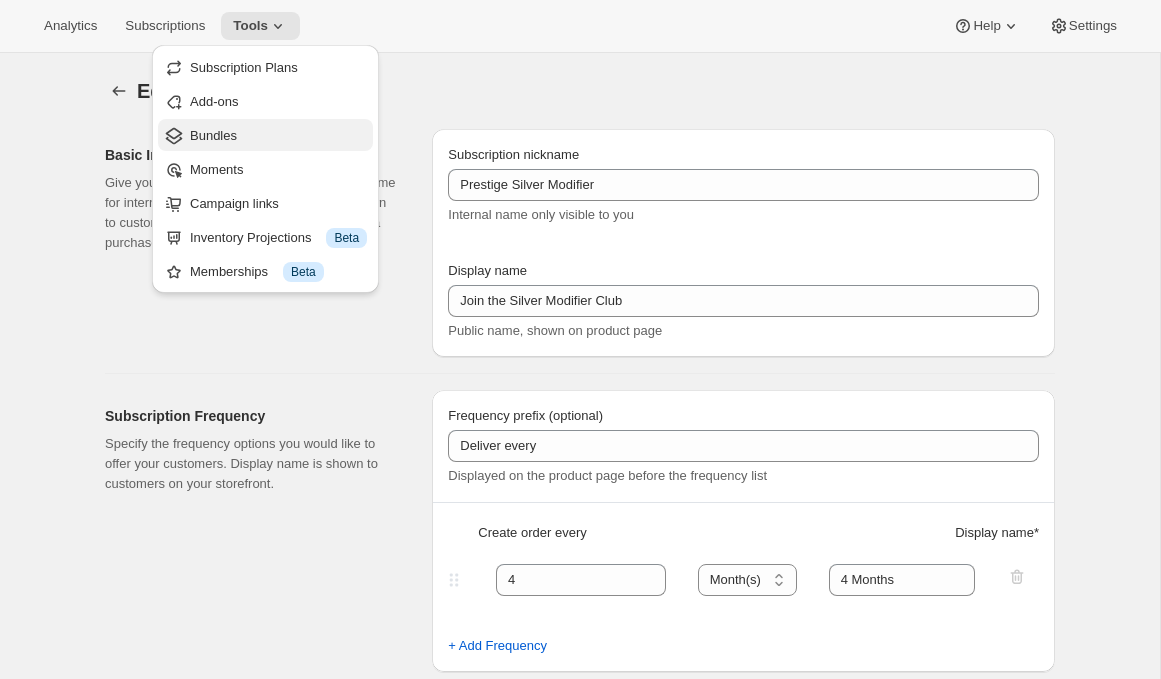 click on "Bundles" at bounding box center [278, 136] 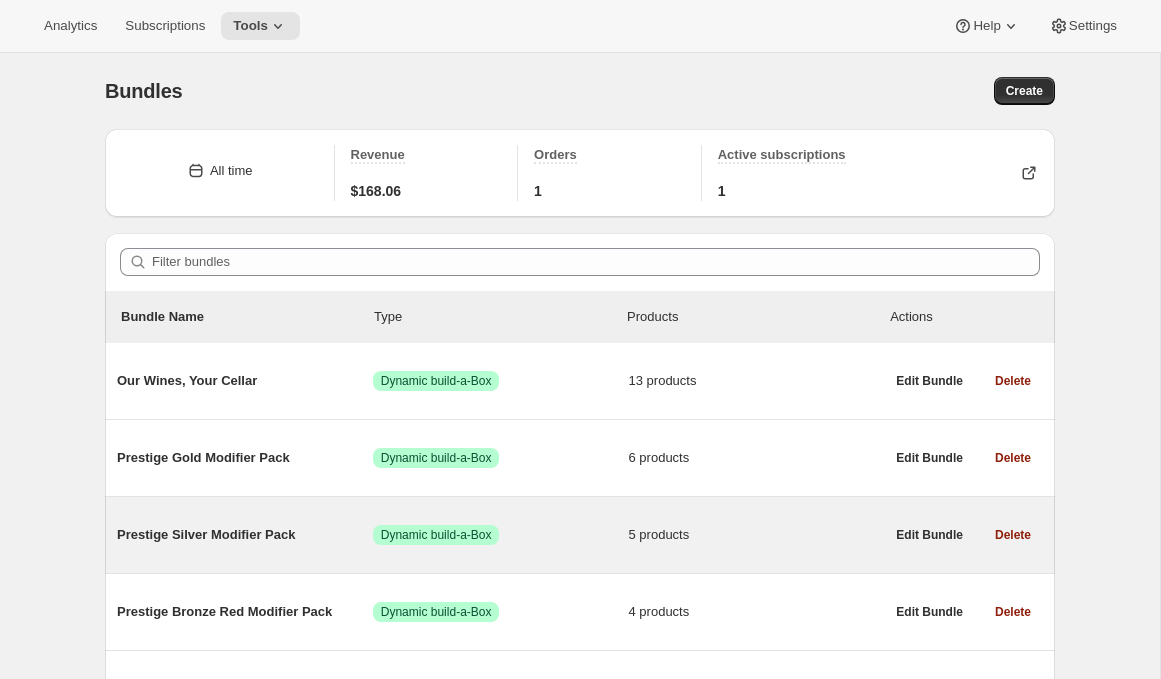 scroll, scrollTop: 57, scrollLeft: 0, axis: vertical 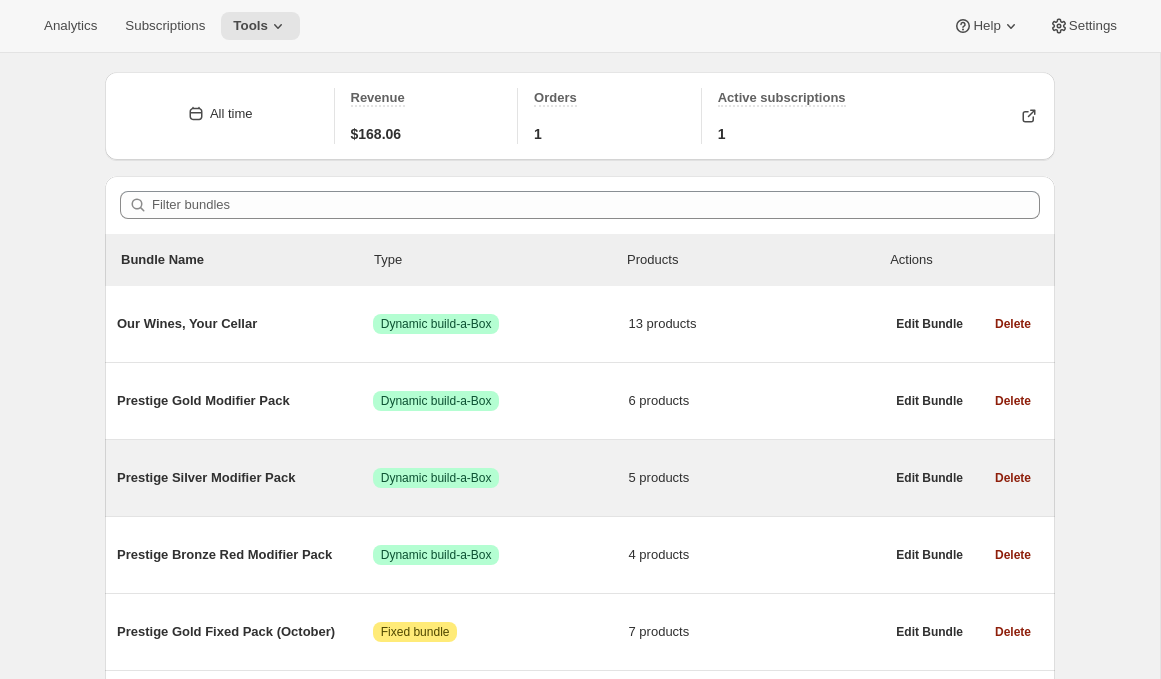 click on "Prestige Silver Modifier Pack Success Dynamic build-a-Box 5 products" at bounding box center (500, 478) 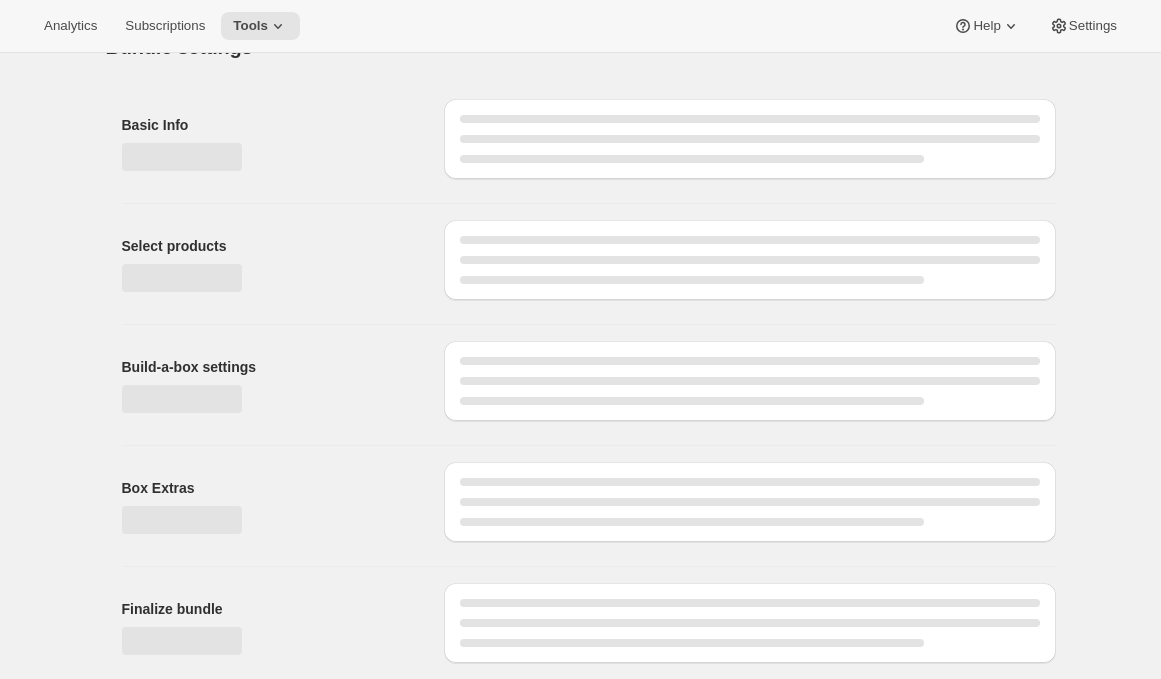 scroll, scrollTop: 0, scrollLeft: 0, axis: both 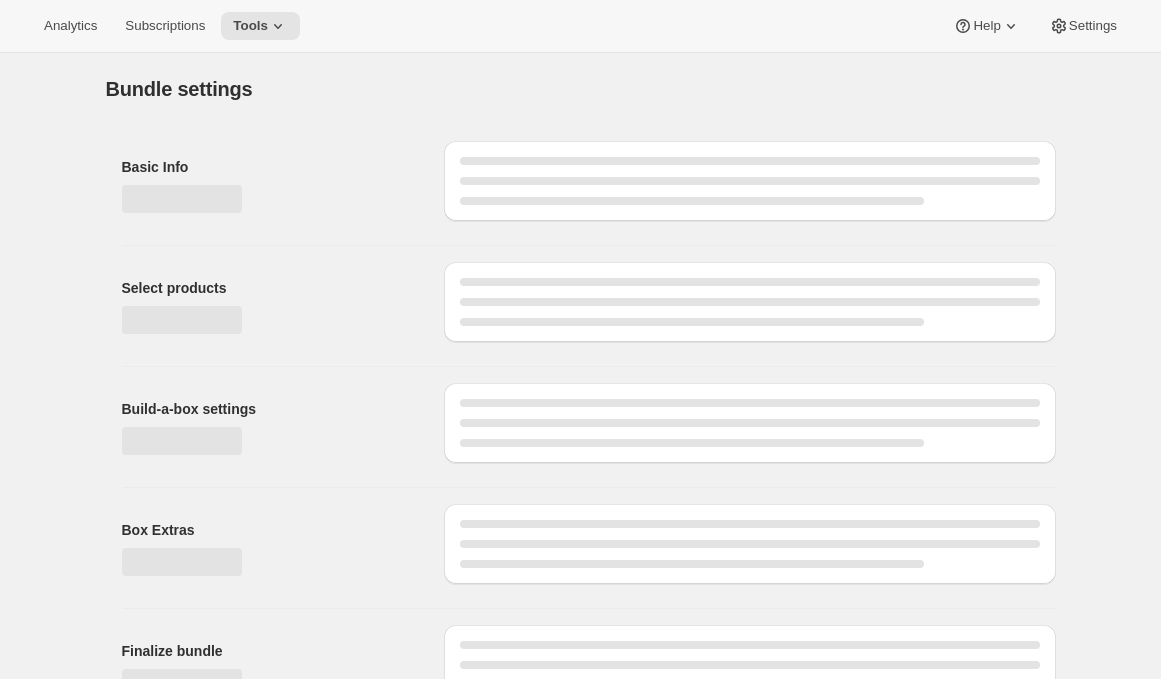 type on "Prestige Silver Modifier Pack" 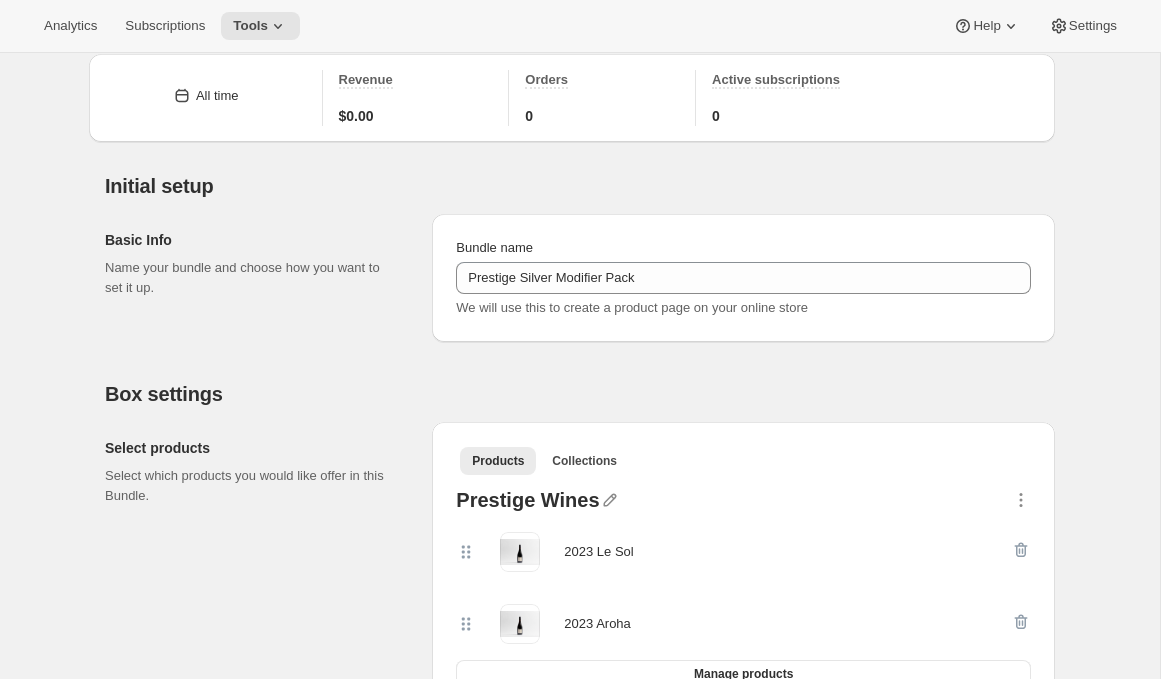 scroll, scrollTop: 0, scrollLeft: 0, axis: both 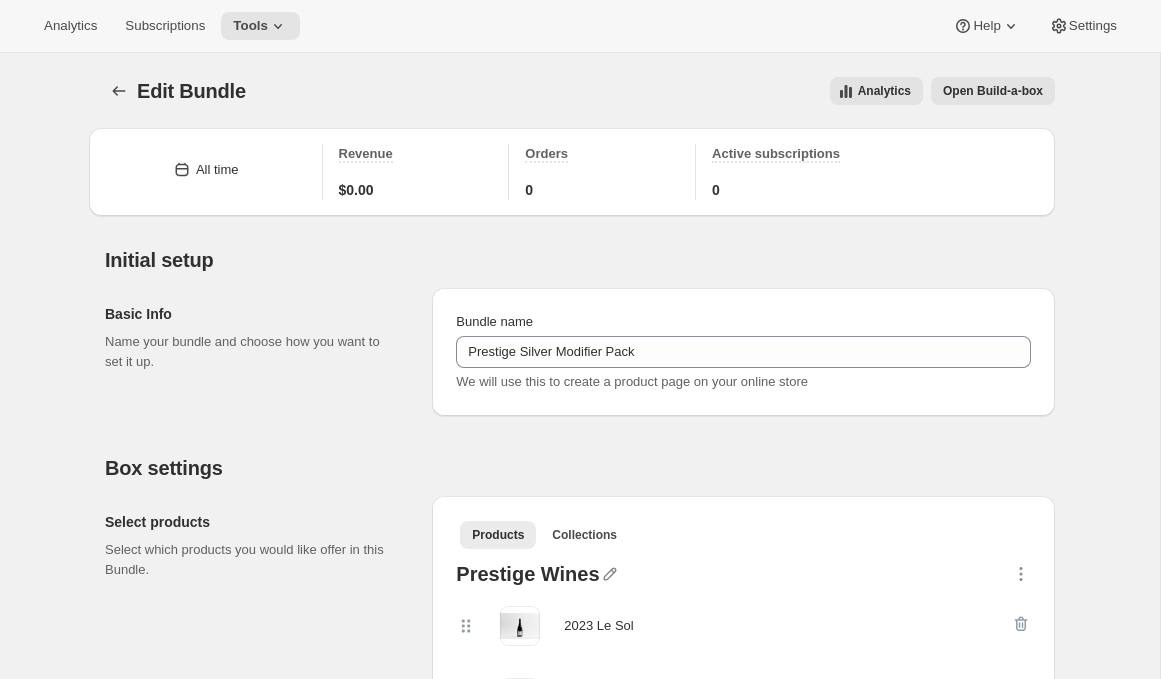 click on "Edit Bundle. This page is ready Edit Bundle Analytics Open Build-a-box More actions Analytics Open Build-a-box" at bounding box center [580, 91] 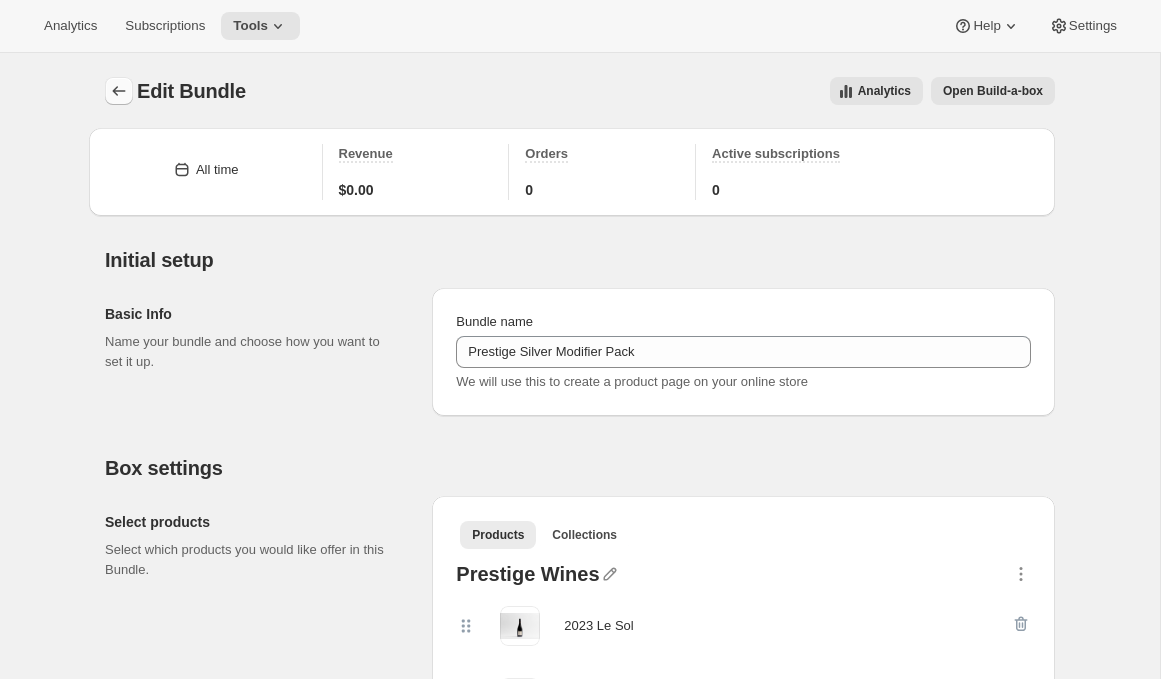 click 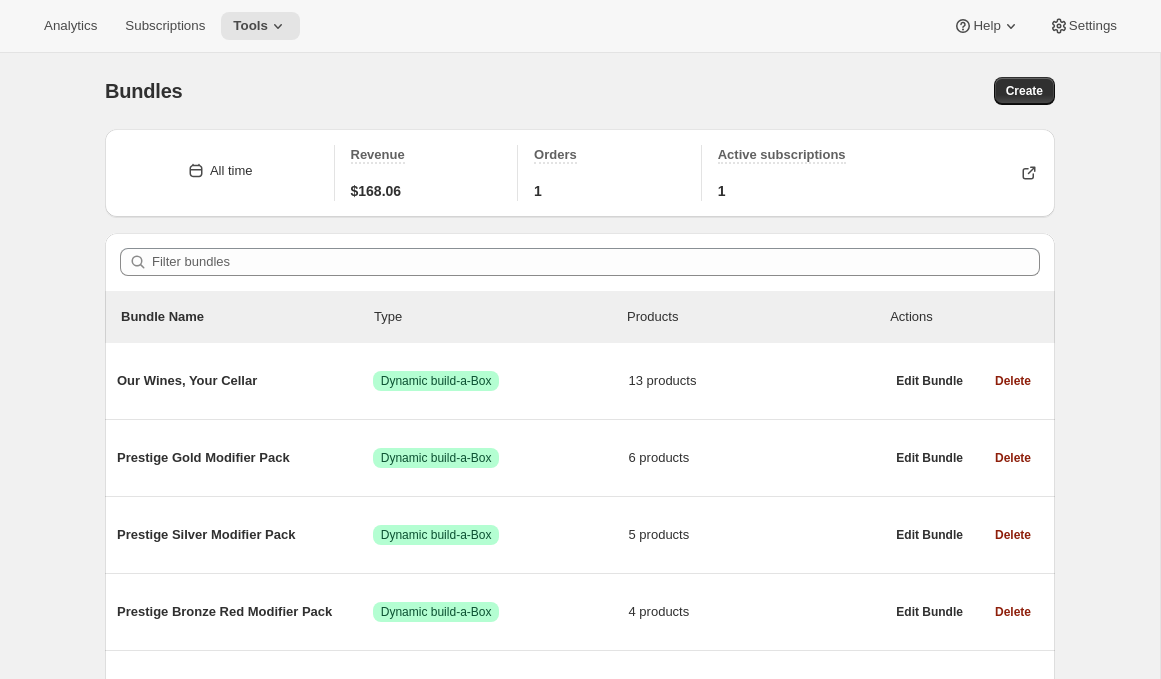 click on "Analytics Subscriptions Tools Help Settings" at bounding box center (580, 26) 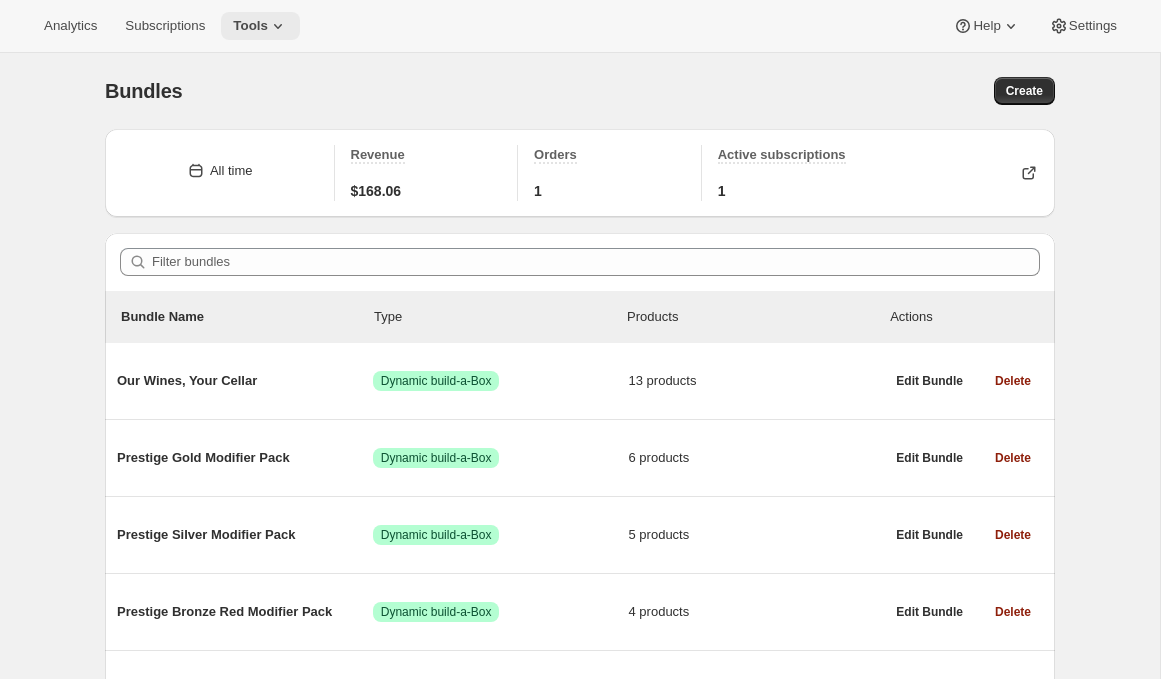 click on "Tools" at bounding box center [260, 26] 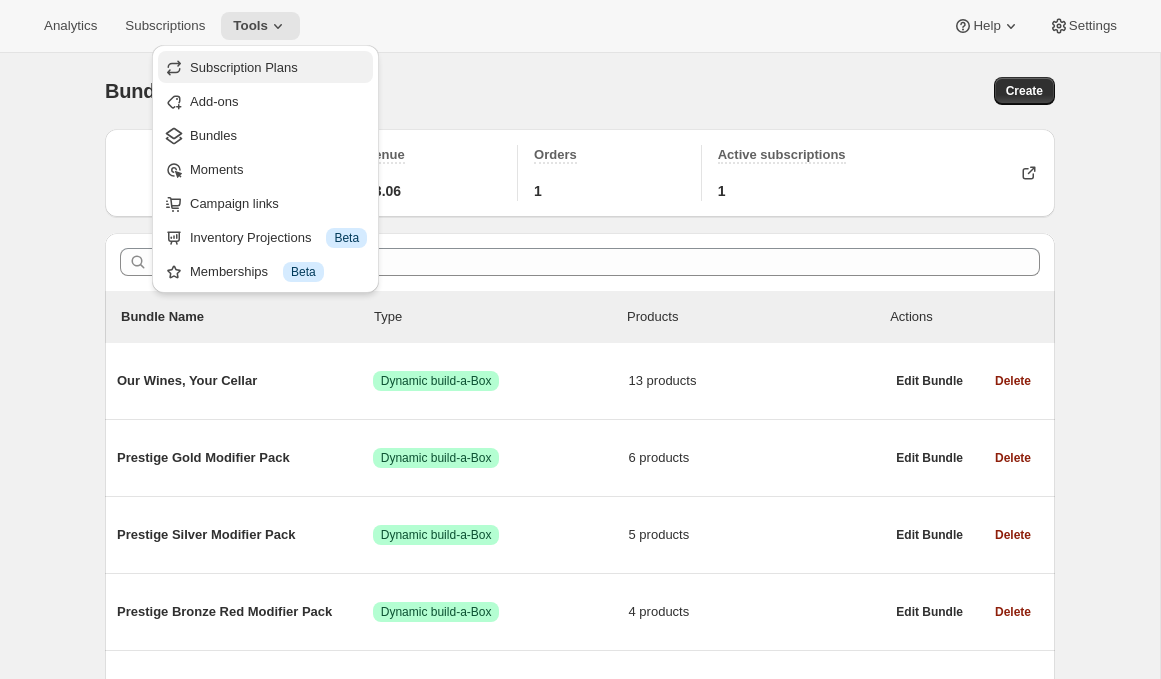 click on "Subscription Plans" at bounding box center (244, 67) 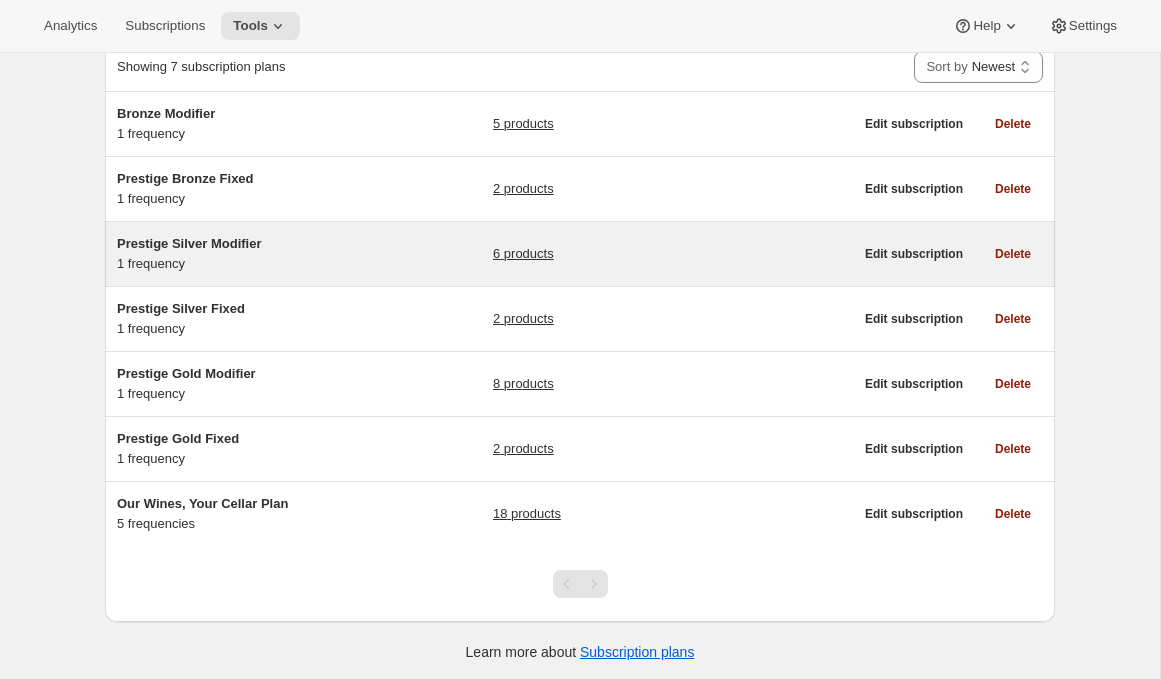 scroll, scrollTop: 142, scrollLeft: 0, axis: vertical 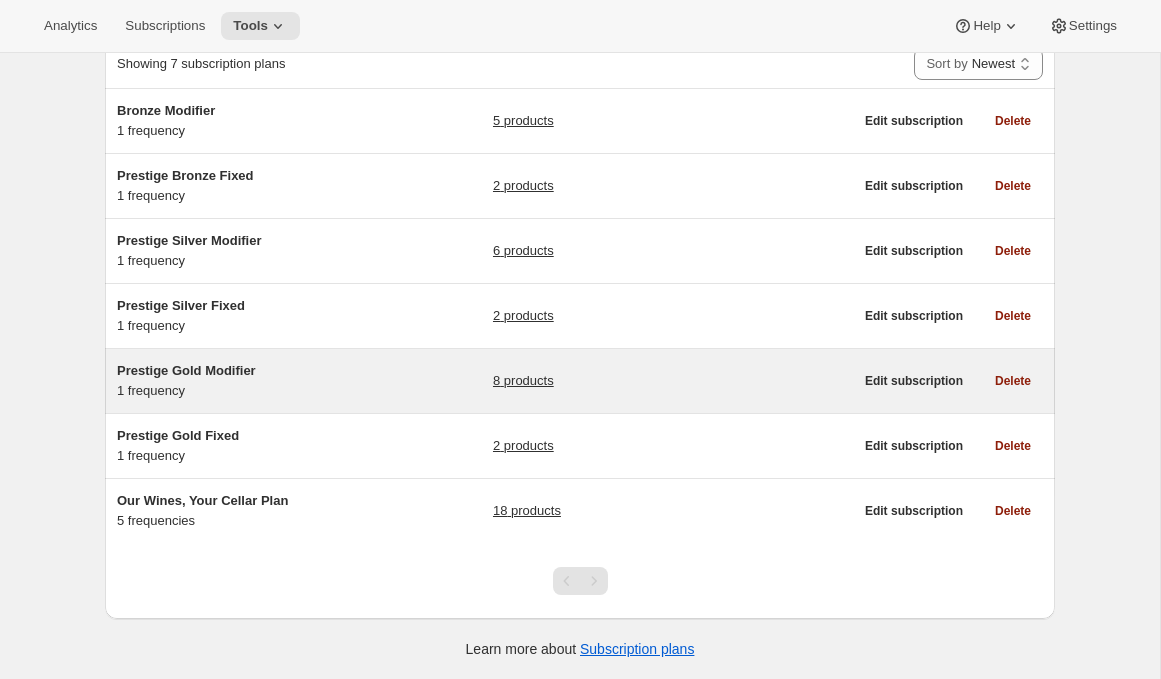 click on "Prestige Gold Modifier" at bounding box center (186, 370) 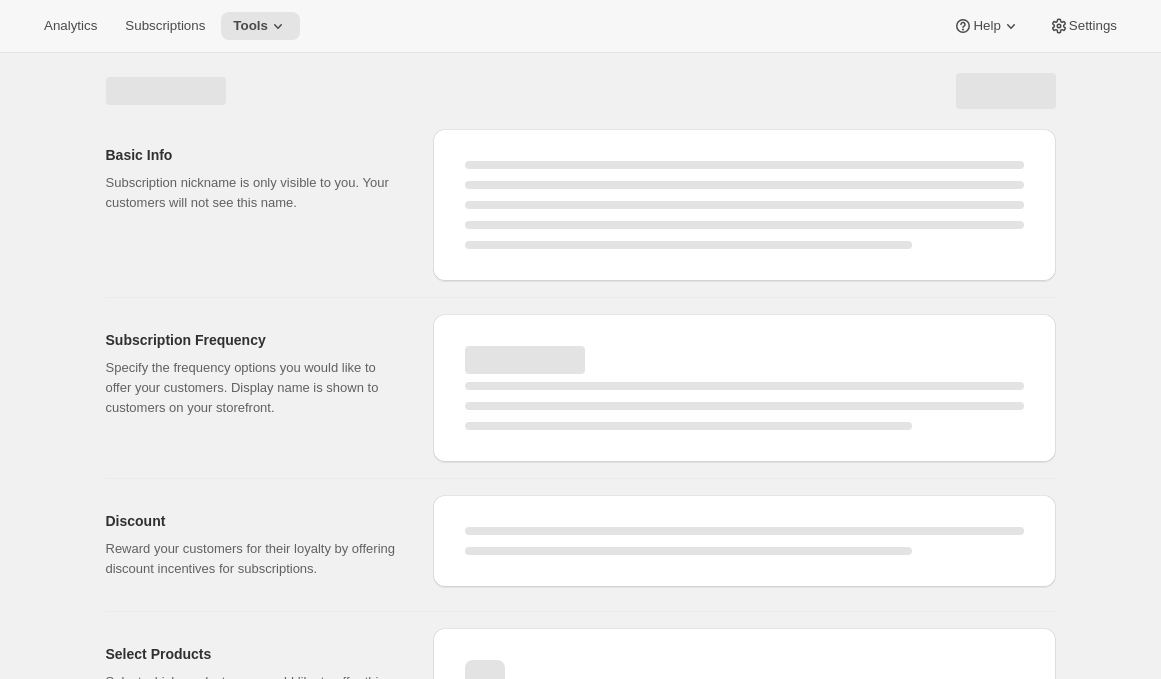 select on "WEEK" 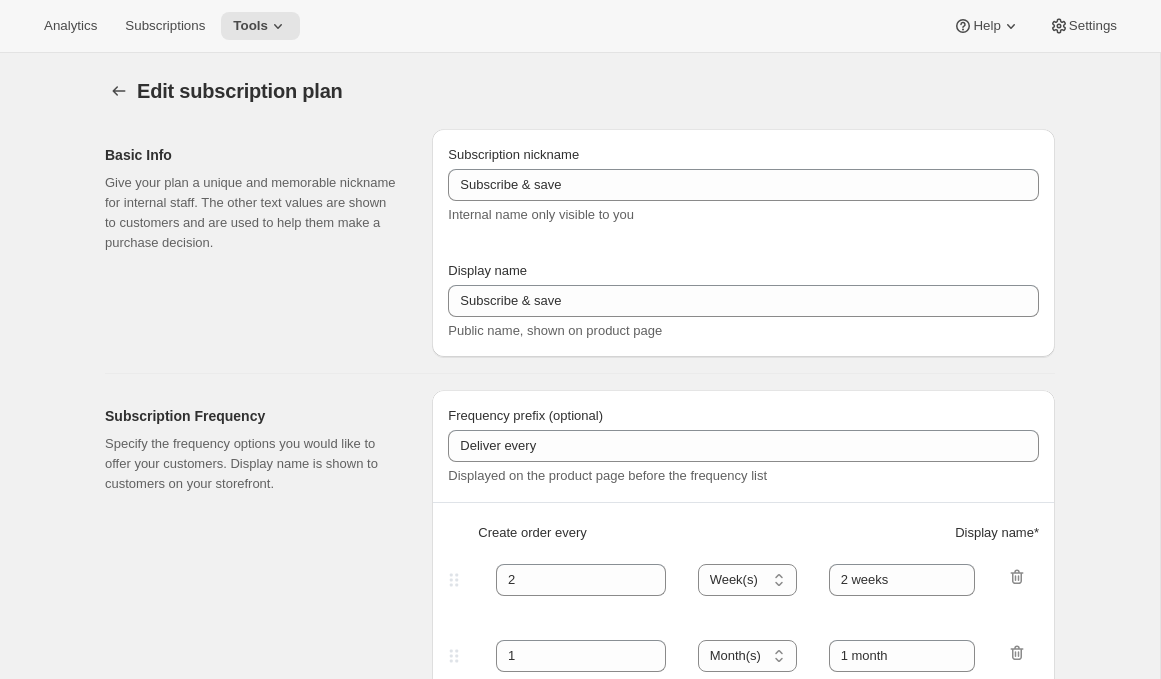select on "YEARDAY" 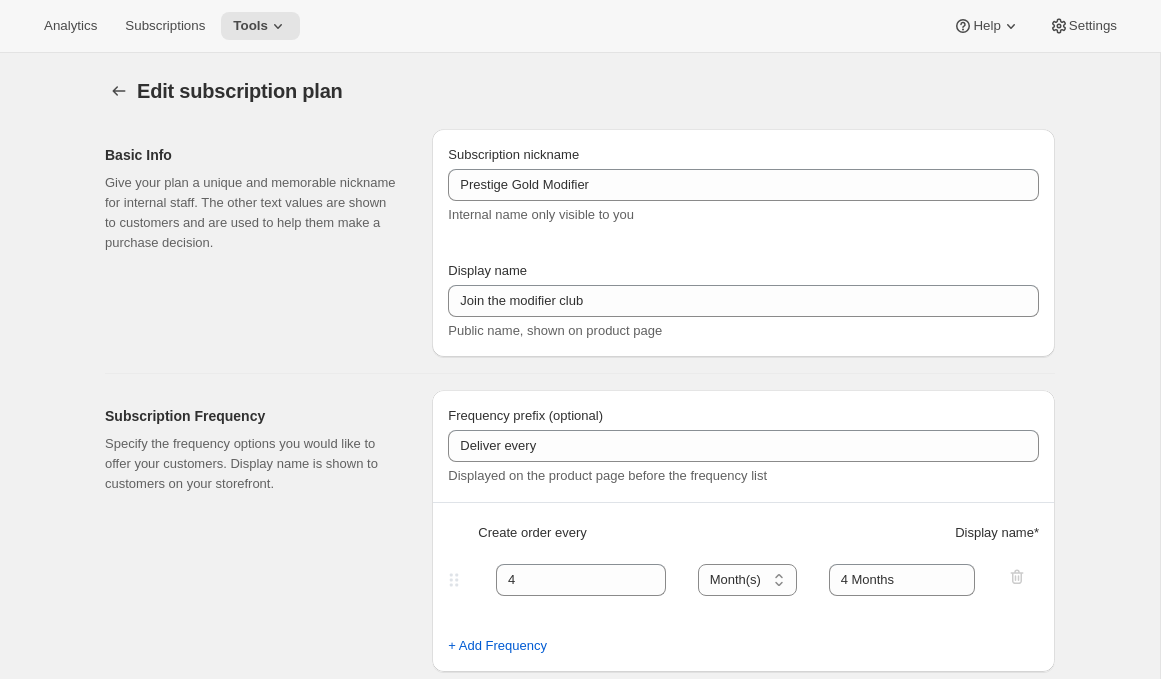 type on "Prestige Gold Modifier" 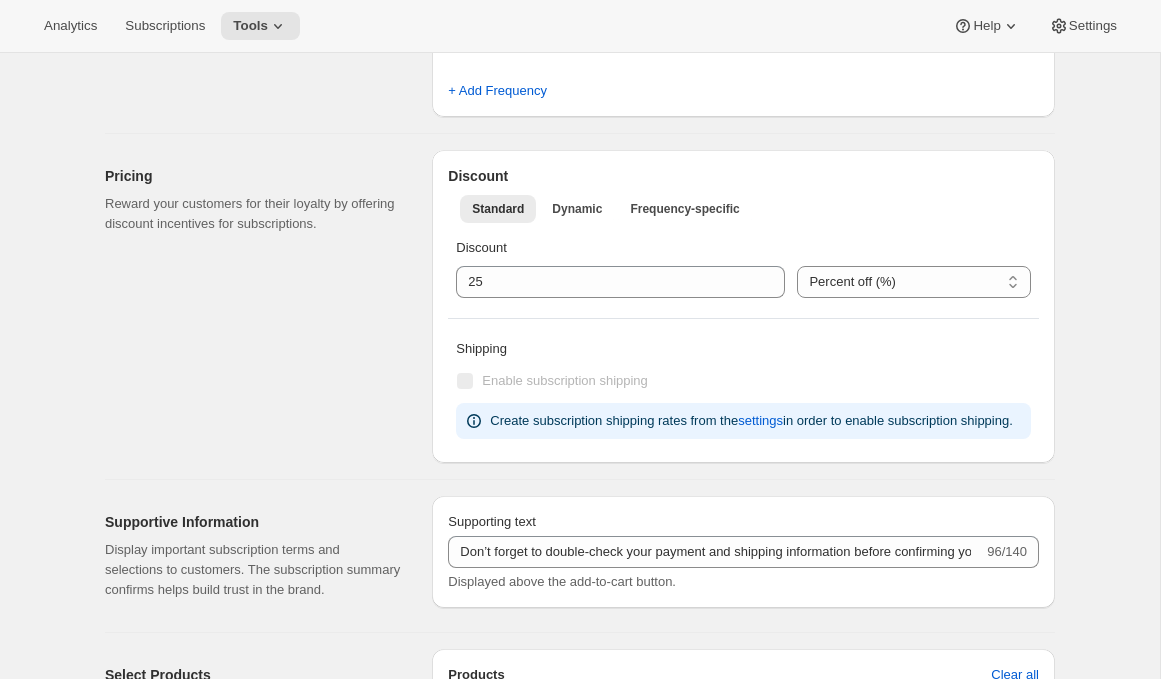 scroll, scrollTop: 610, scrollLeft: 0, axis: vertical 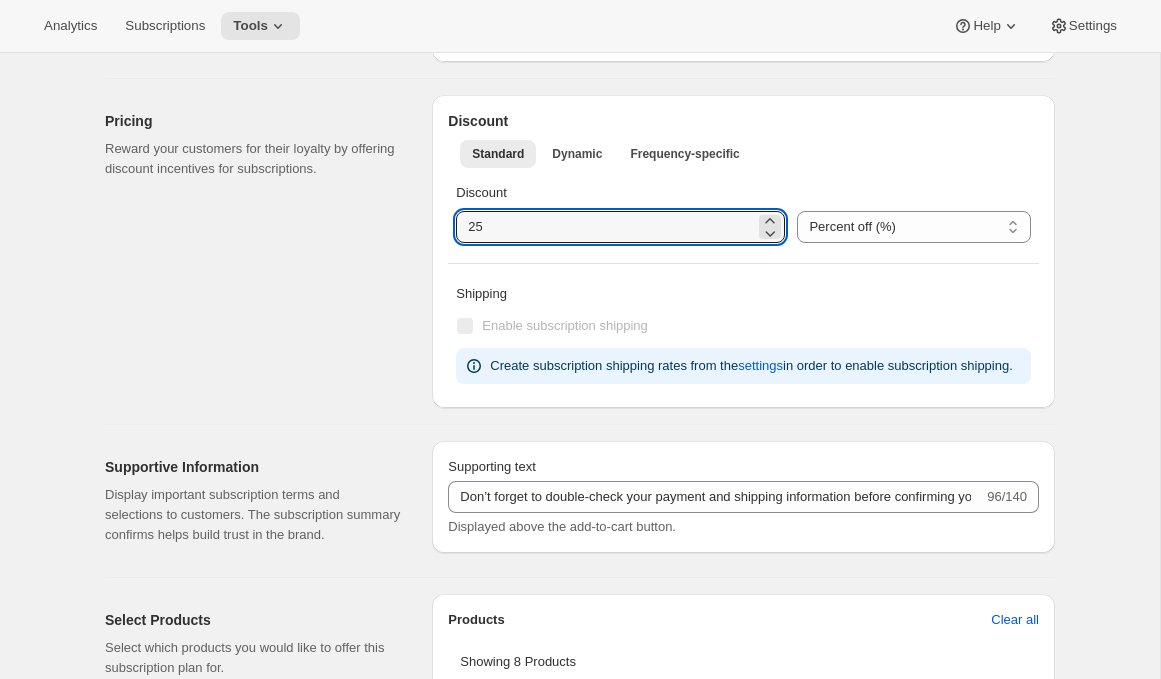 drag, startPoint x: 499, startPoint y: 224, endPoint x: 398, endPoint y: 214, distance: 101.49384 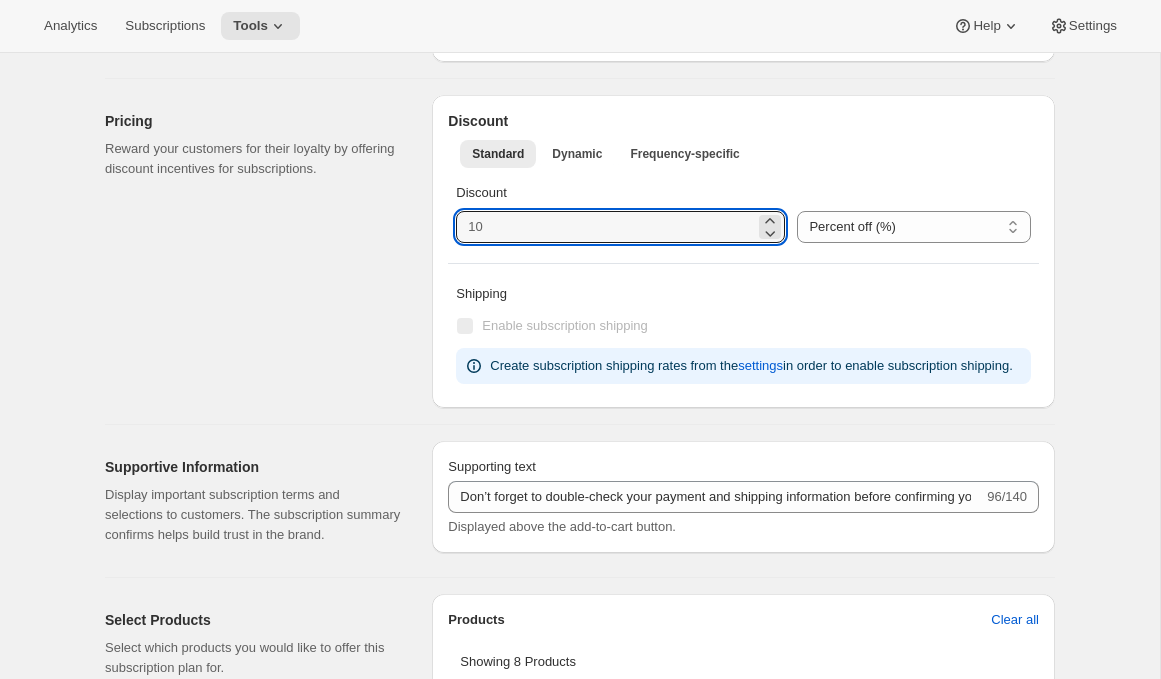 type 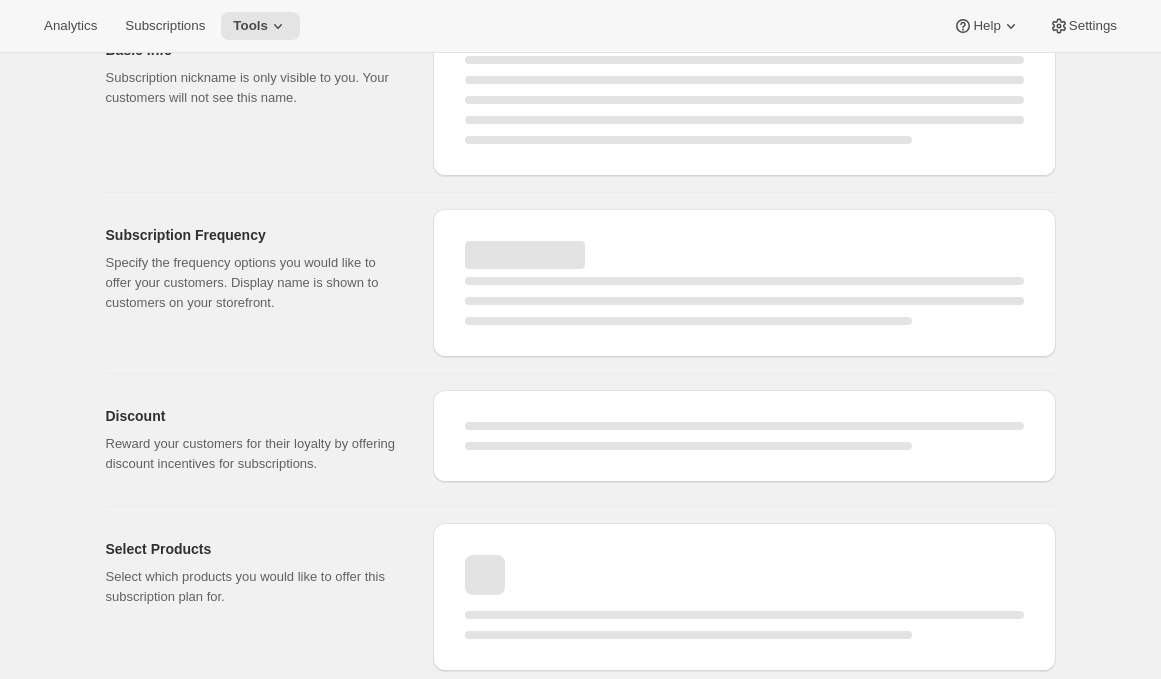 scroll, scrollTop: 610, scrollLeft: 0, axis: vertical 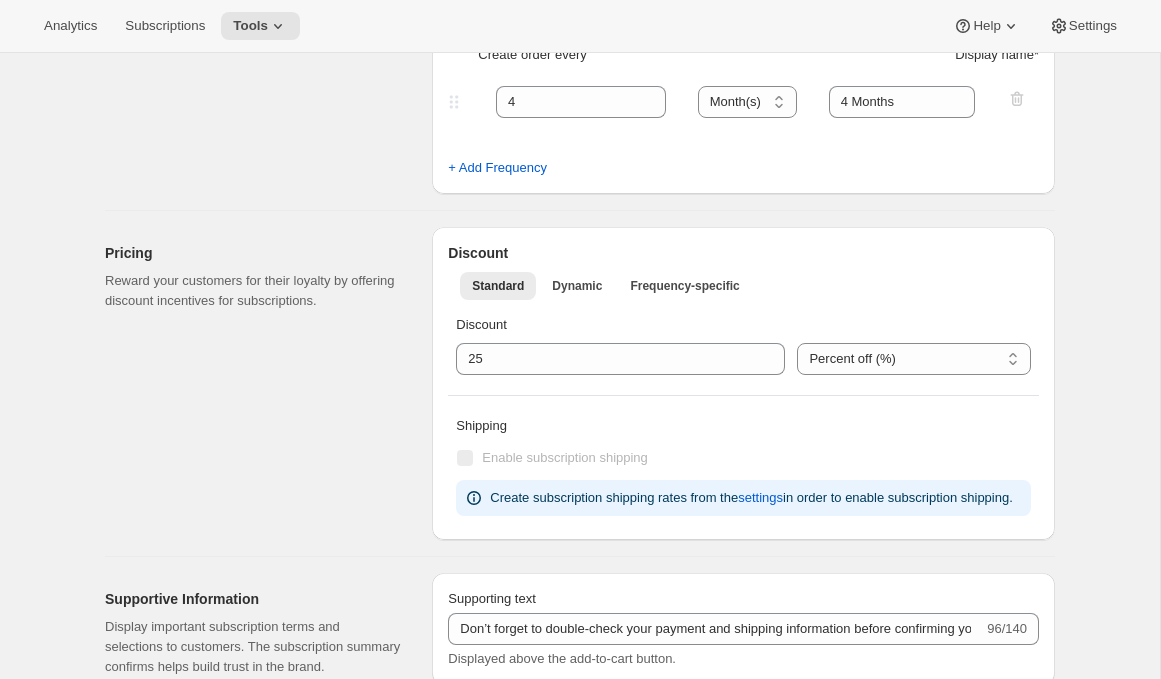 type on "0" 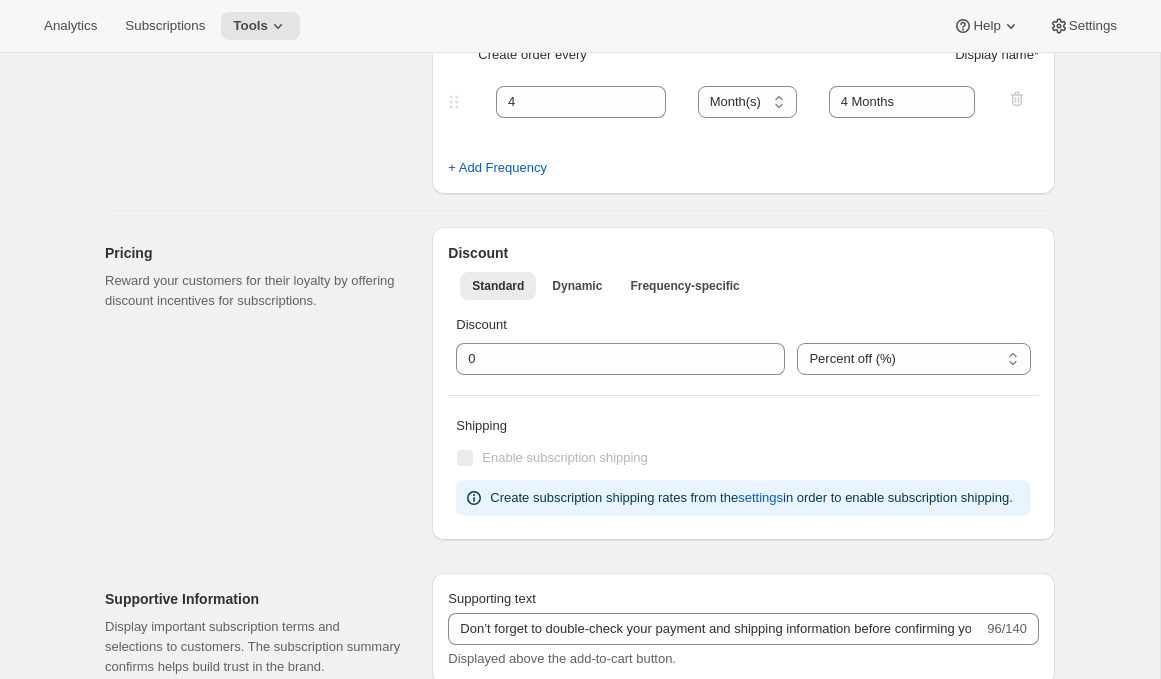 scroll, scrollTop: 0, scrollLeft: 0, axis: both 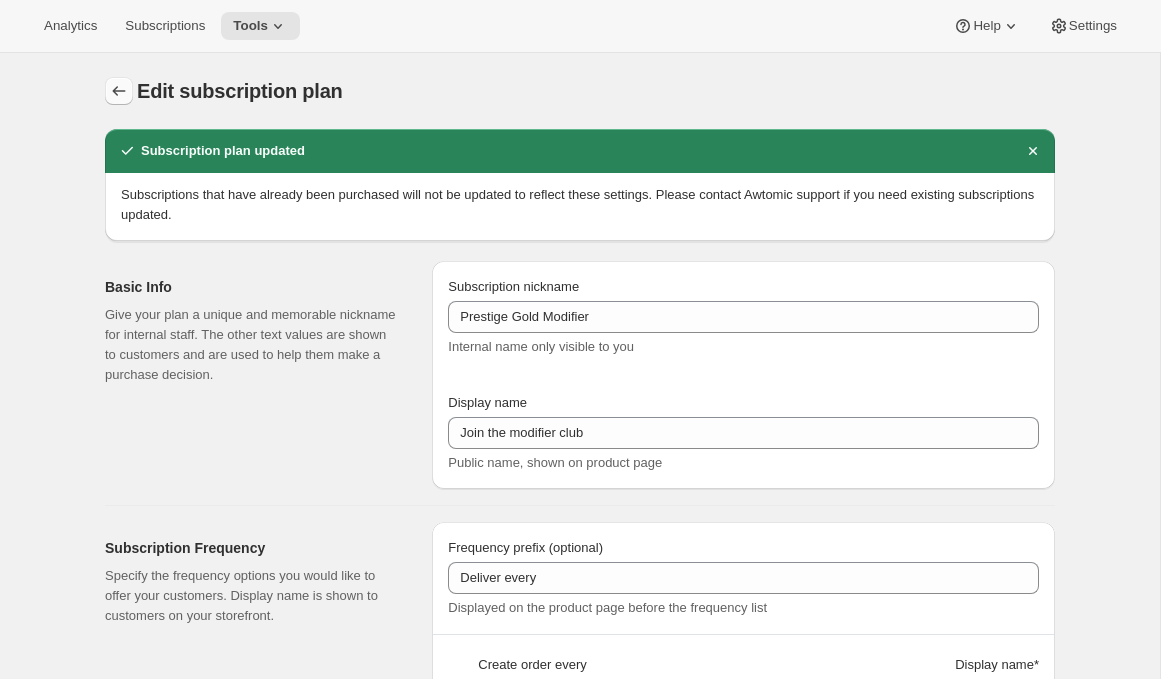 click 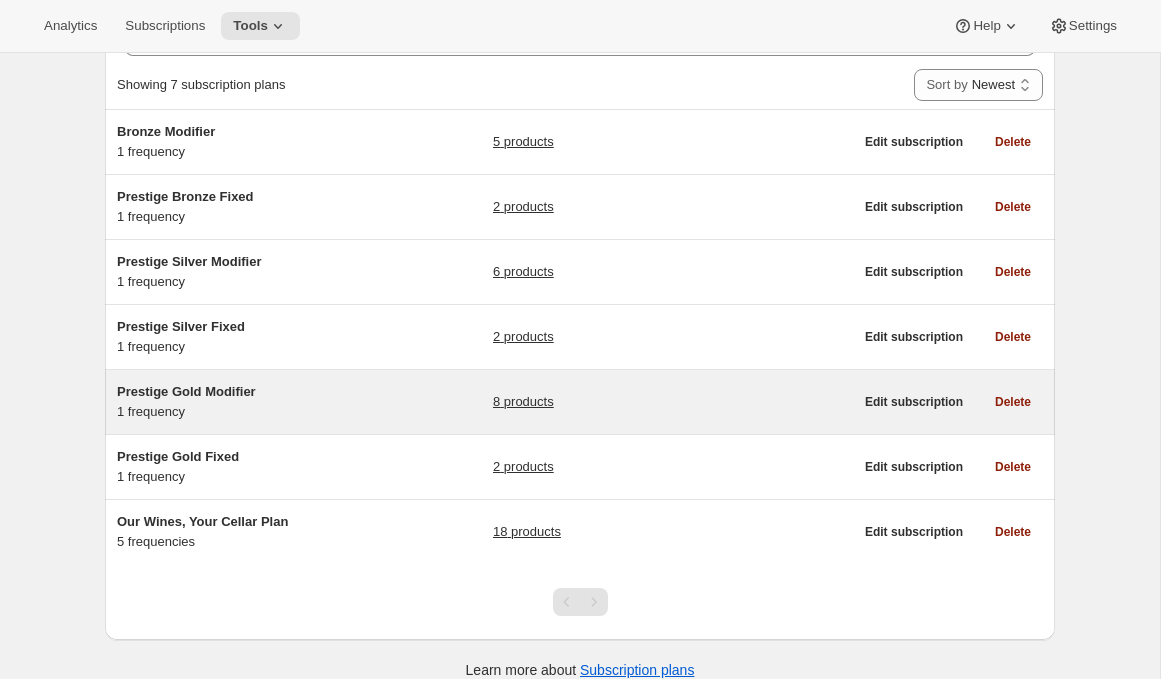 scroll, scrollTop: 142, scrollLeft: 0, axis: vertical 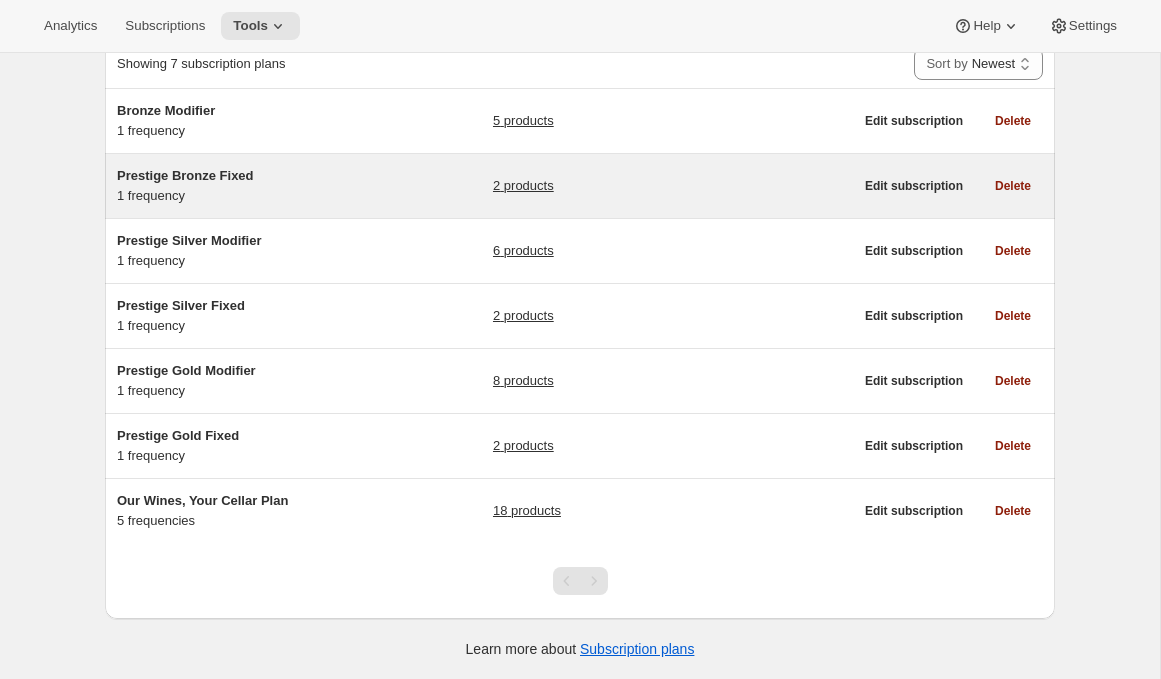 click on "Prestige Bronze Fixed 1 frequency" at bounding box center [242, 186] 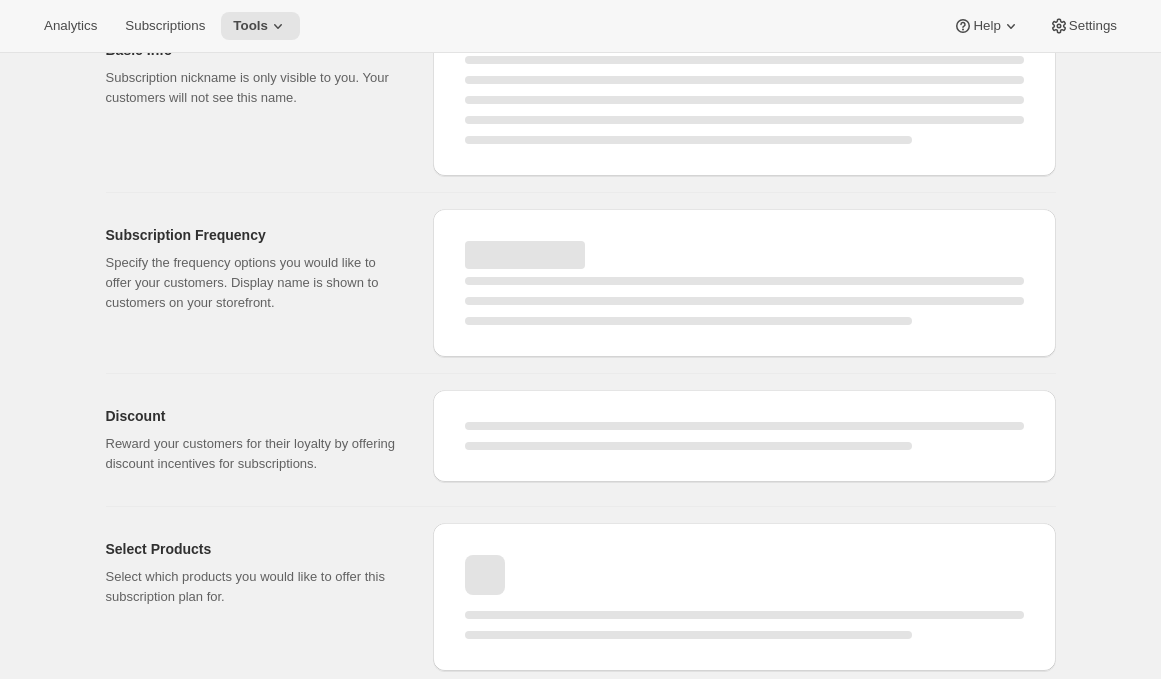 scroll, scrollTop: 0, scrollLeft: 0, axis: both 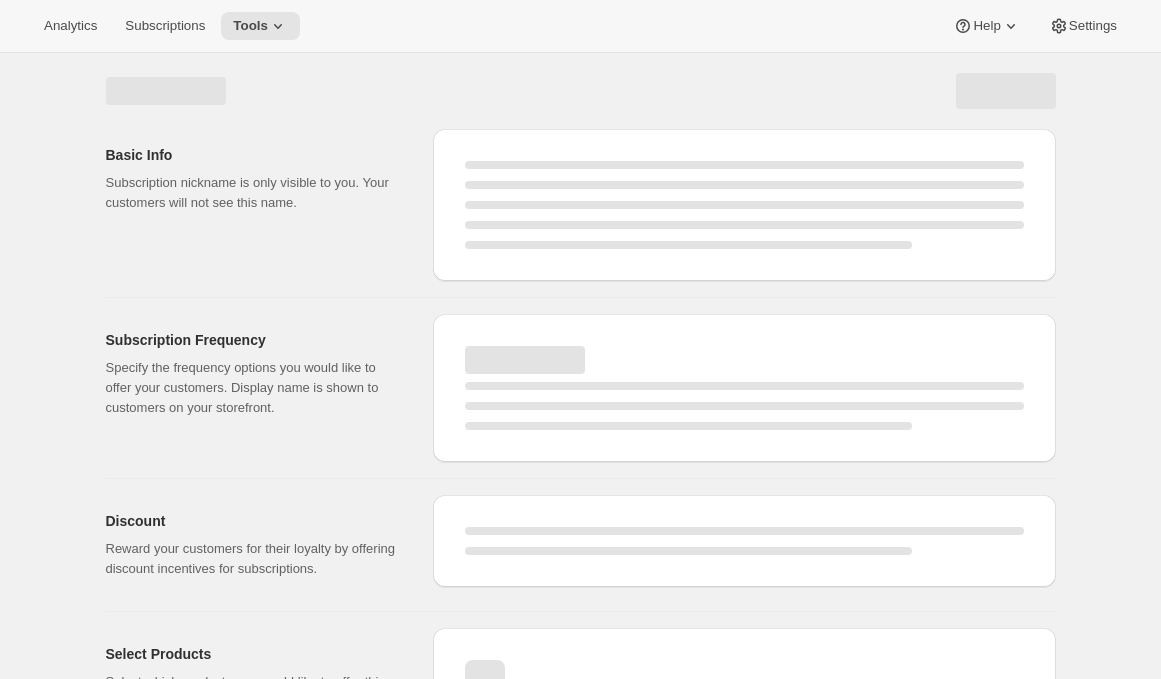 select on "WEEK" 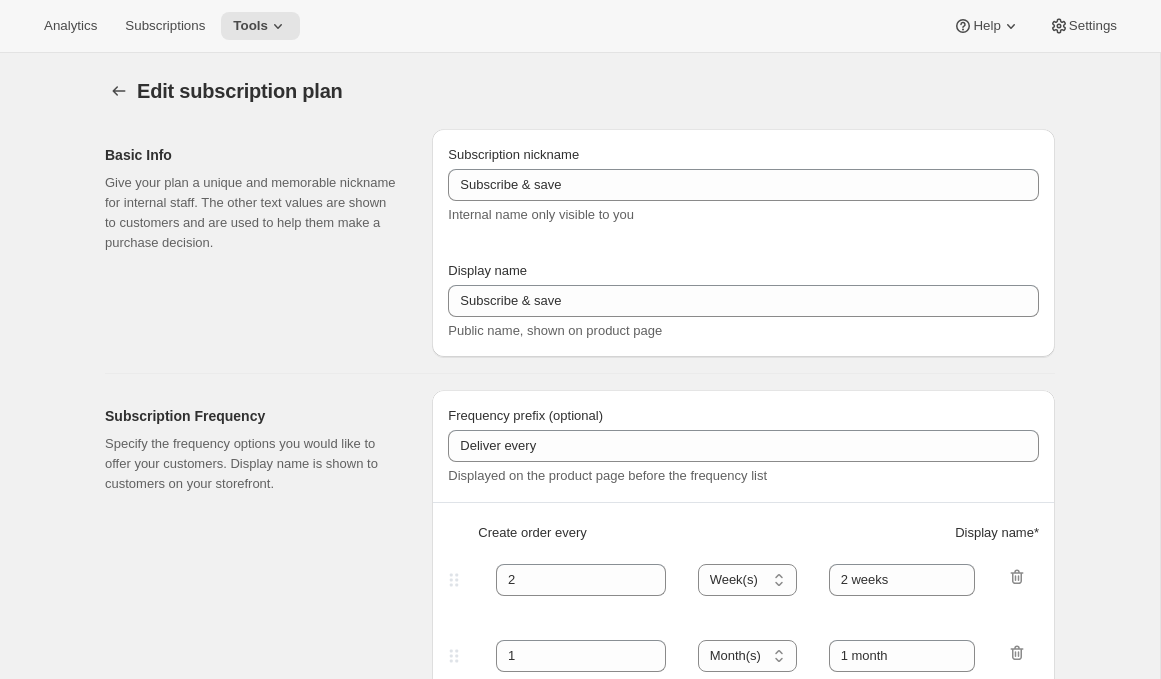 type on "Prestige Bronze Fixed" 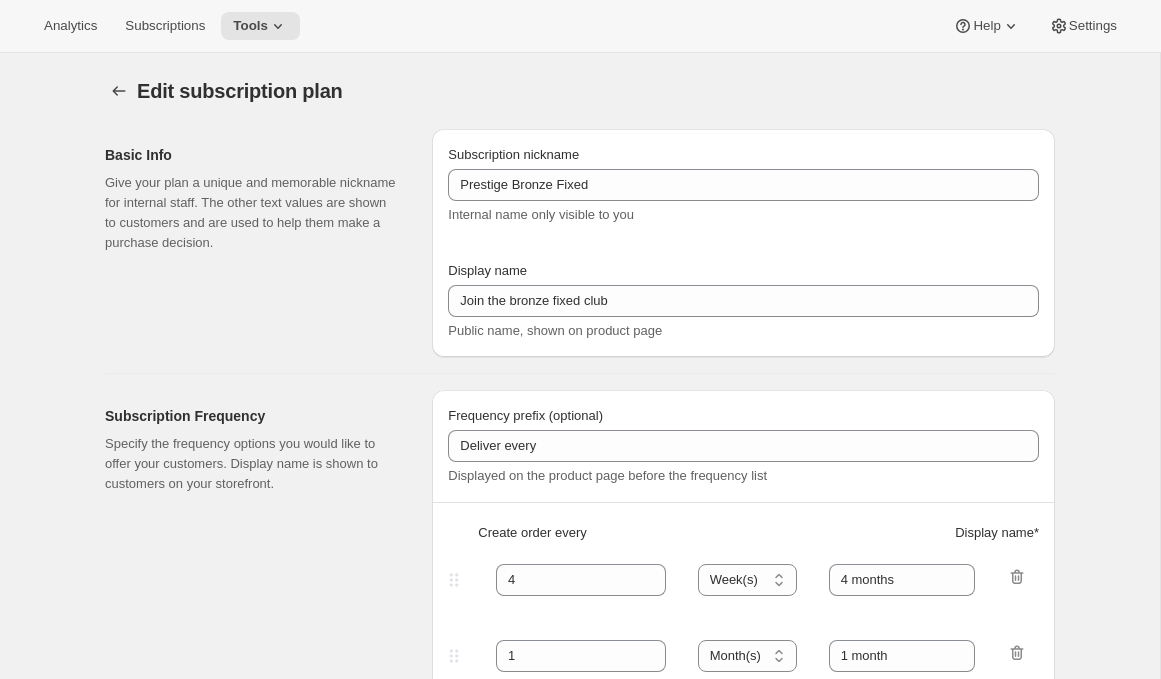 select on "YEARDAY" 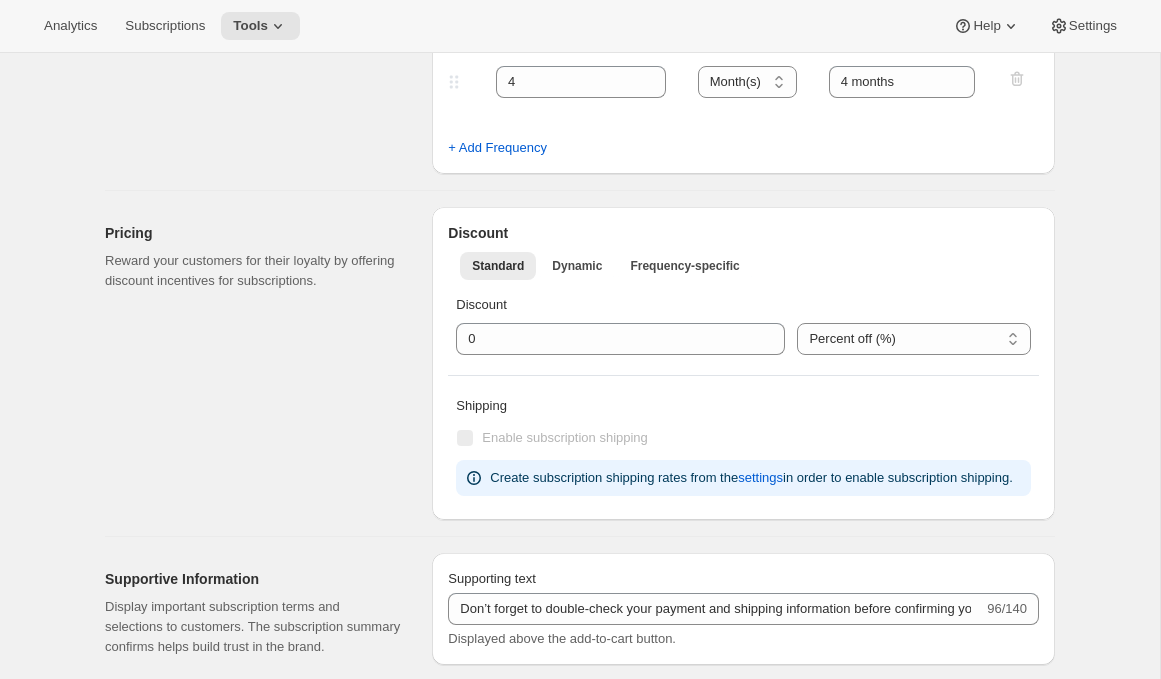 scroll, scrollTop: 0, scrollLeft: 0, axis: both 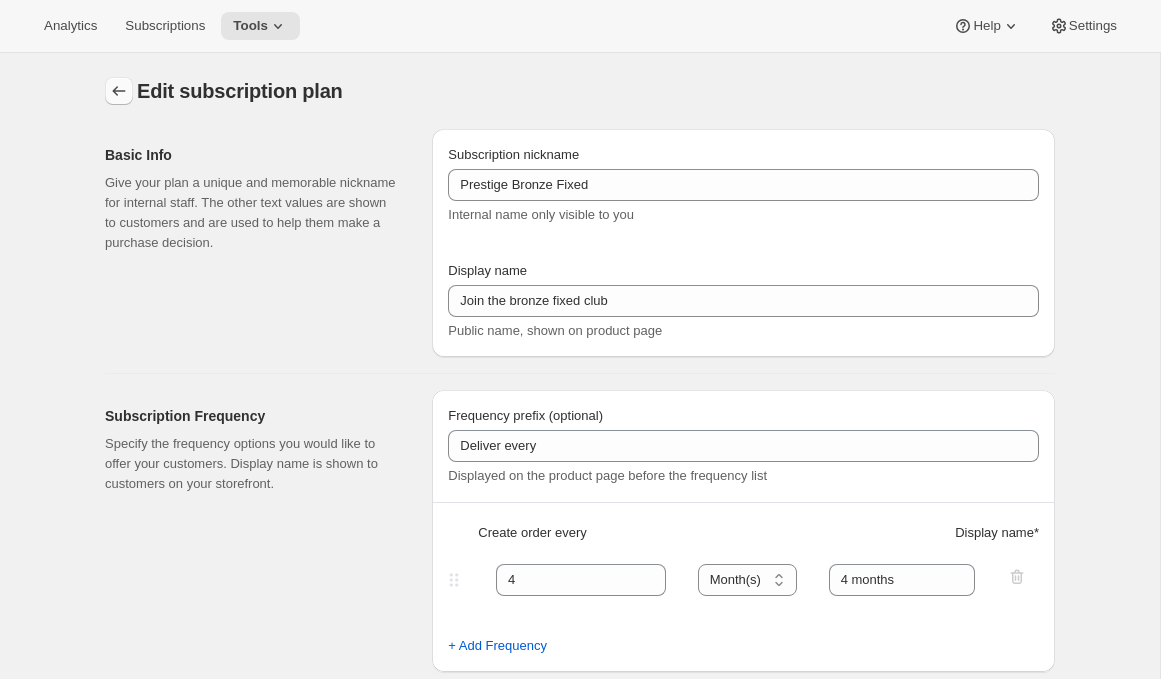 click 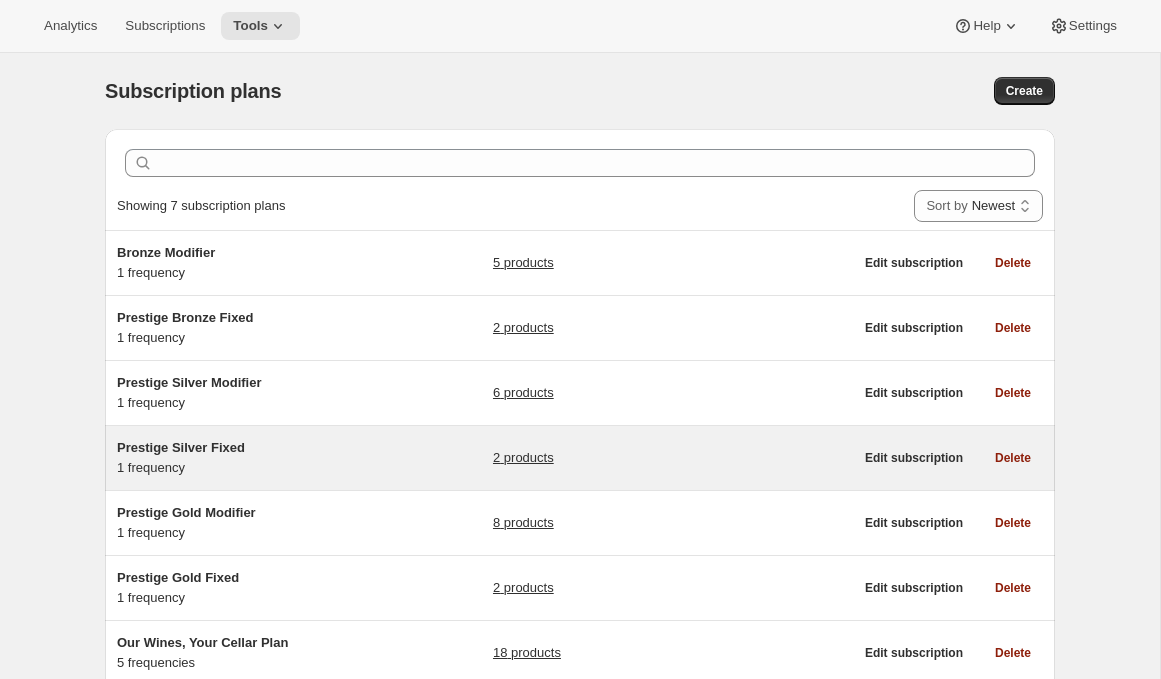 scroll, scrollTop: 28, scrollLeft: 0, axis: vertical 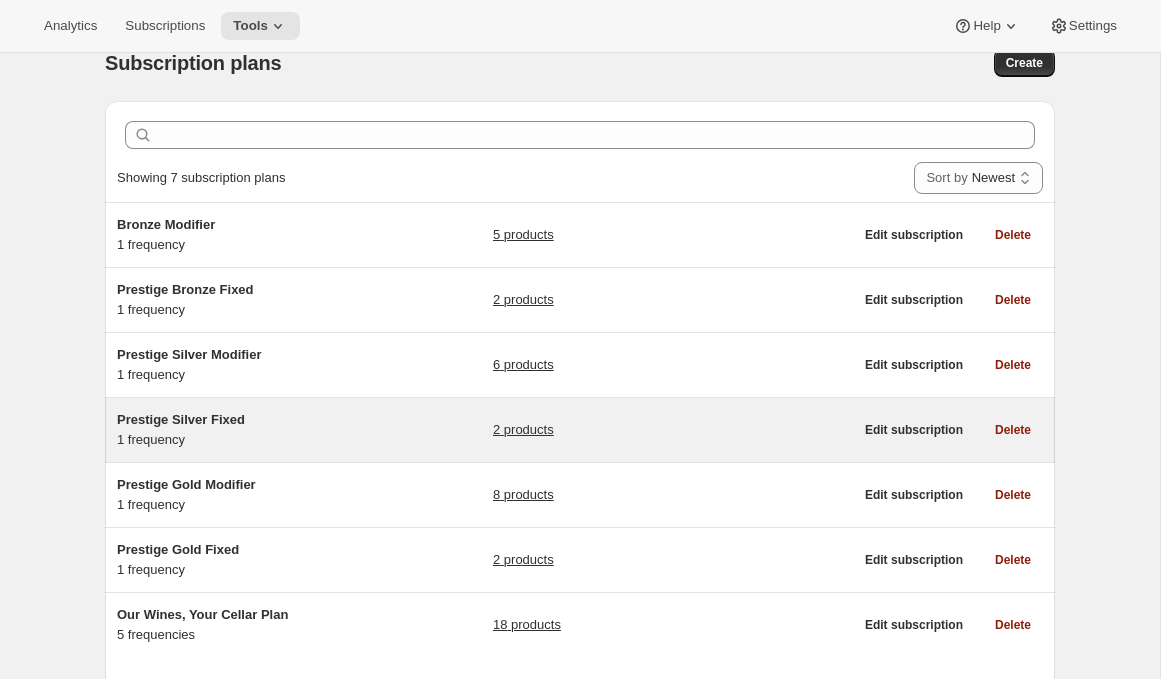 click on "Prestige Silver Fixed" at bounding box center [242, 420] 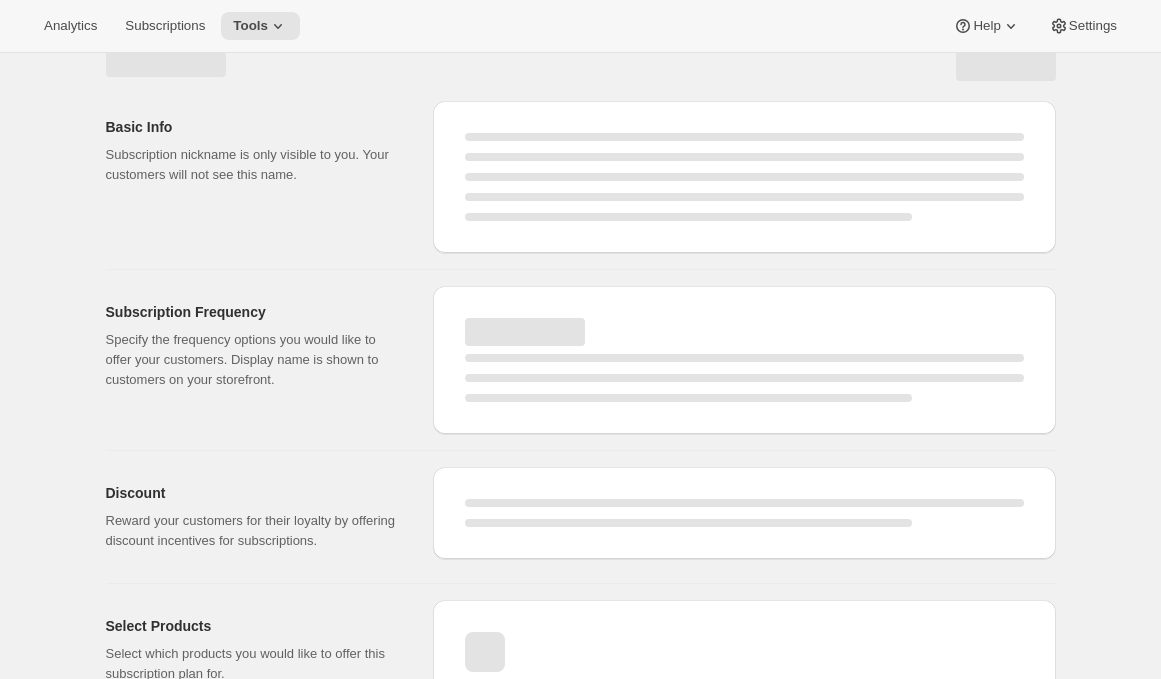 scroll, scrollTop: 0, scrollLeft: 0, axis: both 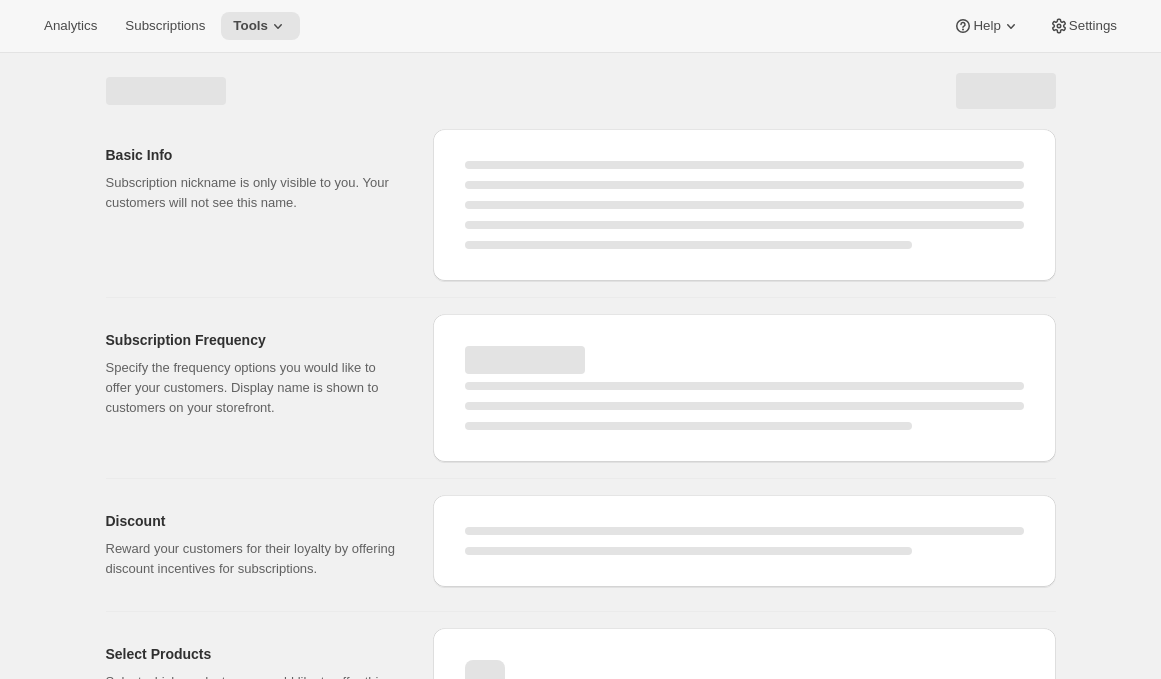 select on "WEEK" 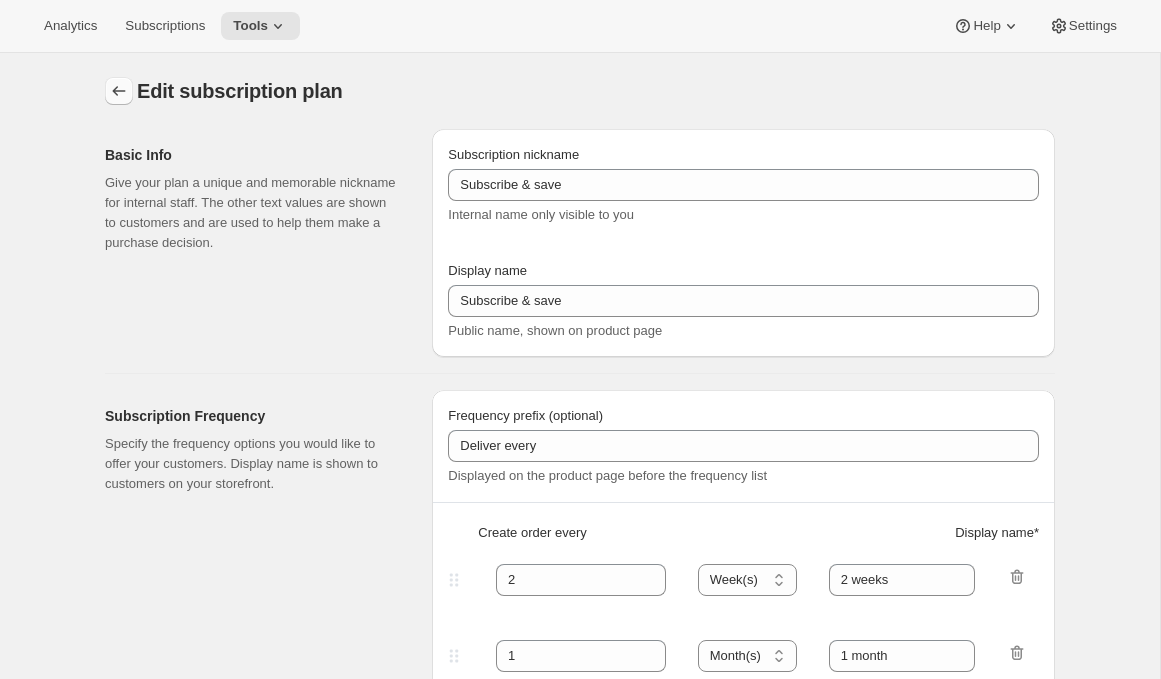 type on "Prestige Silver Fixed" 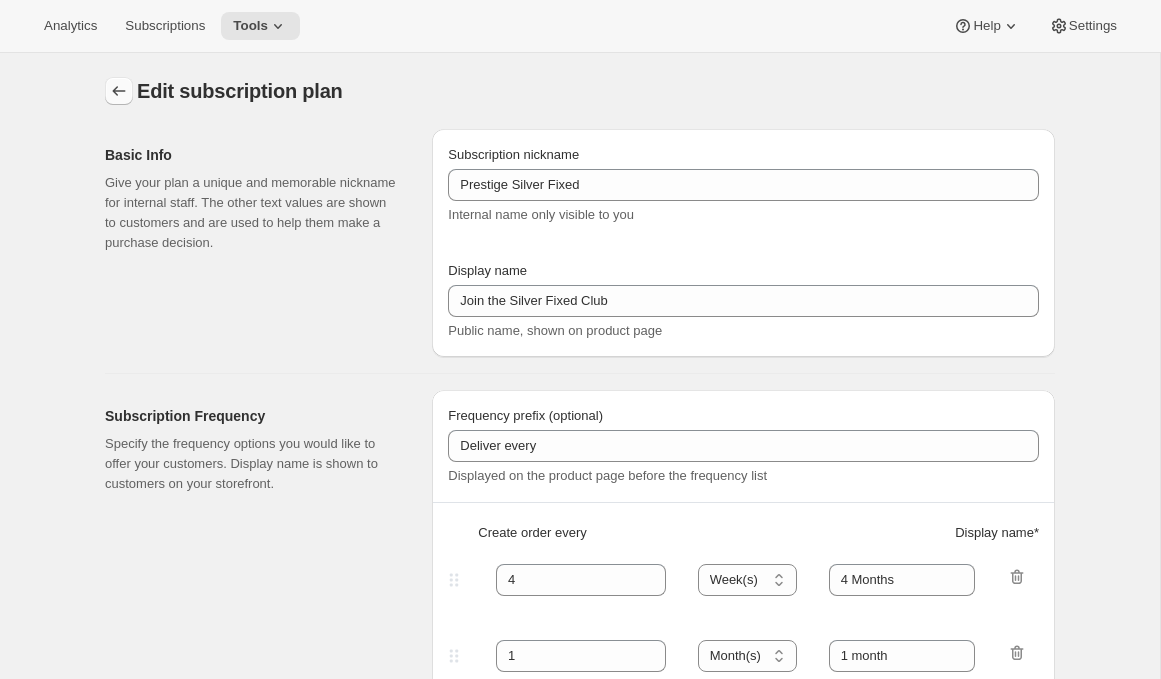 click 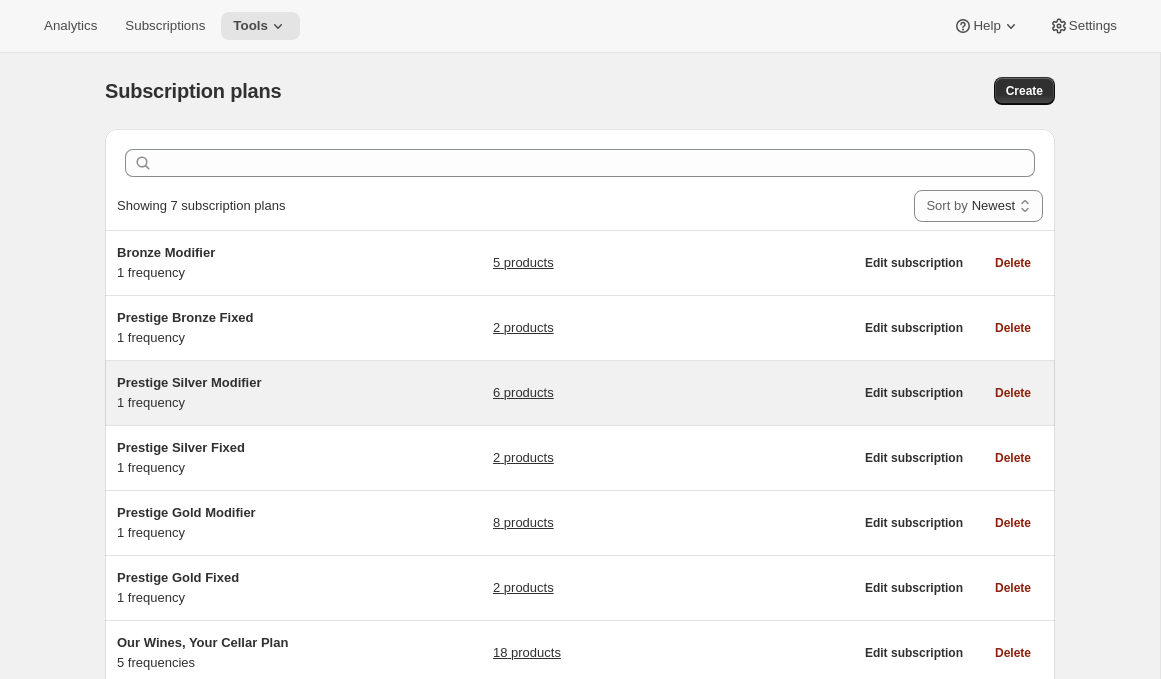click on "Prestige Silver Modifier 1 frequency" at bounding box center [242, 393] 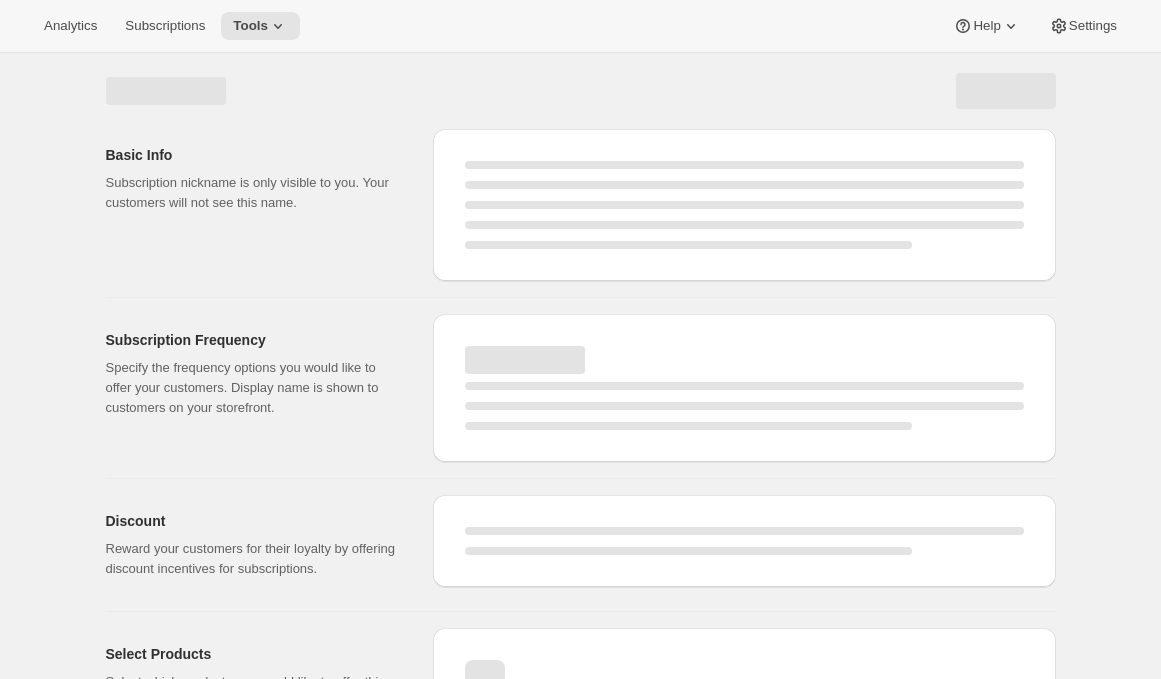 select on "WEEK" 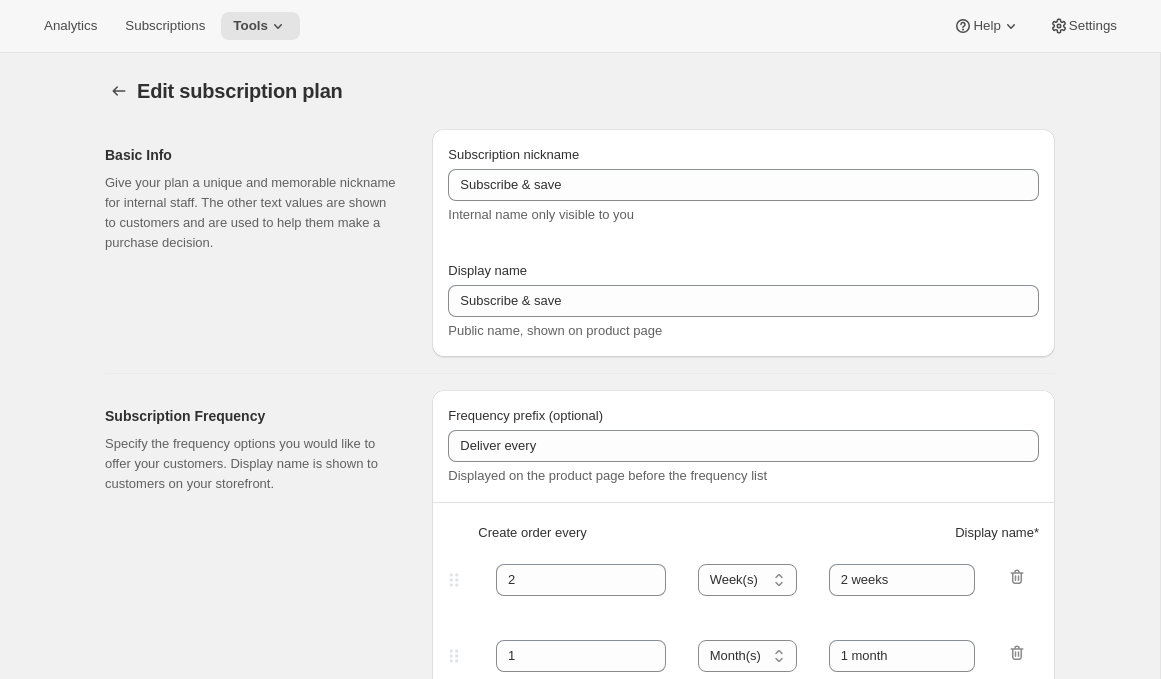 type on "Prestige Silver Modifier" 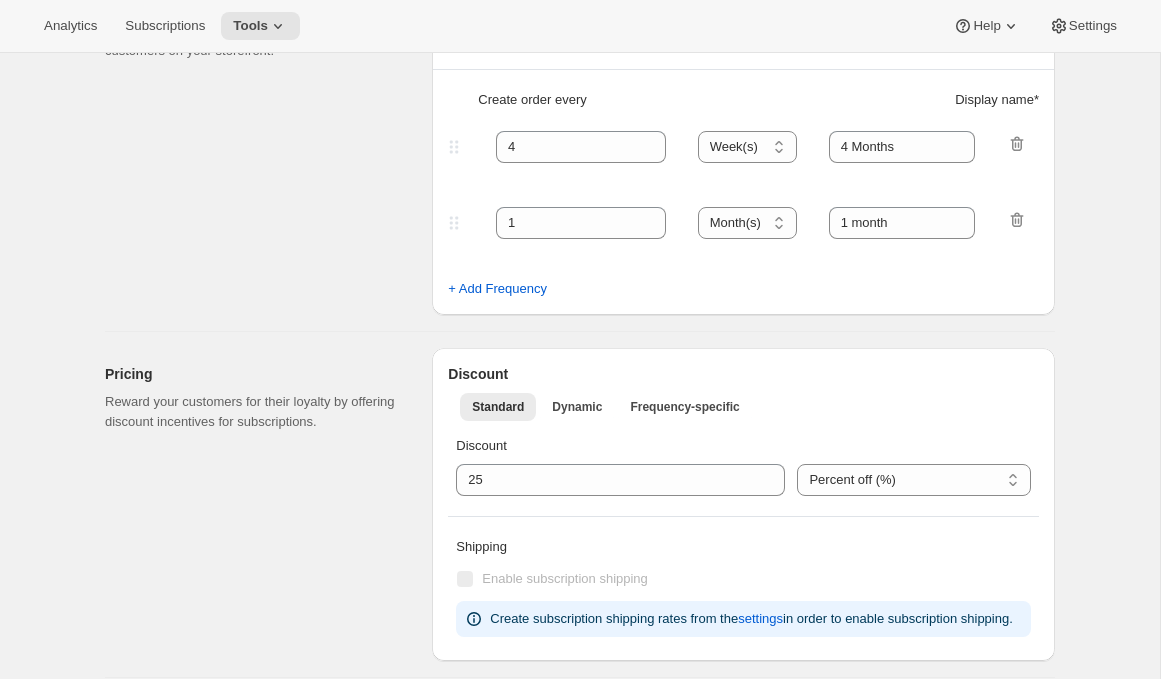 select on "YEARDAY" 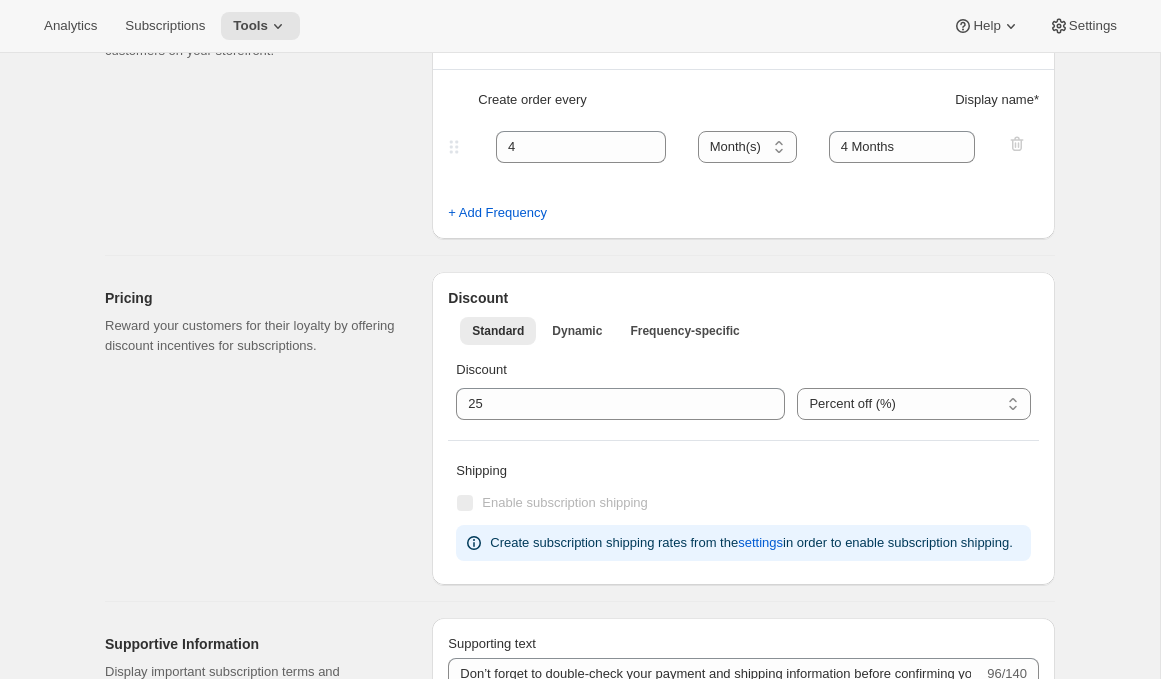 scroll, scrollTop: 474, scrollLeft: 0, axis: vertical 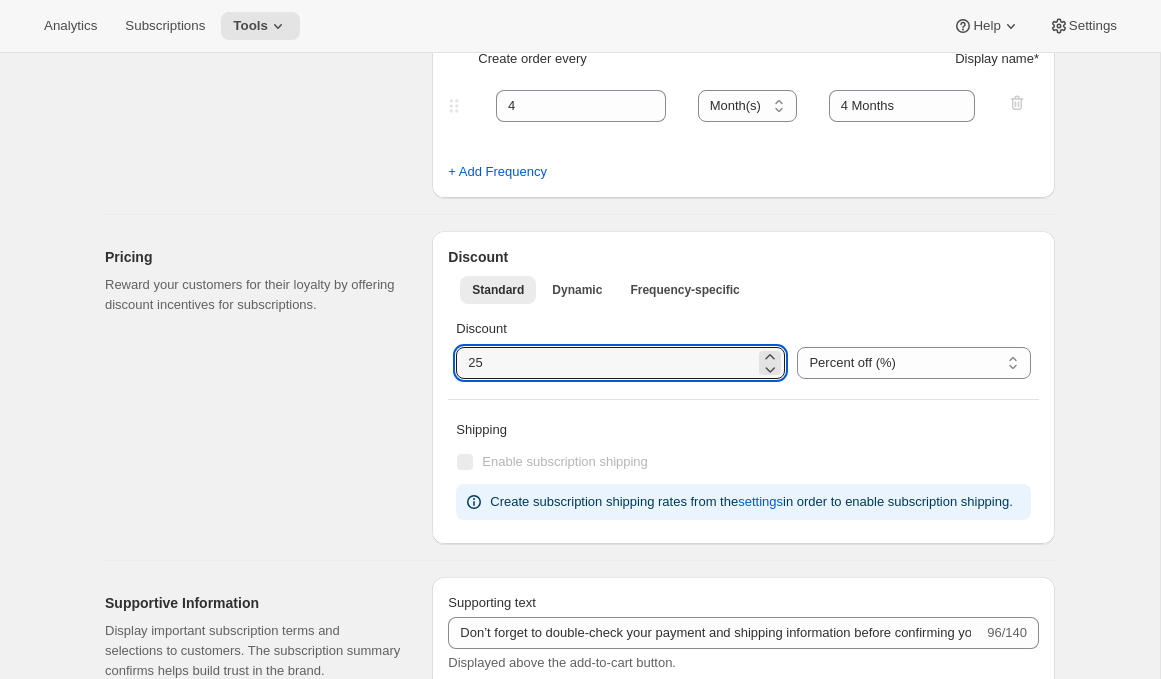 drag, startPoint x: 491, startPoint y: 360, endPoint x: 430, endPoint y: 360, distance: 61 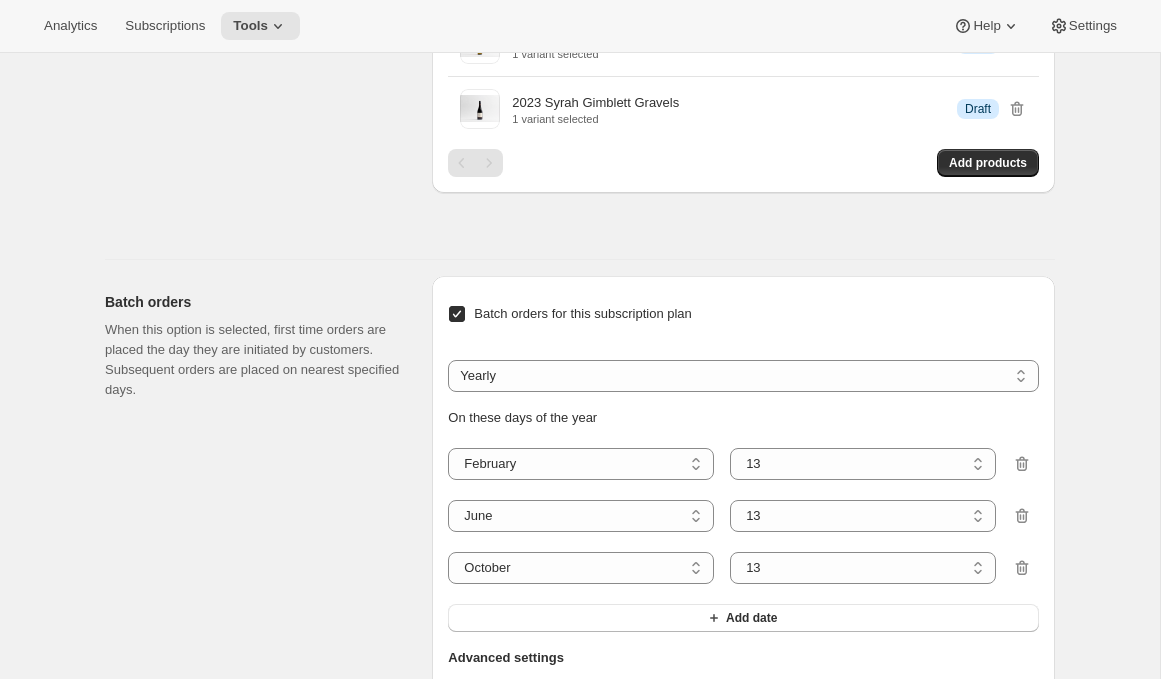 scroll, scrollTop: 256, scrollLeft: 0, axis: vertical 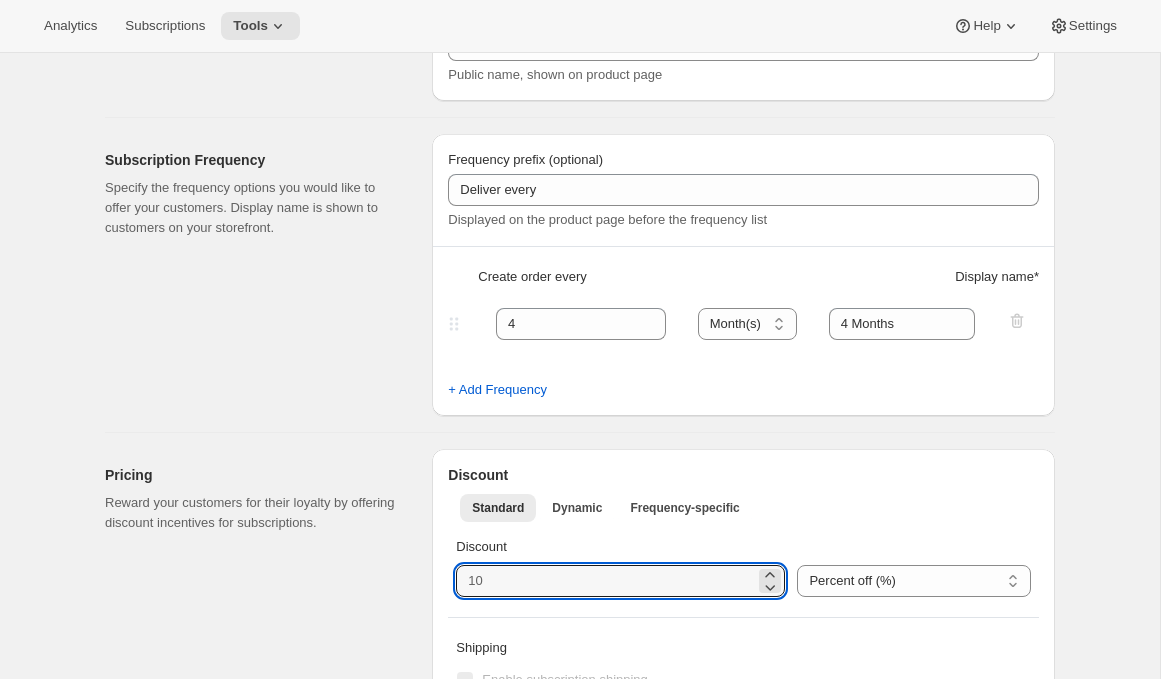 type 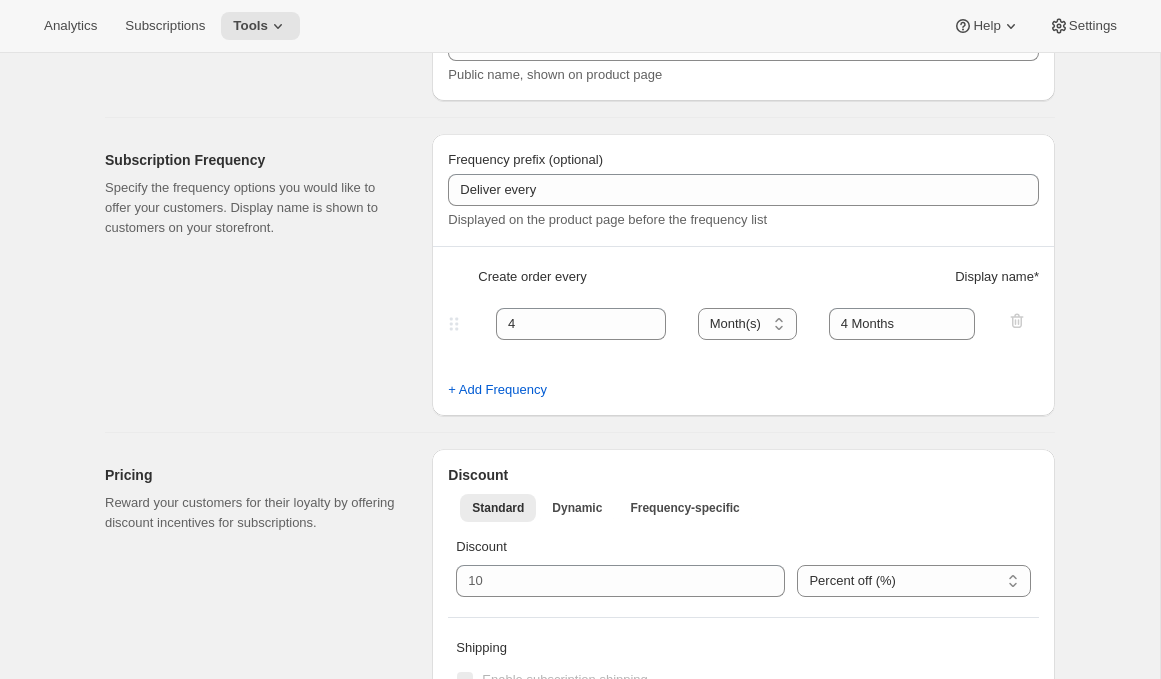 scroll, scrollTop: 0, scrollLeft: 0, axis: both 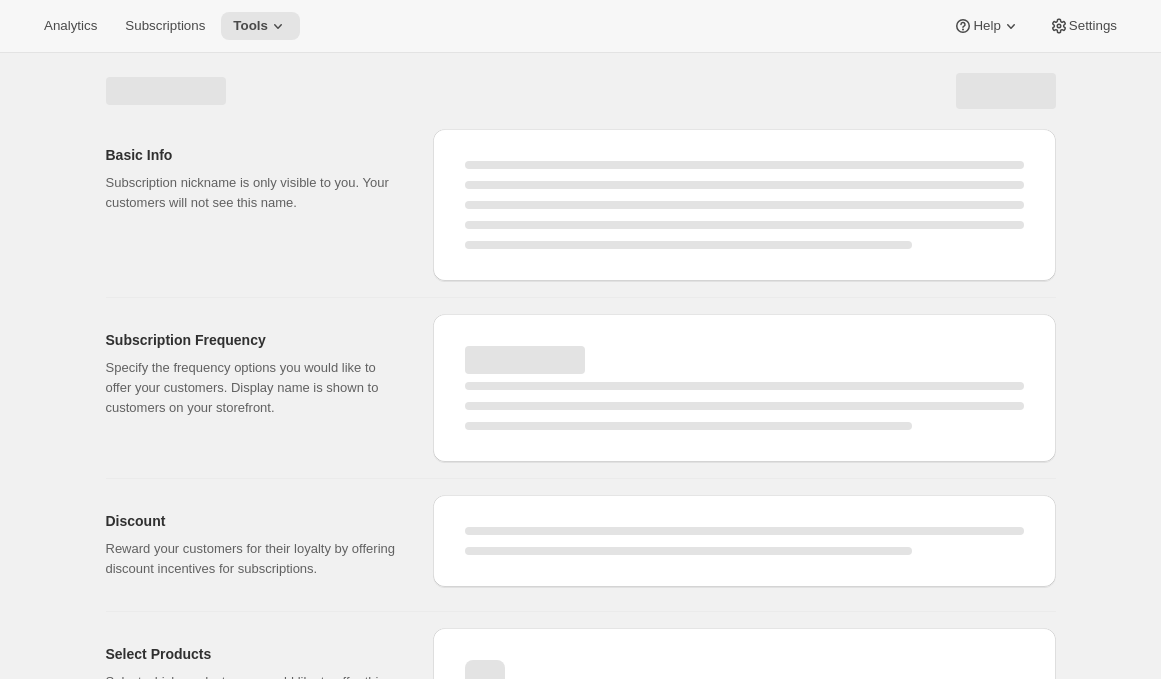 select on "MONTH" 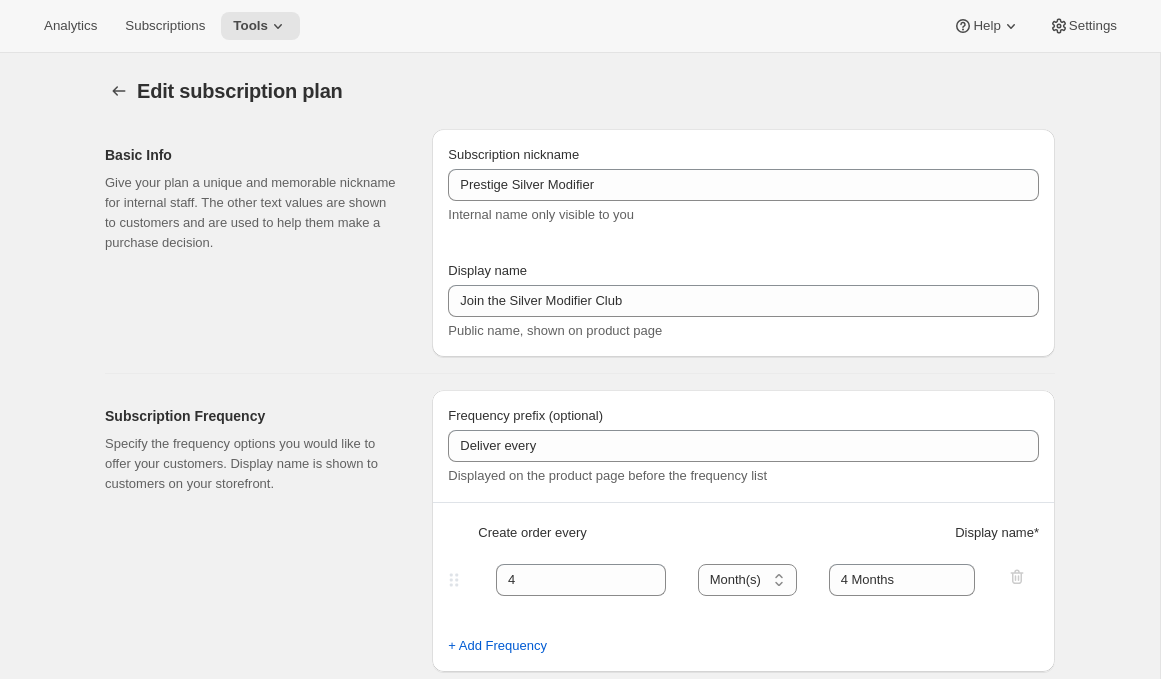 type on "0" 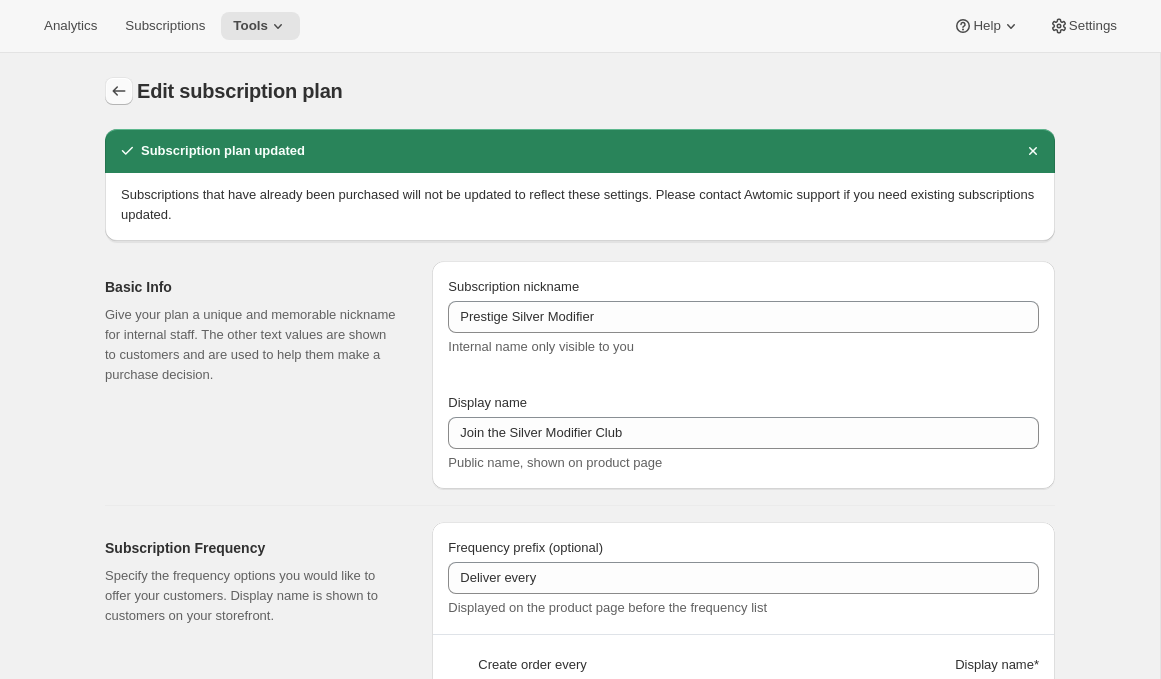 click 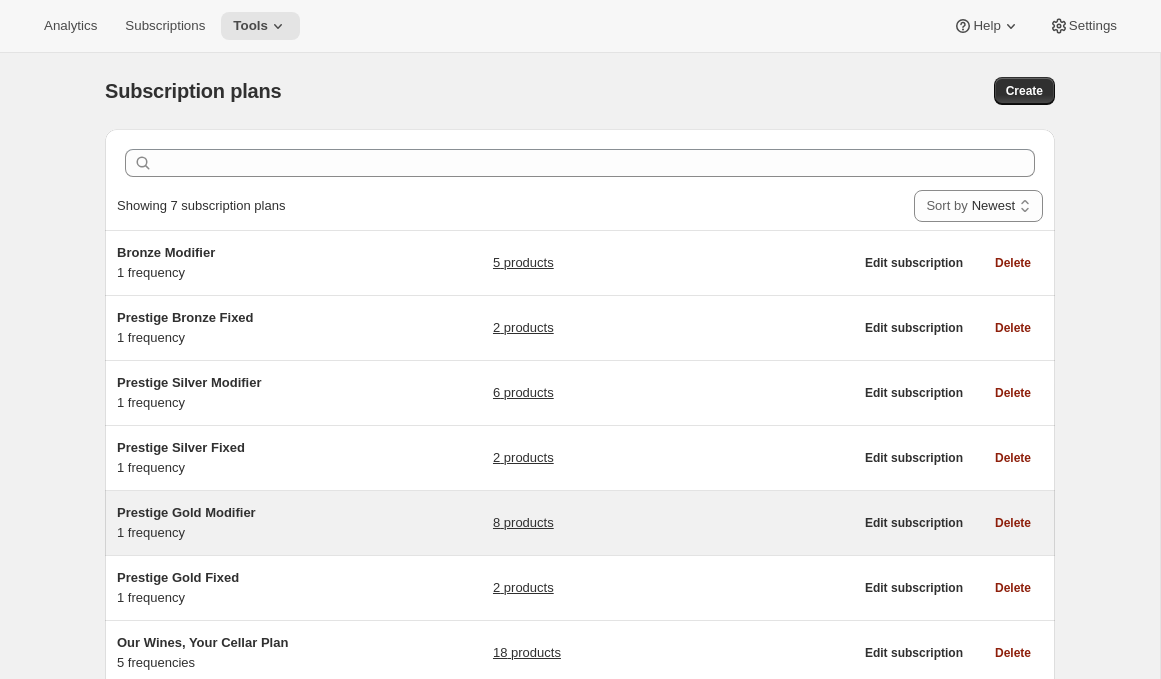 scroll, scrollTop: 142, scrollLeft: 0, axis: vertical 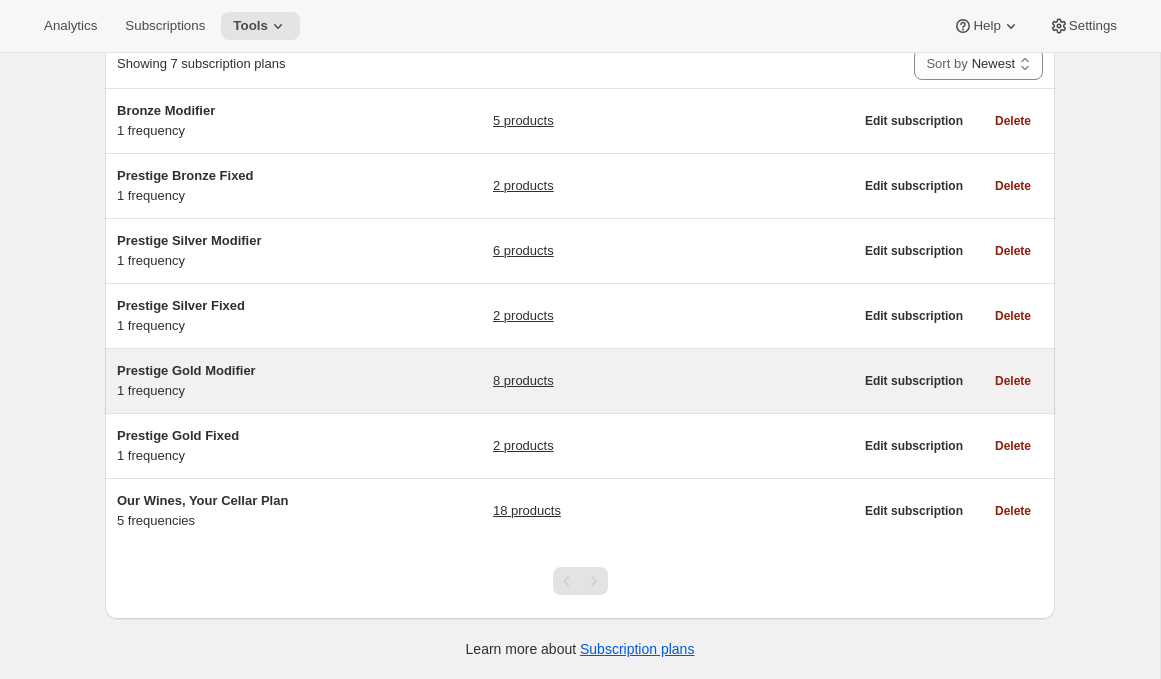 click on "Prestige Gold Modifier 1 frequency" at bounding box center [242, 381] 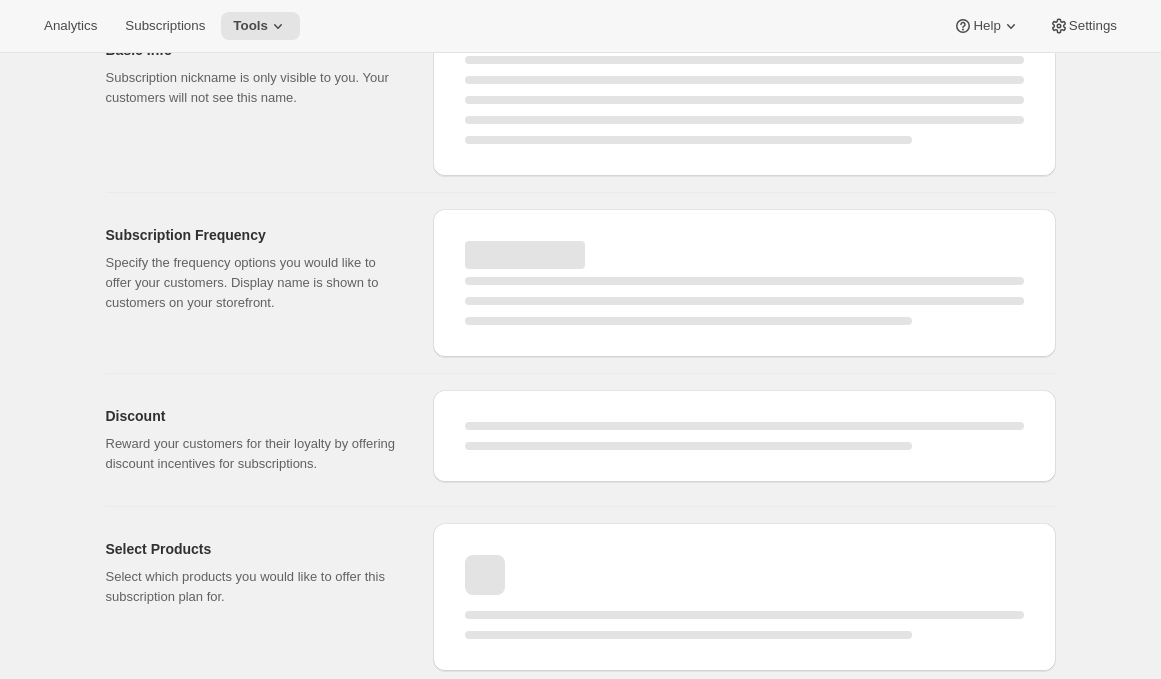 scroll, scrollTop: 0, scrollLeft: 0, axis: both 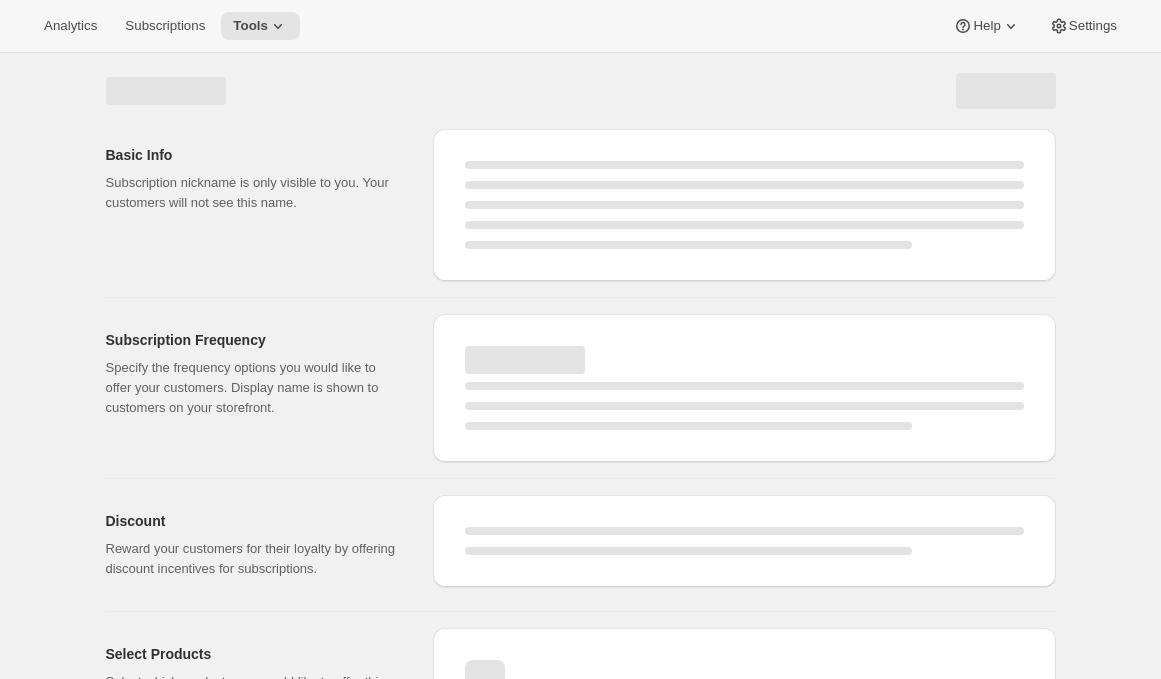 select on "WEEK" 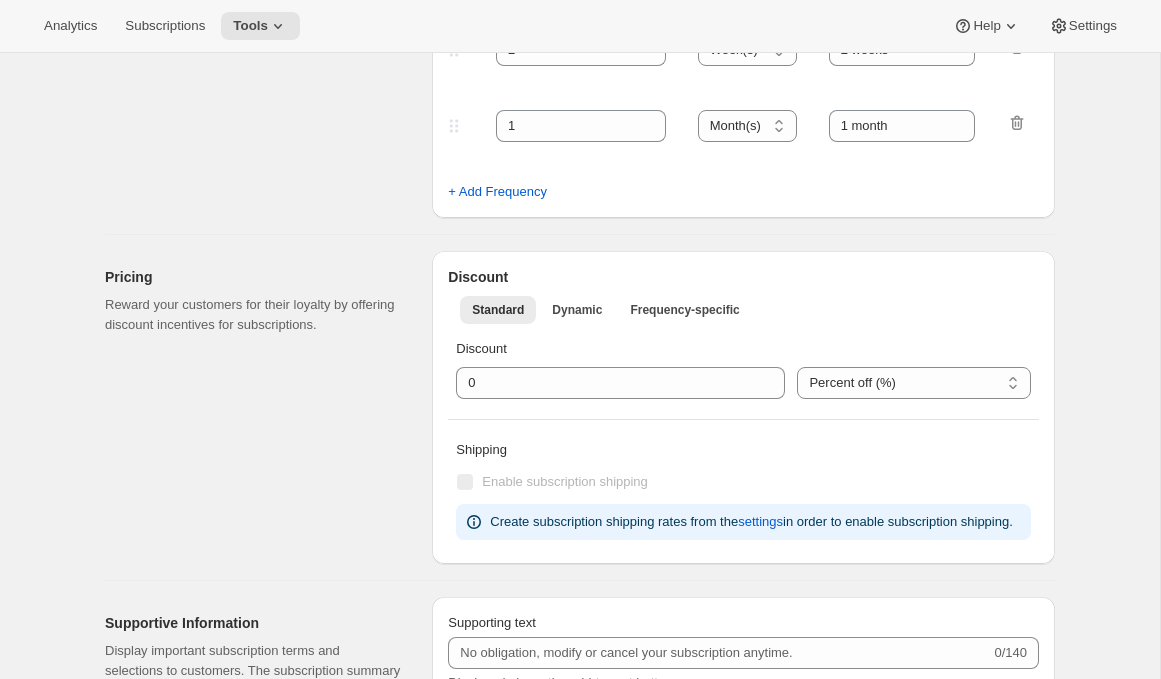 type on "Prestige Gold Modifier" 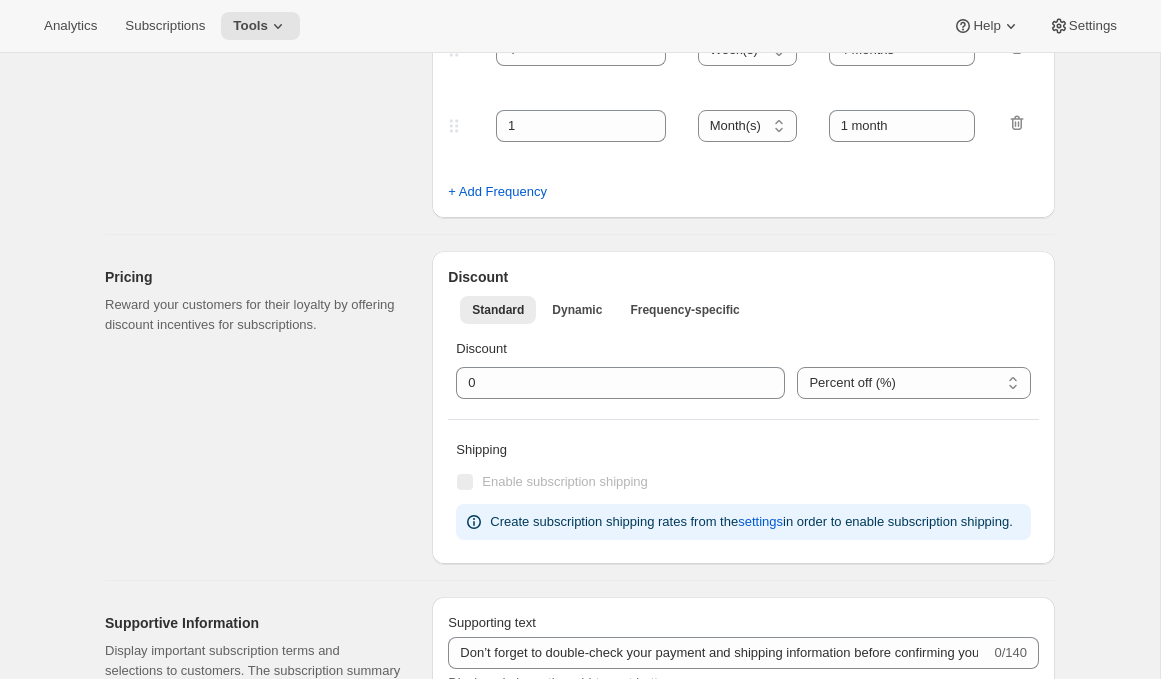 select on "YEARDAY" 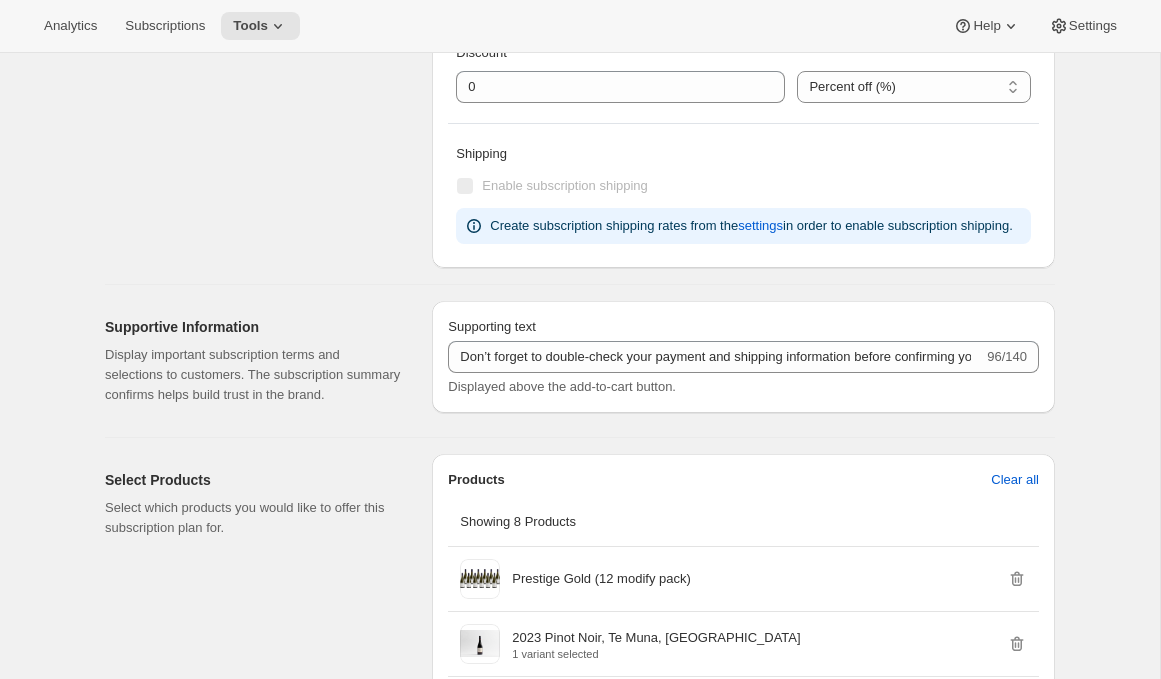 scroll, scrollTop: 0, scrollLeft: 0, axis: both 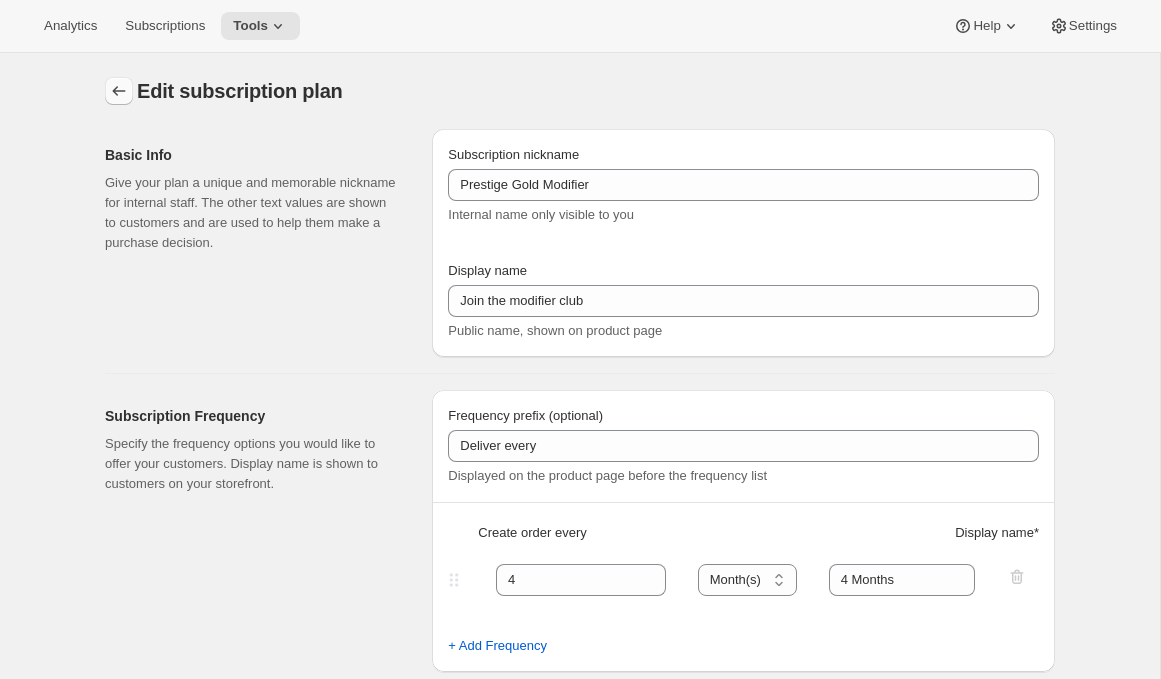 click at bounding box center (119, 91) 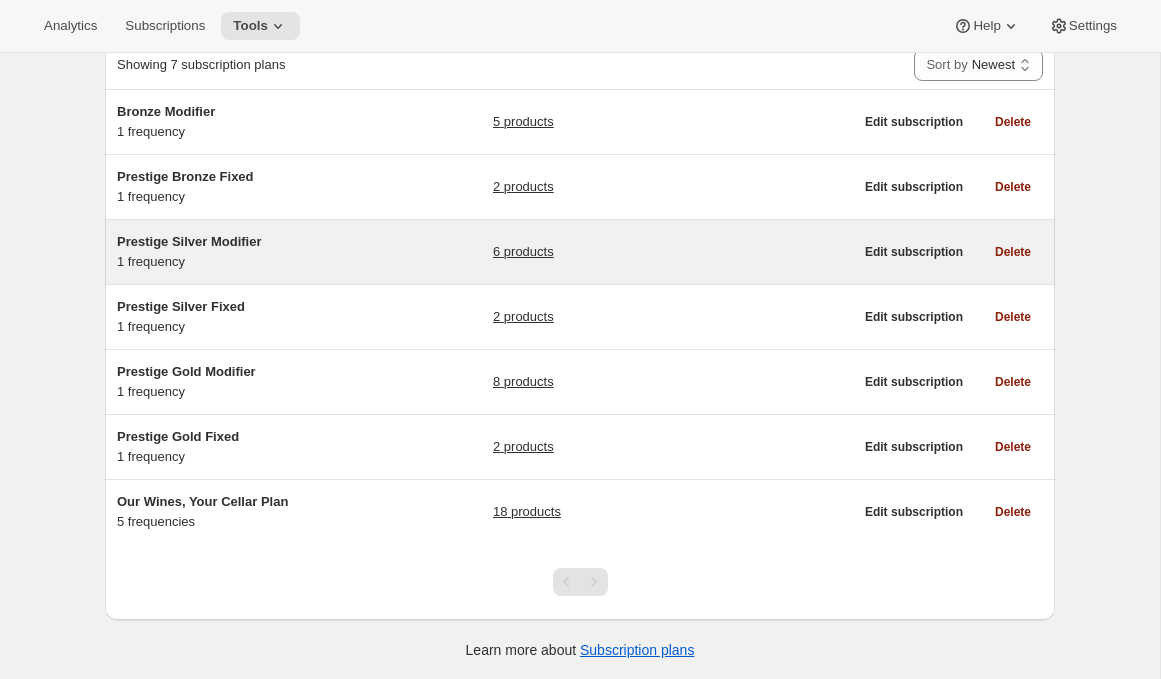 scroll, scrollTop: 142, scrollLeft: 0, axis: vertical 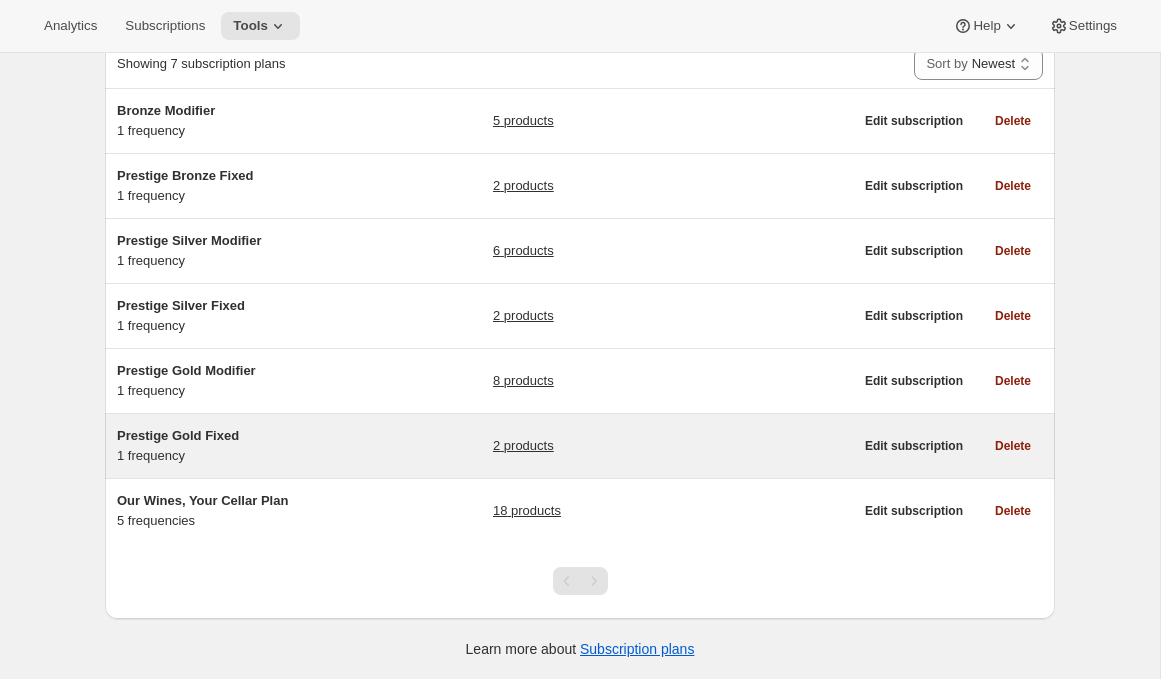 click on "Prestige Gold Fixed 1 frequency" at bounding box center [242, 446] 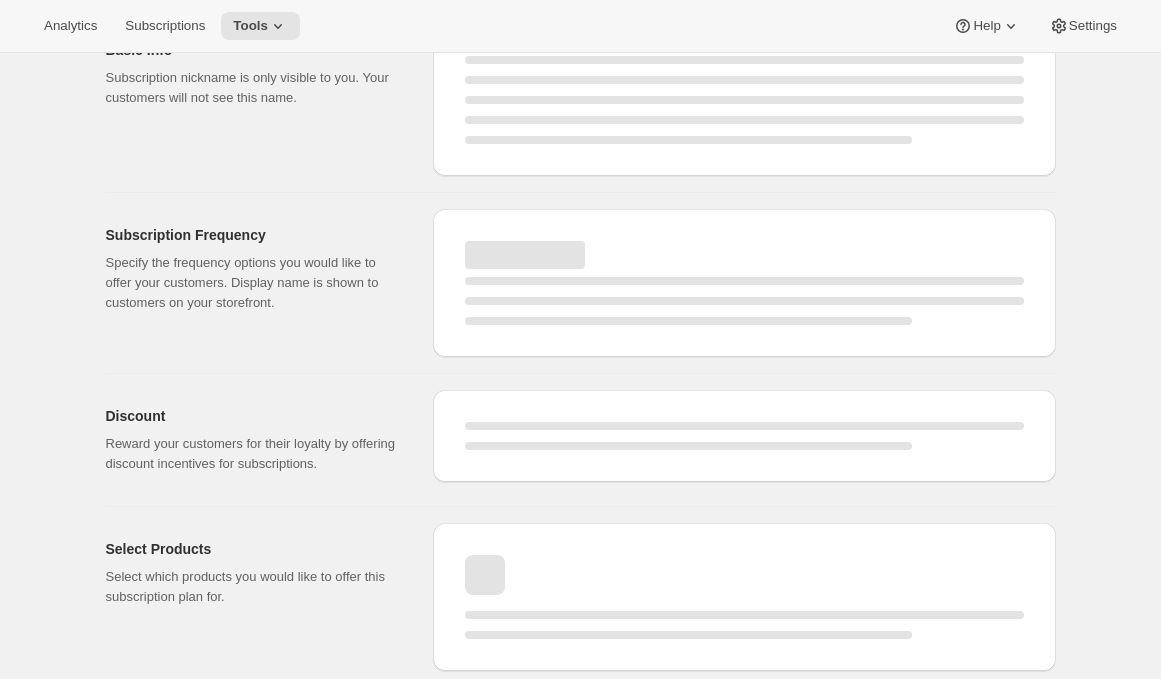 scroll, scrollTop: 0, scrollLeft: 0, axis: both 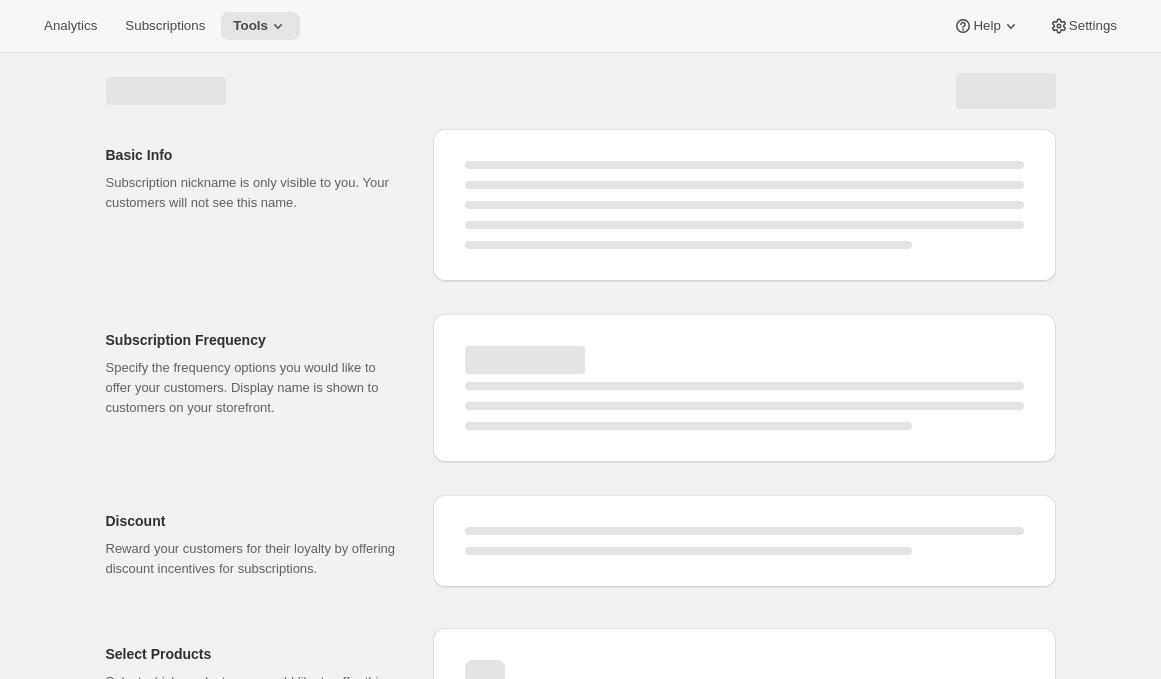 select on "WEEK" 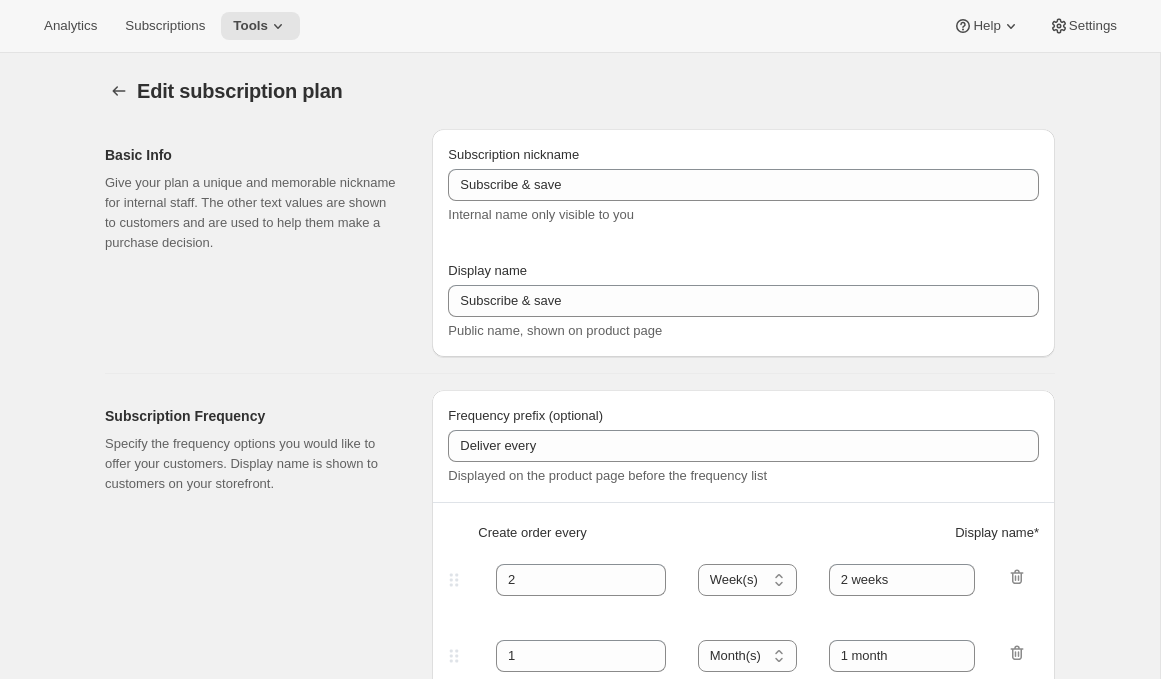 type on "Prestige Gold Fixed" 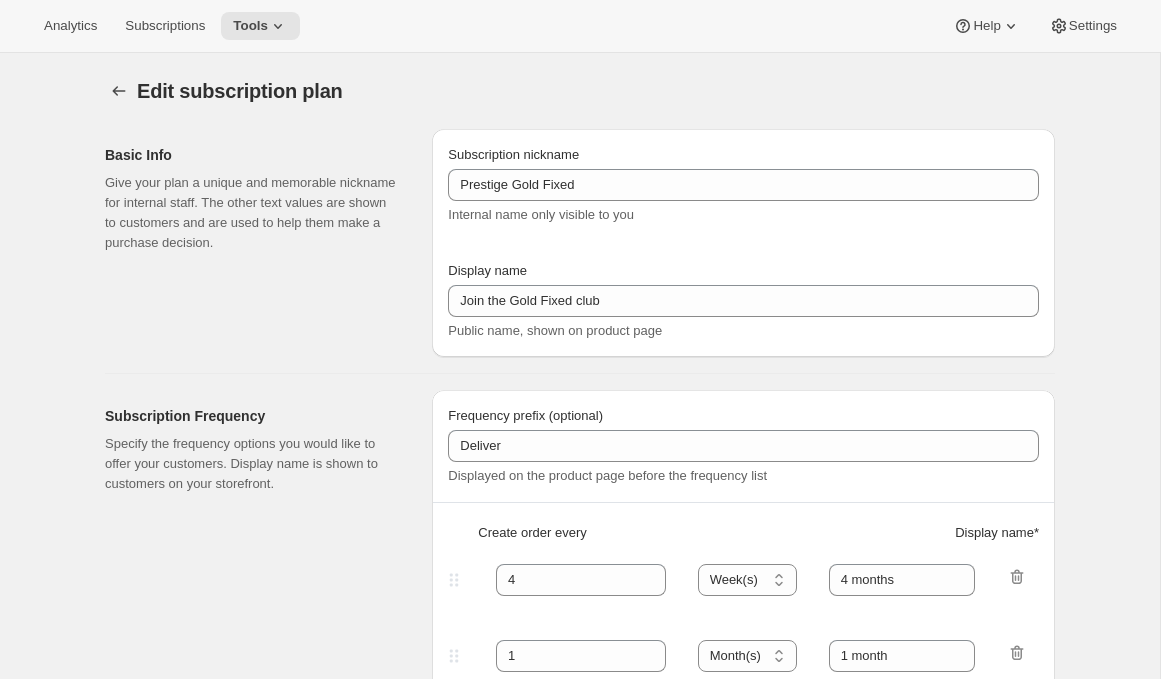 select on "YEARDAY" 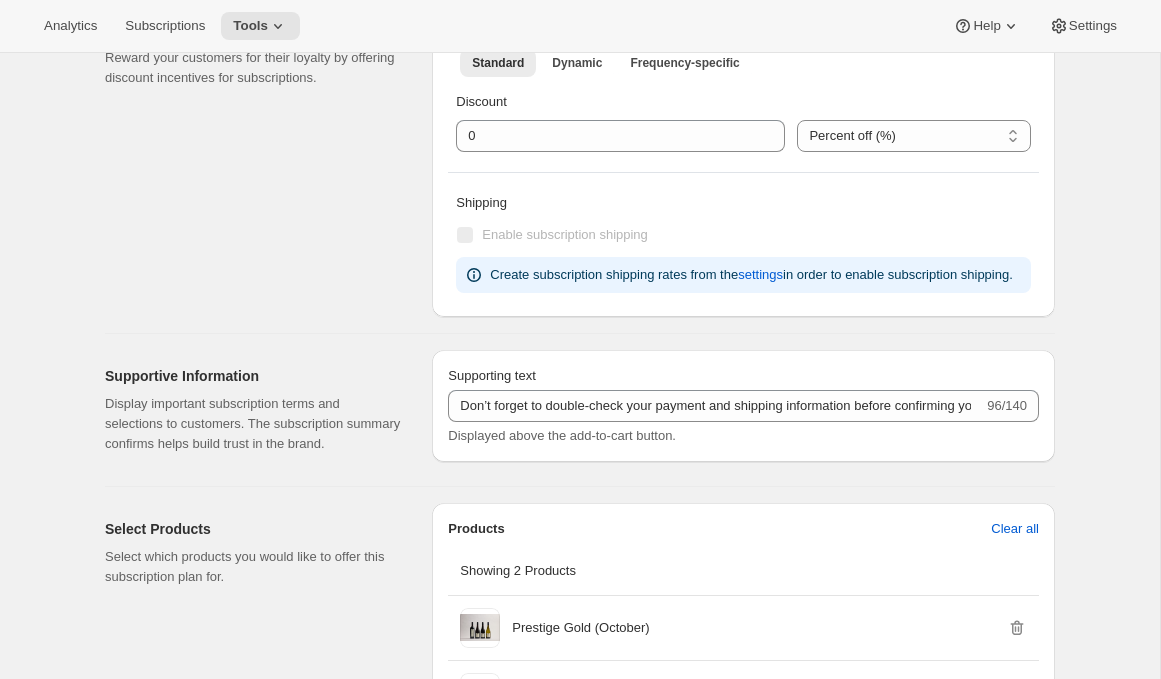 scroll, scrollTop: 0, scrollLeft: 0, axis: both 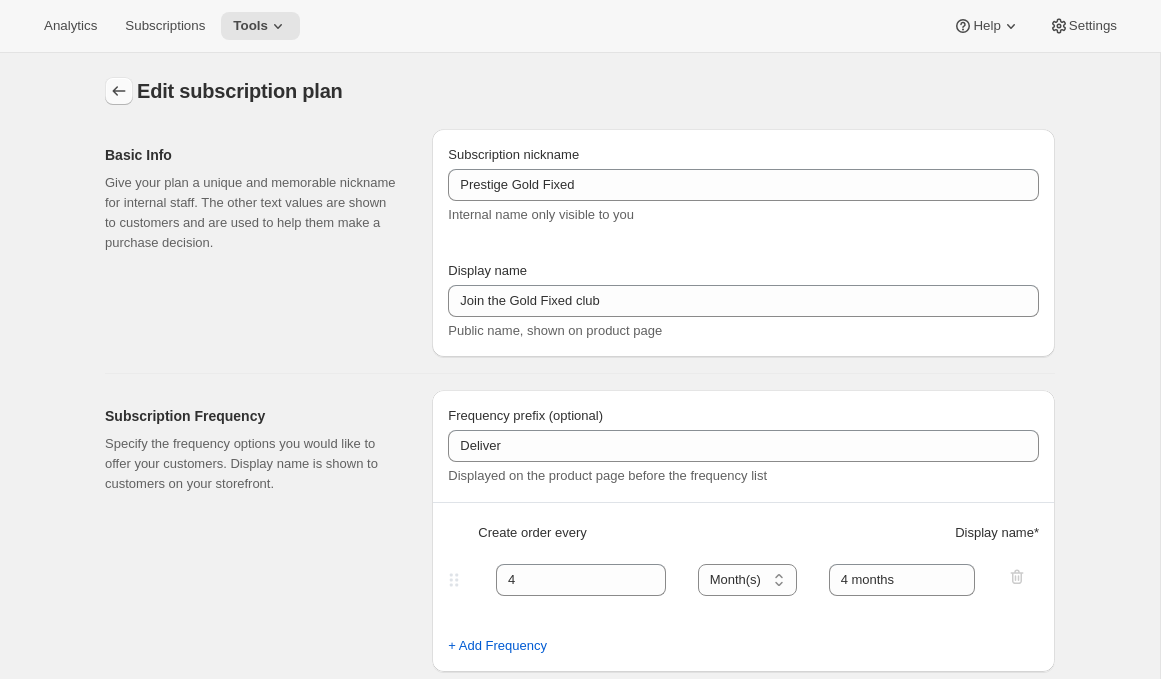 click at bounding box center (119, 91) 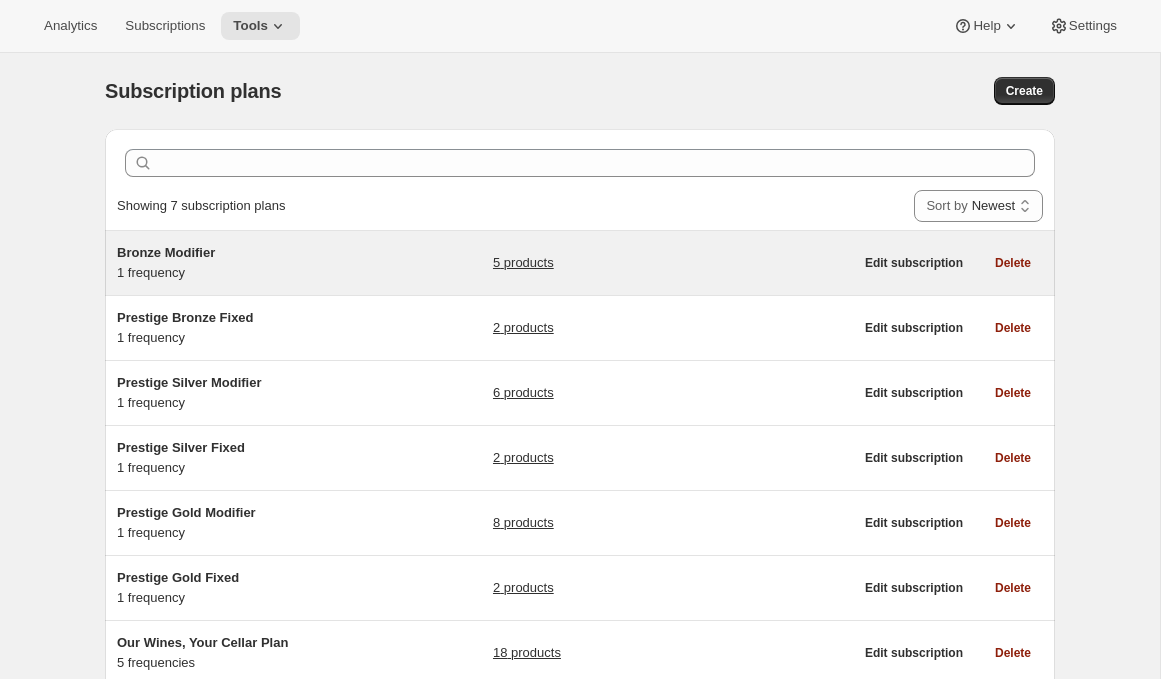 click on "Bronze Modifier 1 frequency" at bounding box center [242, 263] 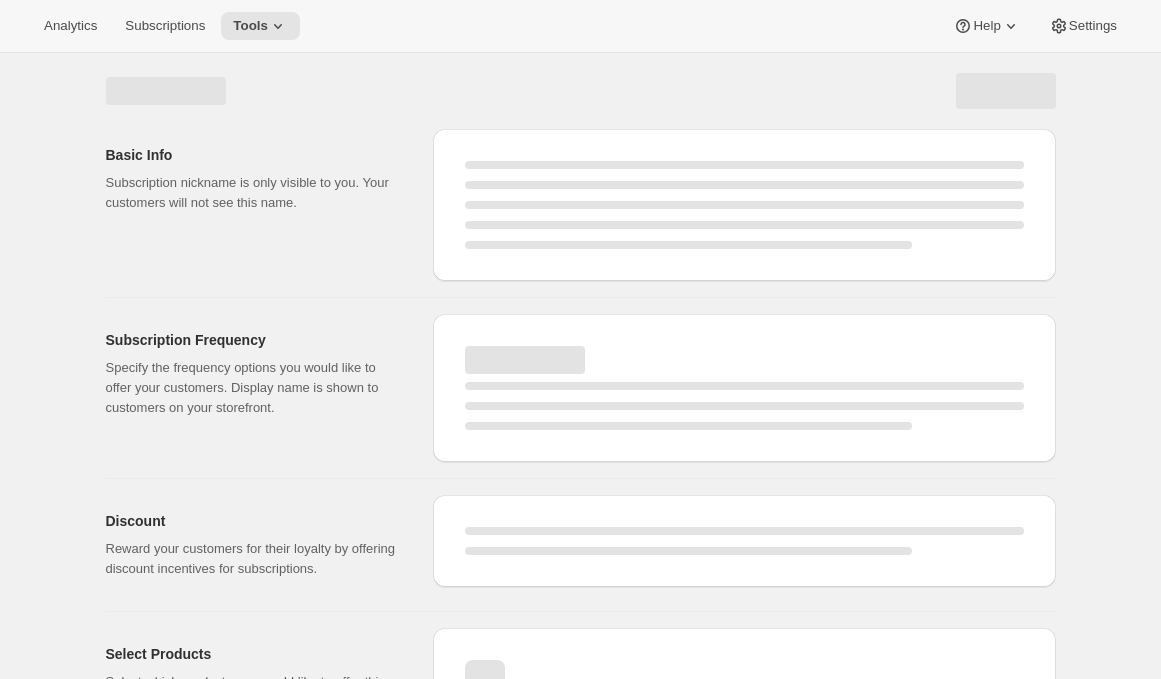 select on "WEEK" 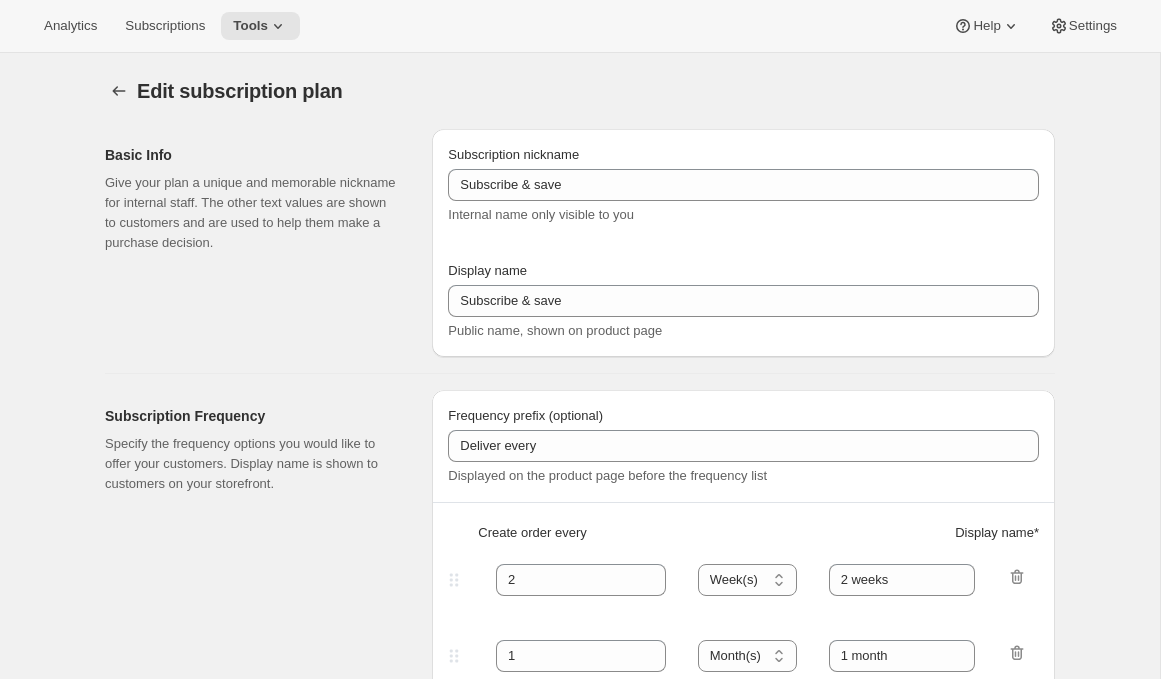 type on "Bronze Modifier" 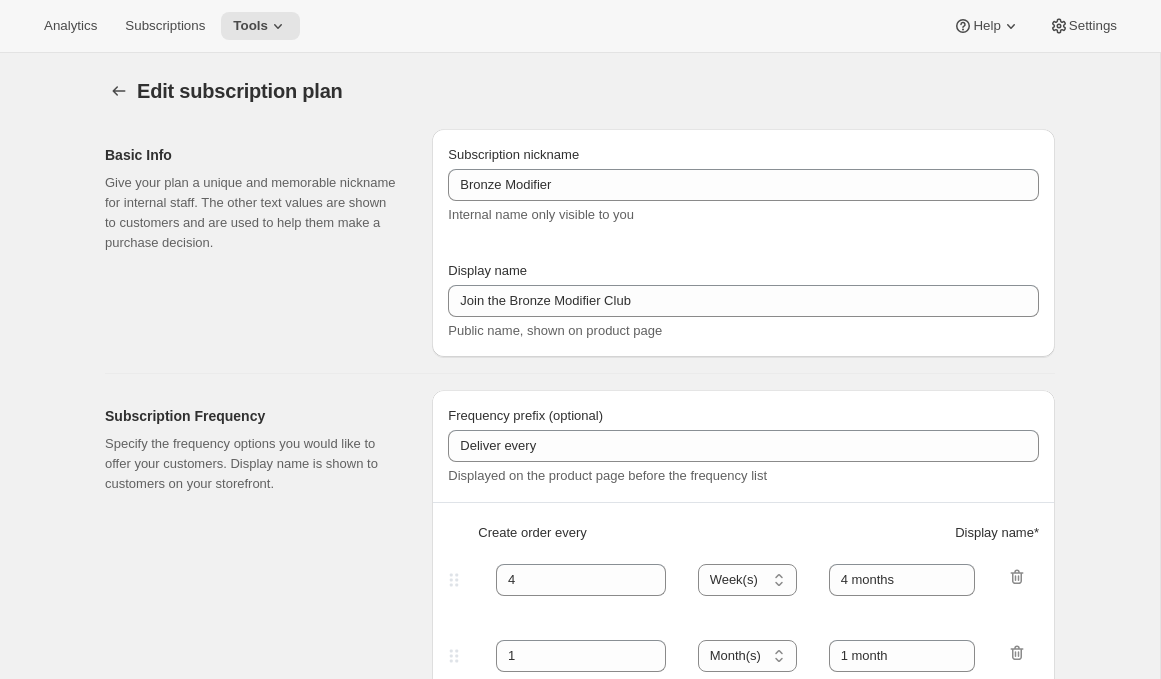 select on "YEARDAY" 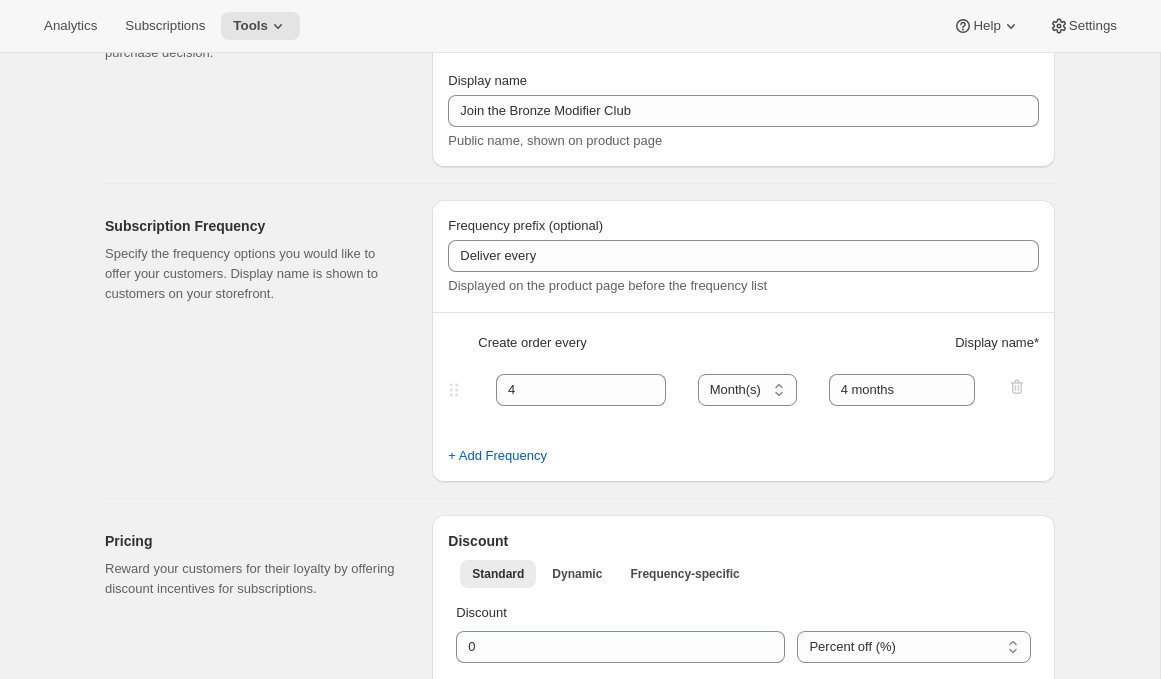 scroll, scrollTop: 0, scrollLeft: 0, axis: both 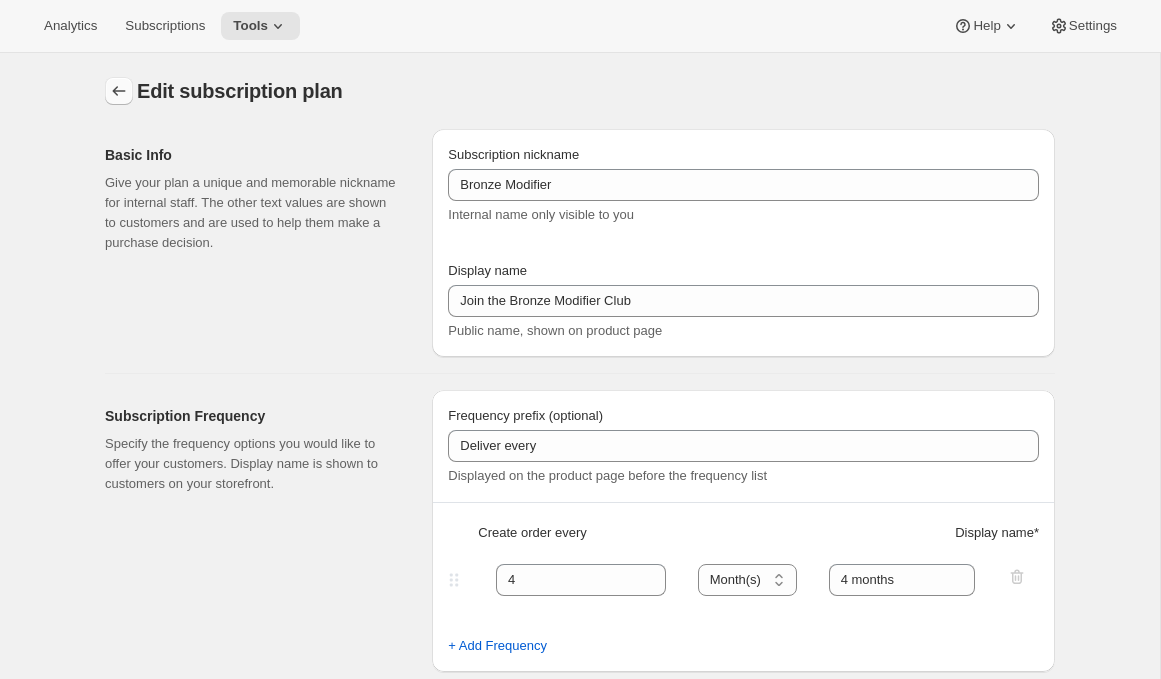 click at bounding box center (119, 91) 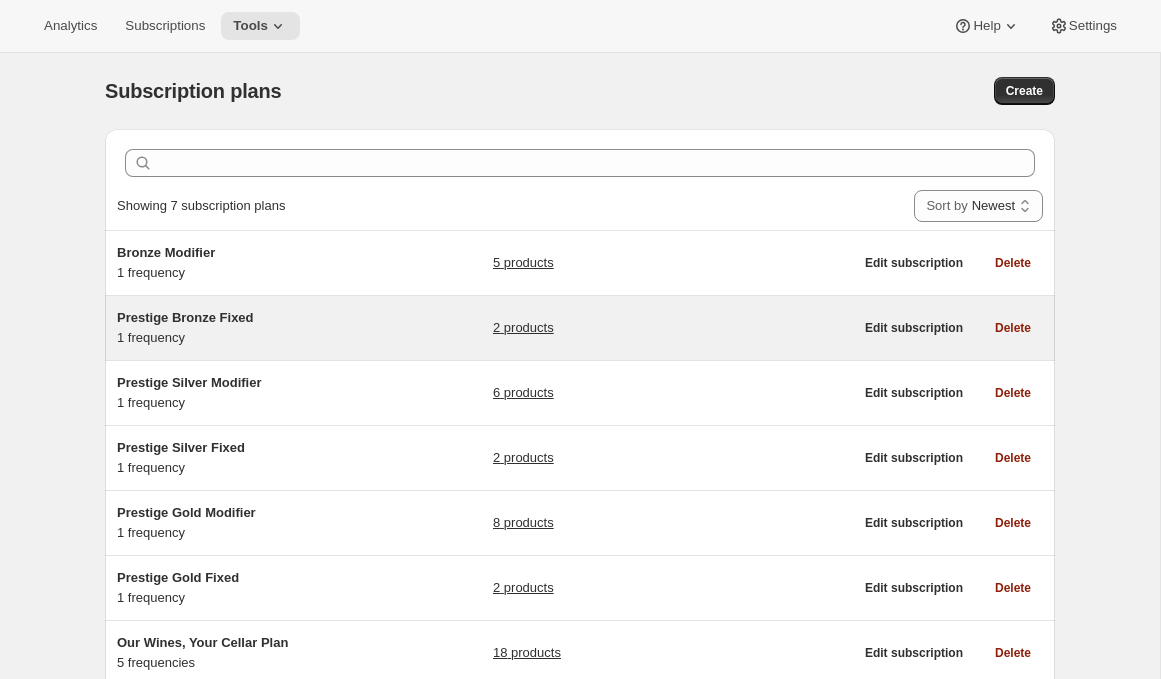 click on "Prestige Bronze Fixed" at bounding box center (242, 318) 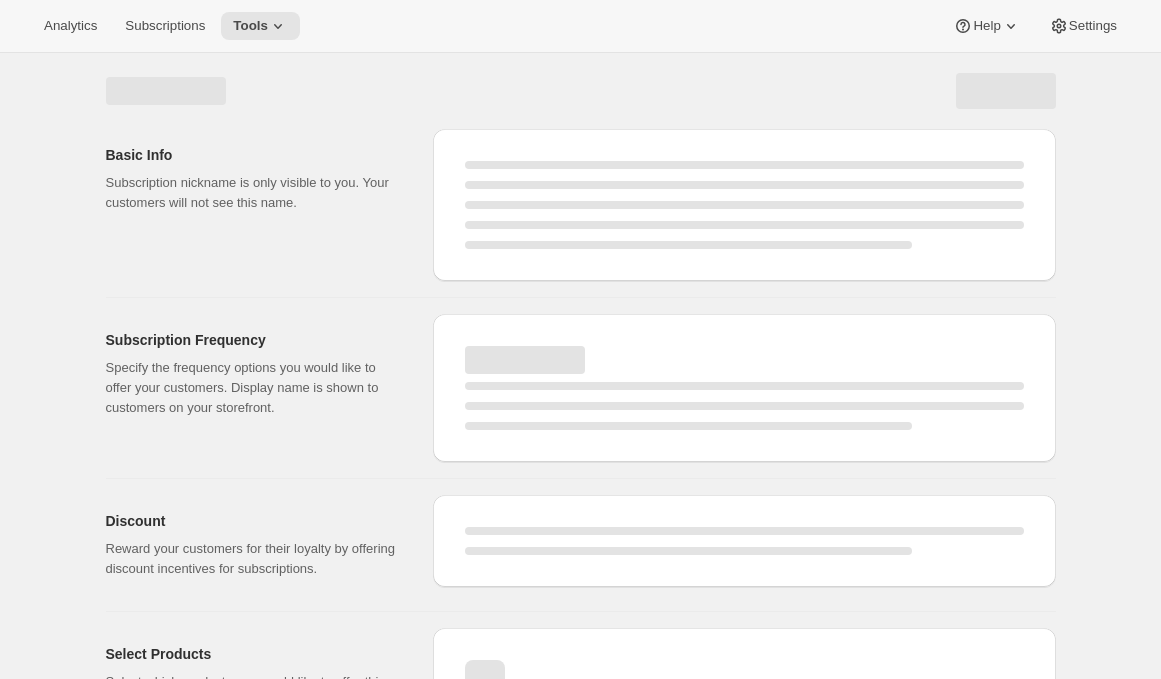 select on "WEEK" 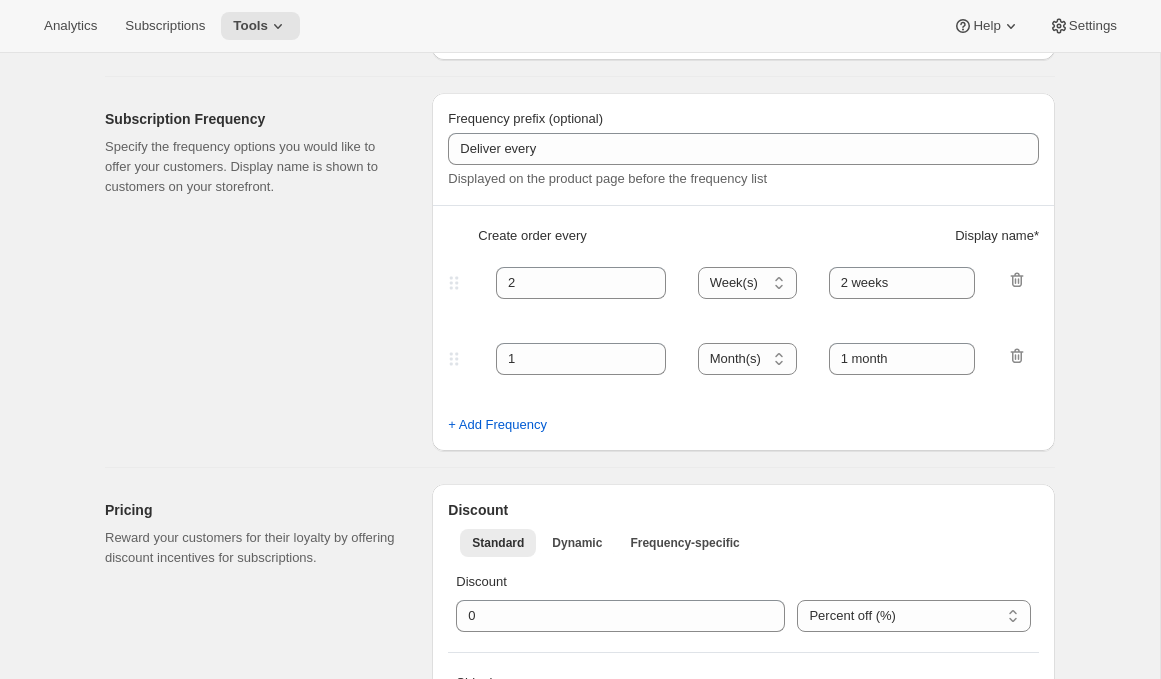 type on "Prestige Bronze Fixed" 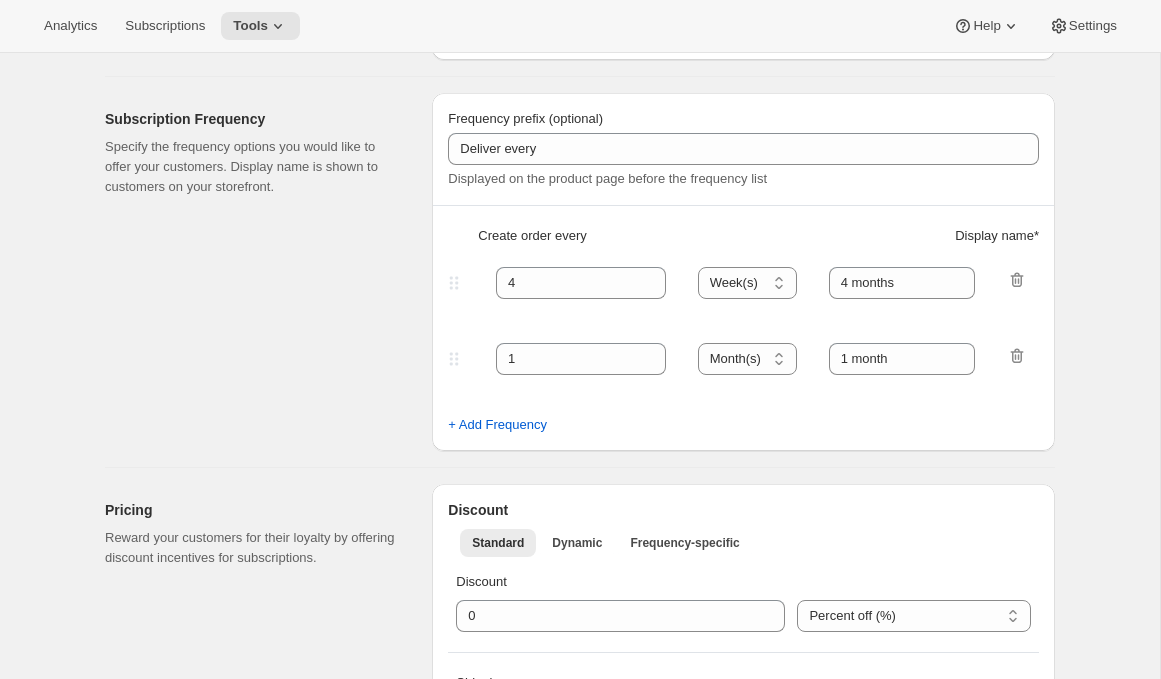 select on "YEARDAY" 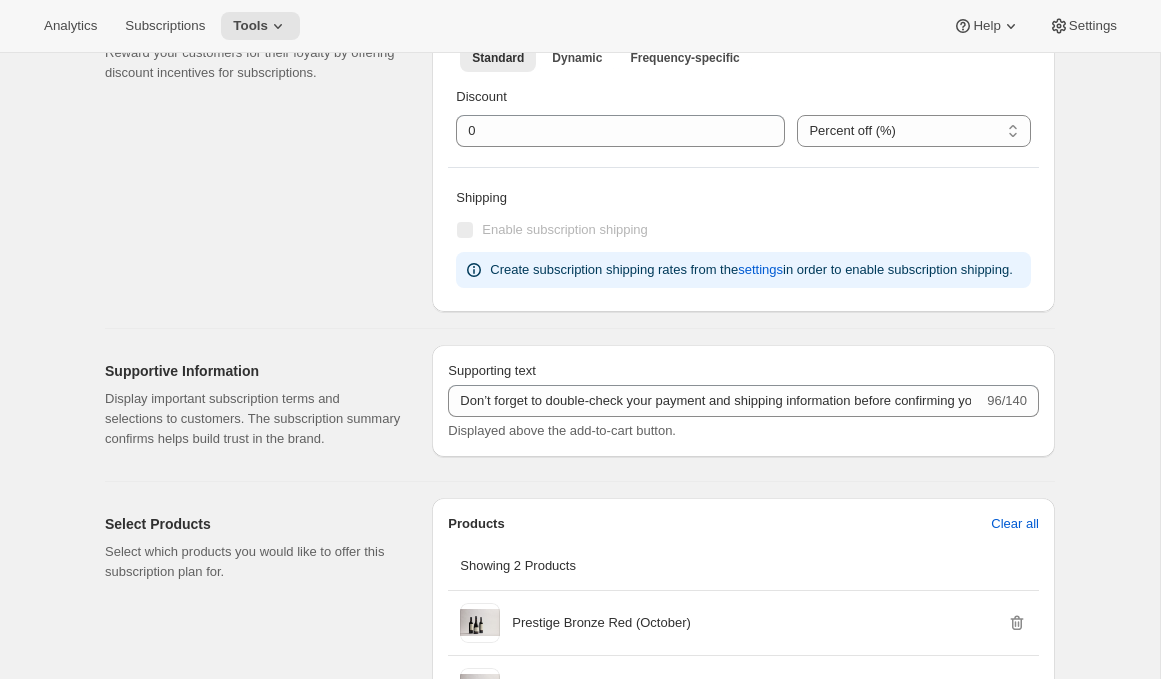 scroll, scrollTop: 0, scrollLeft: 0, axis: both 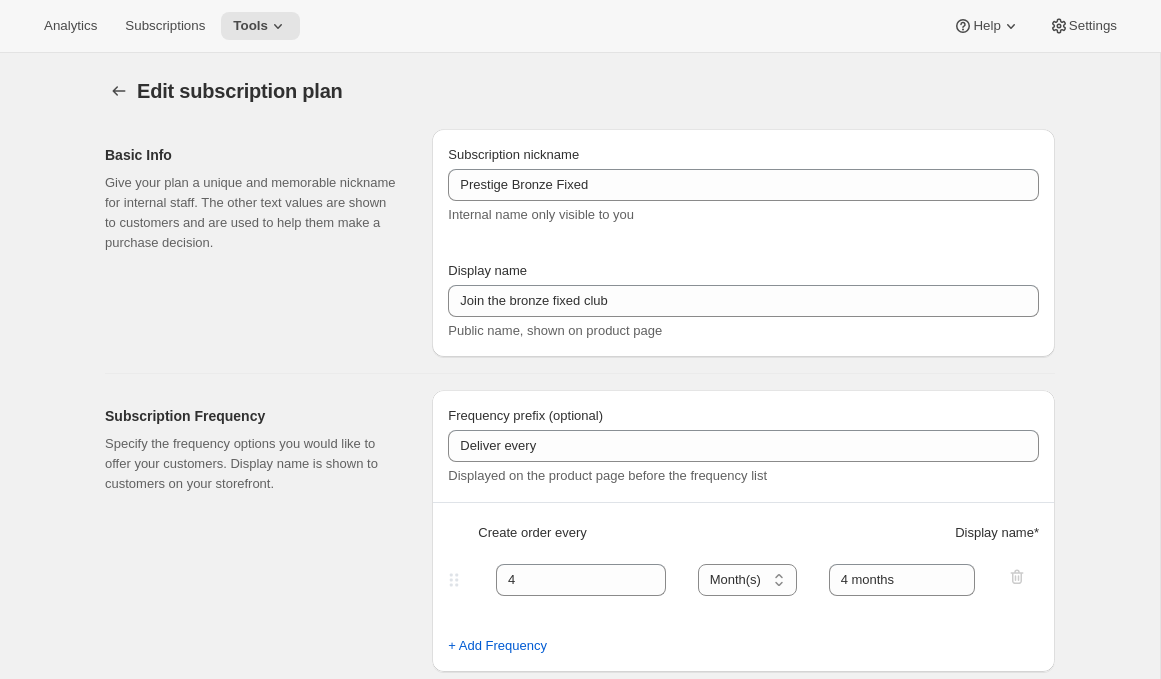 click on "Edit subscription plan. This page is ready Edit subscription plan Basic Info Give your plan a unique and memorable nickname for internal staff. The other text values are shown to customers and are used to help them make a purchase decision. Subscription nickname Prestige Bronze Fixed Internal name only visible to you Display name Join the bronze fixed club Public name, shown on product page Subscription Frequency Specify the frequency options you would like to offer your customers. Display name is shown to customers on your storefront. Frequency prefix (optional) Deliver every Displayed on the product page before the frequency list Create order every Display name * 4 Day(s) Week(s) Month(s) Year(s) Month(s) 4 months + Add Frequency Pricing Reward your customers for their loyalty by offering discount incentives for subscriptions. Discount Standard Dynamic Frequency-specific More views Standard Dynamic Frequency-specific More views Discount Percent off (%) New Zealand Dollars off (NZ$) Percent off (%) Shipping" at bounding box center (580, 1249) 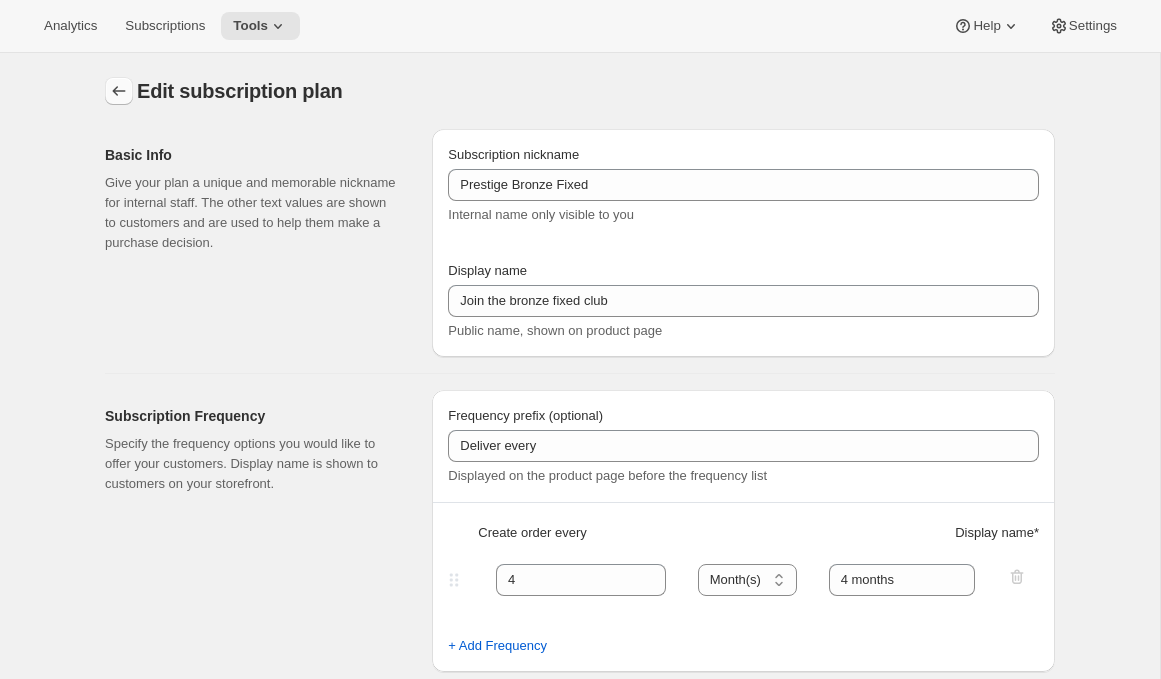 click at bounding box center (119, 91) 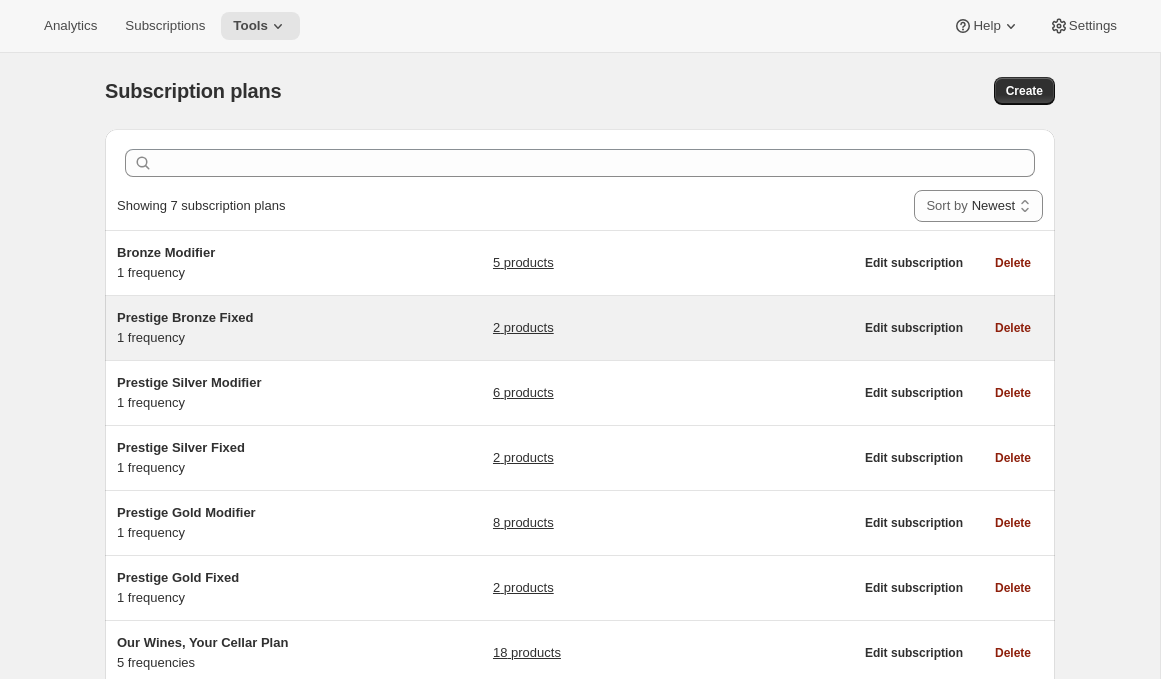 scroll, scrollTop: 6, scrollLeft: 0, axis: vertical 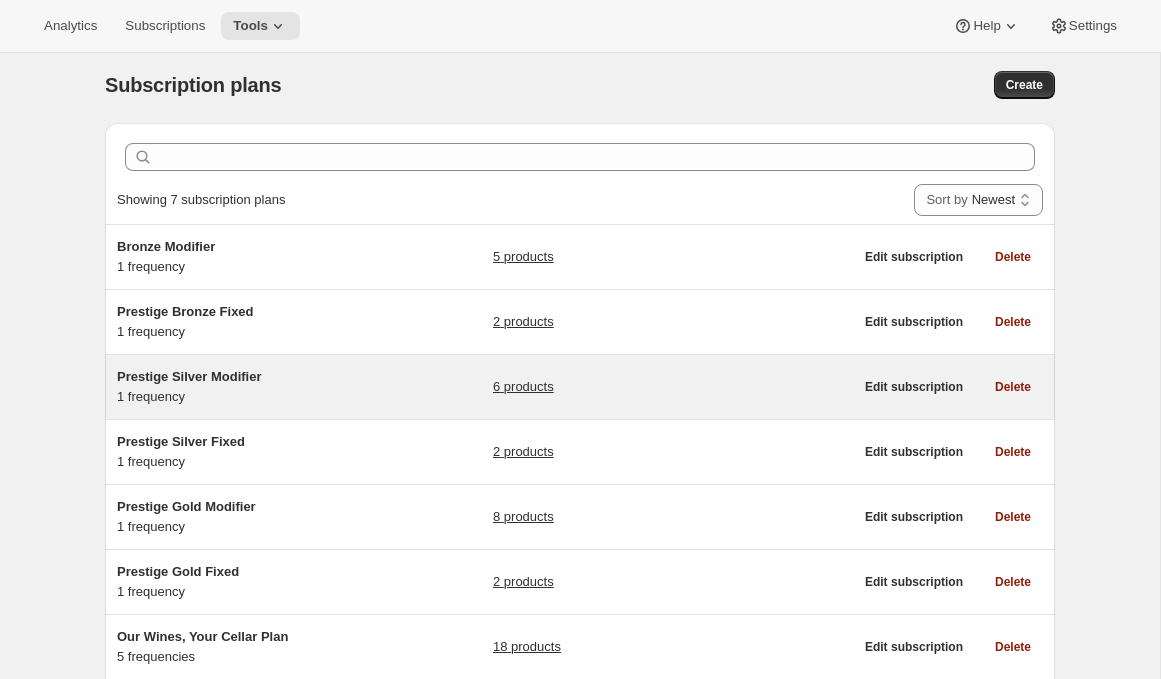 click on "Prestige Silver Modifier" at bounding box center (242, 377) 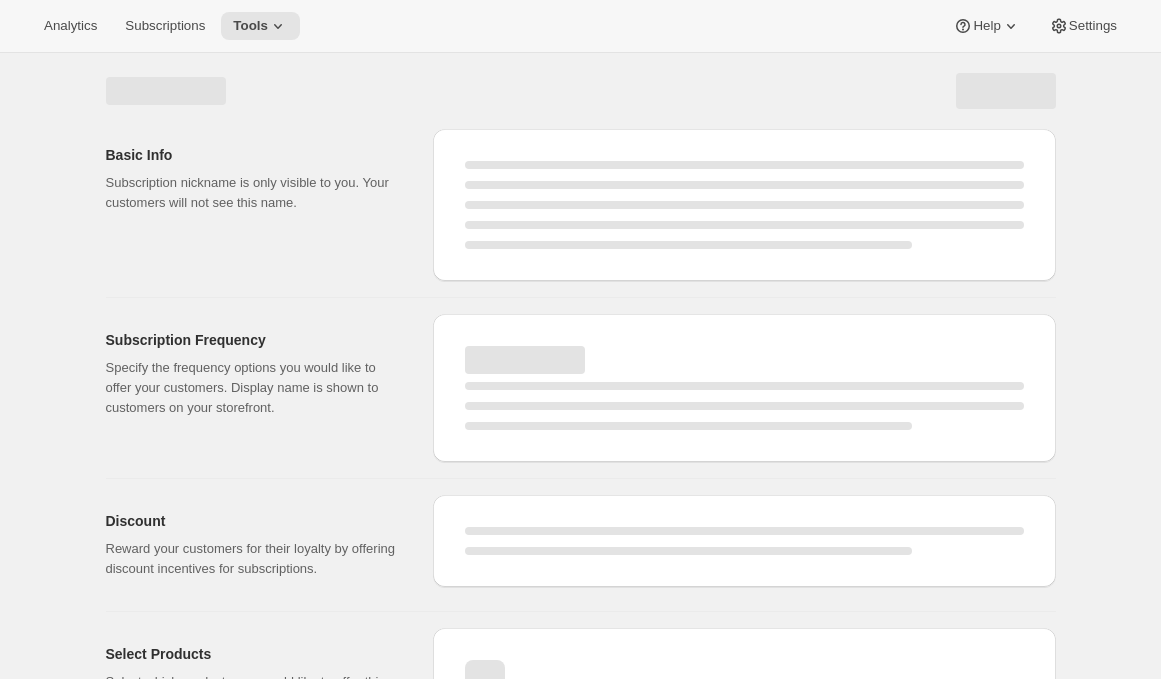 select on "WEEK" 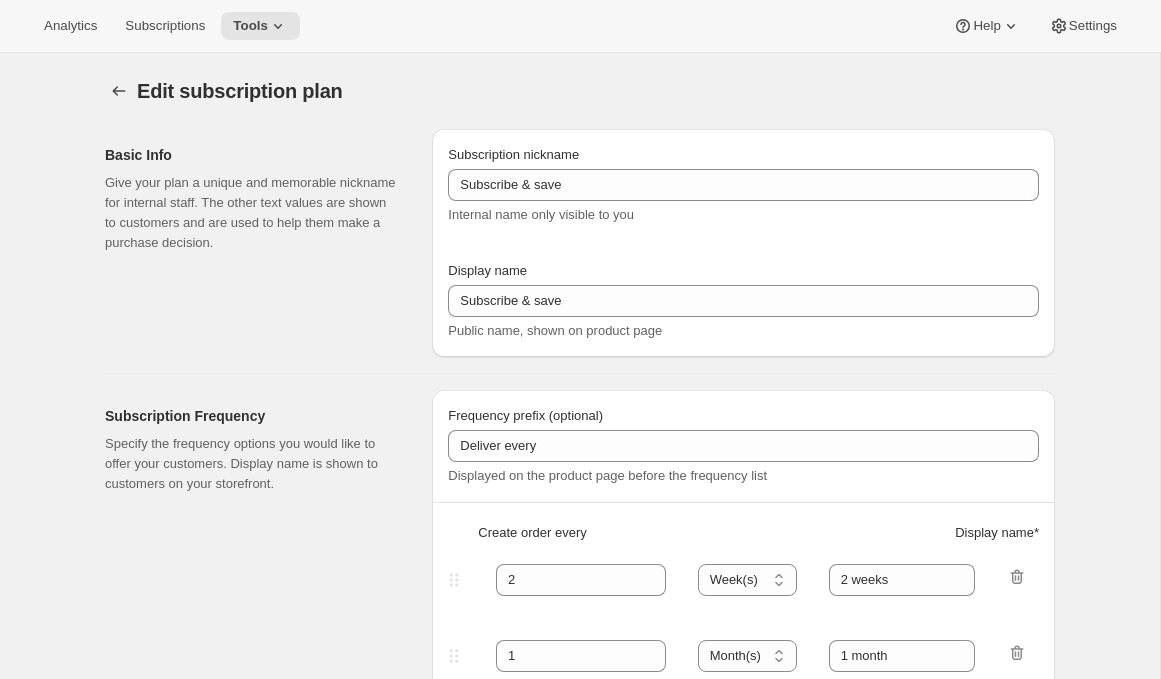type on "Prestige Silver Modifier" 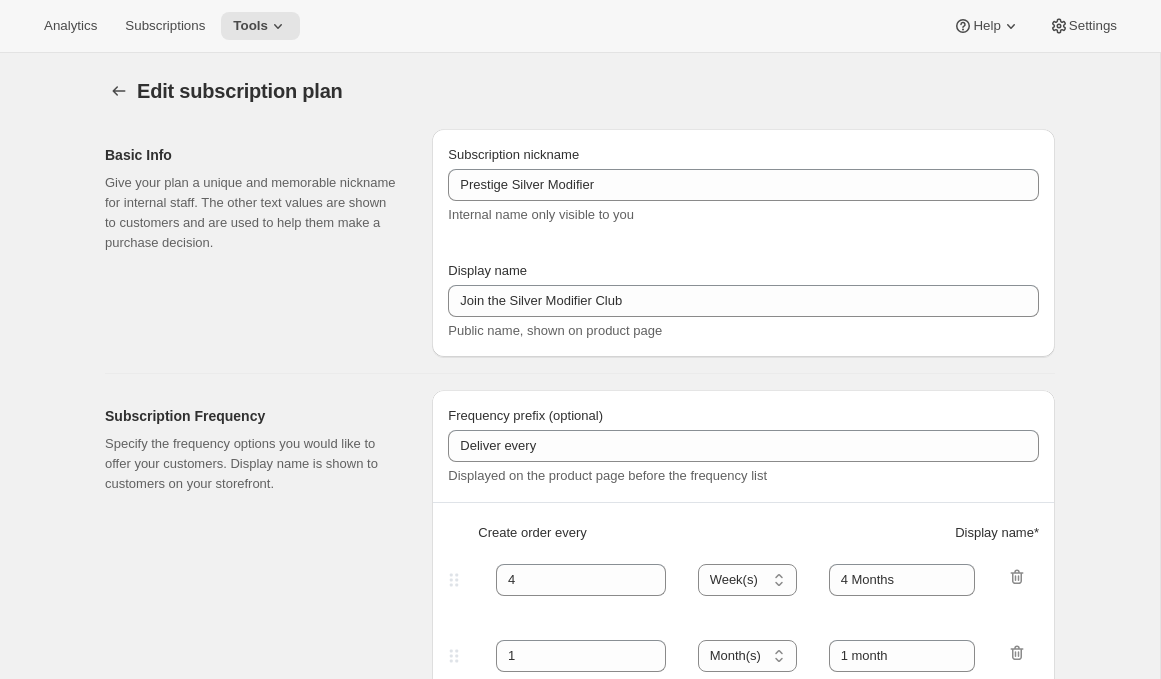 select on "YEARDAY" 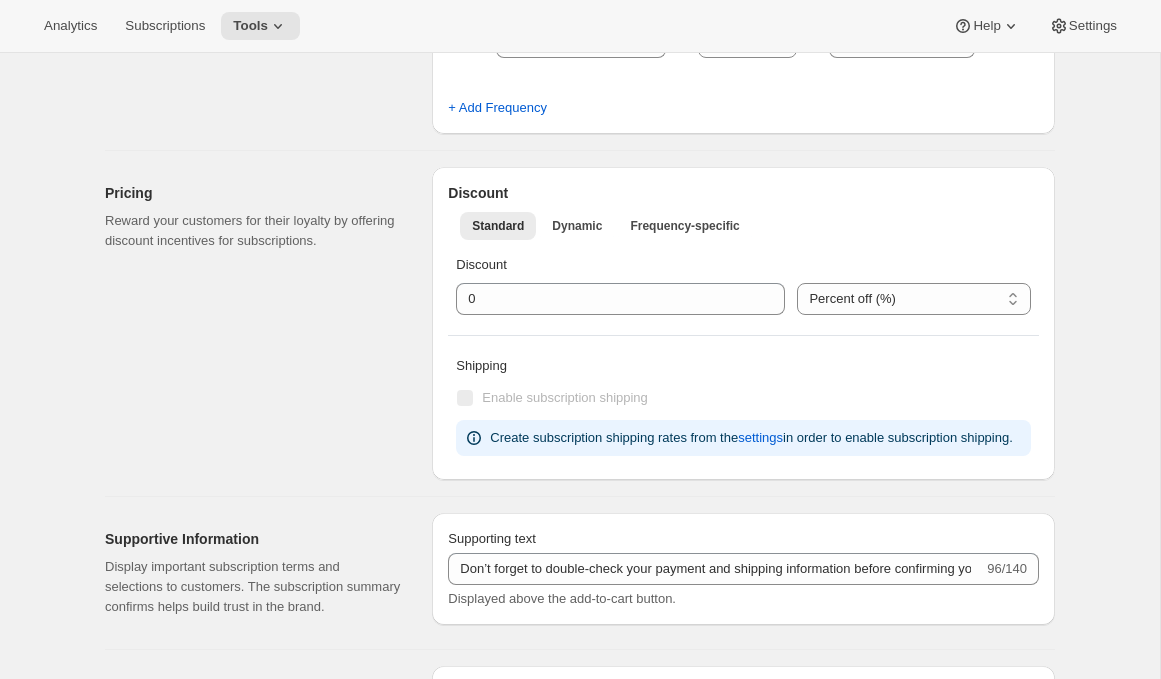 scroll, scrollTop: 0, scrollLeft: 0, axis: both 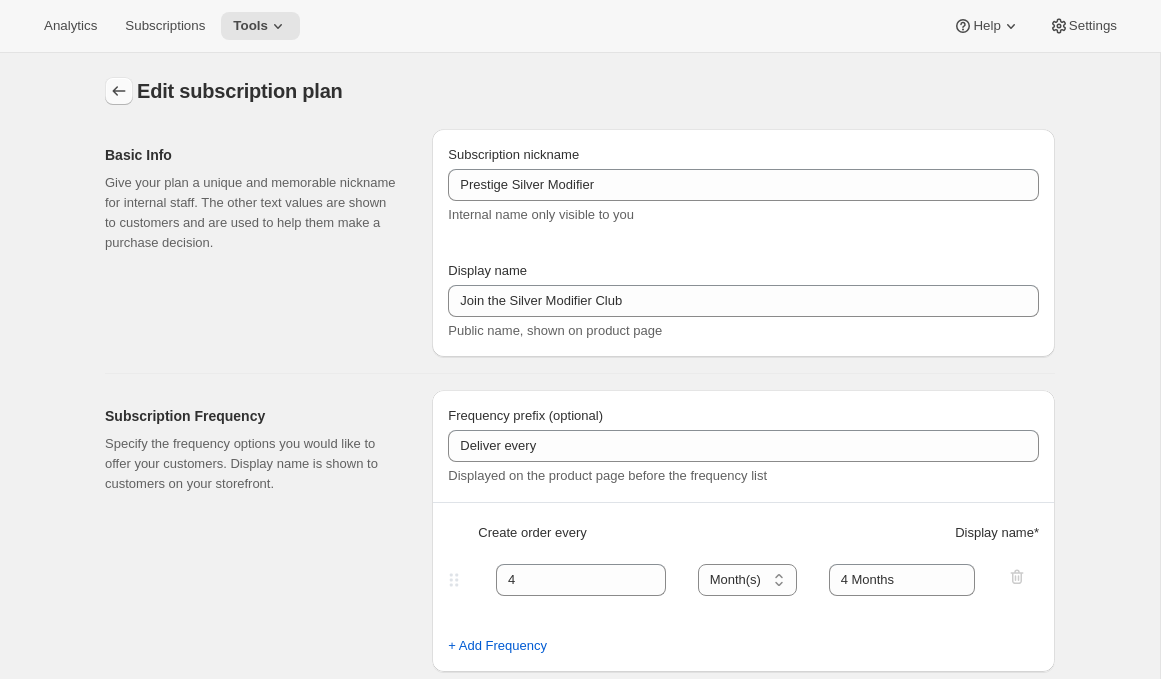 click 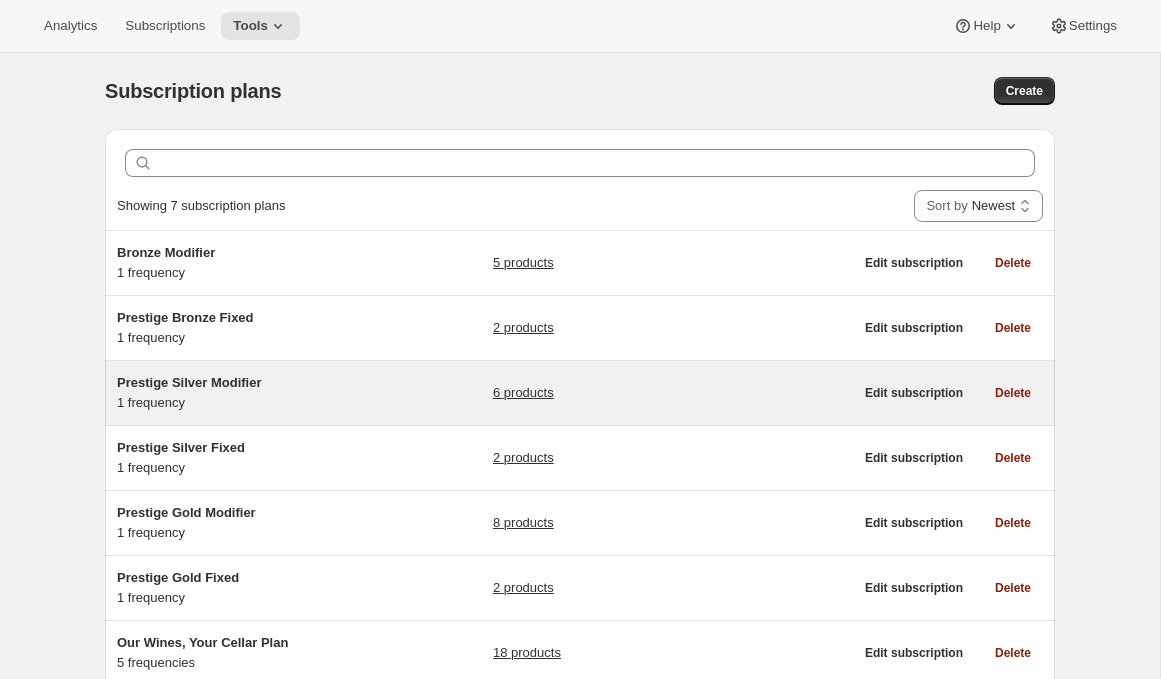 click on "Prestige Silver Modifier" at bounding box center (242, 383) 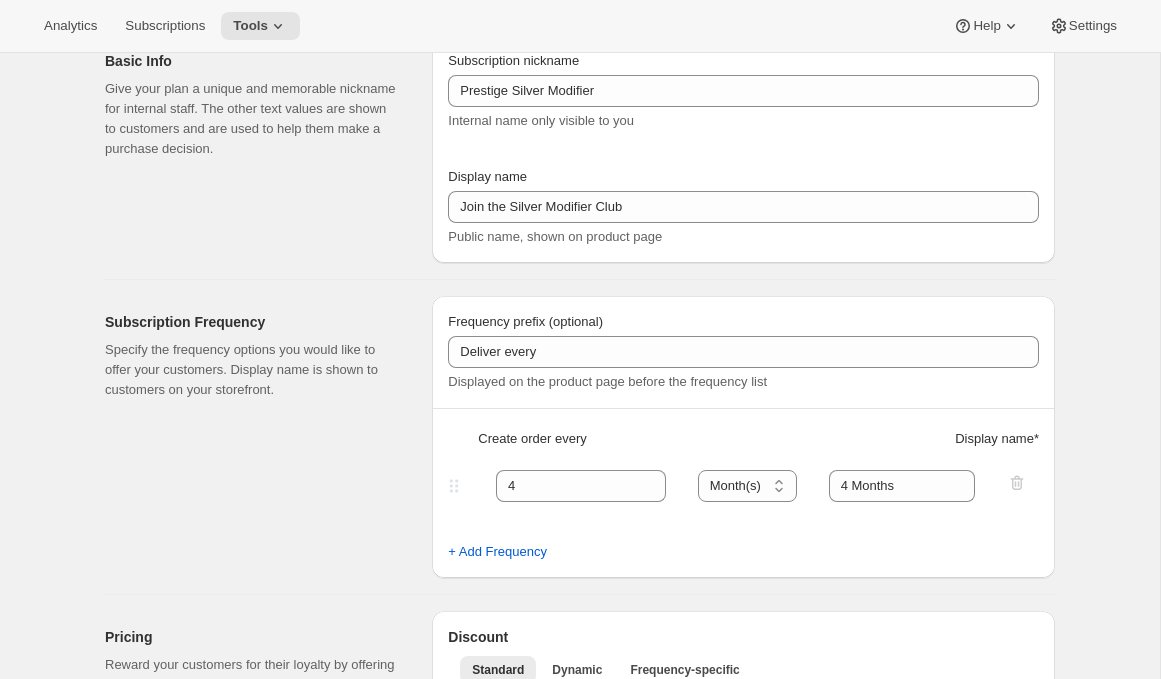 scroll, scrollTop: 0, scrollLeft: 0, axis: both 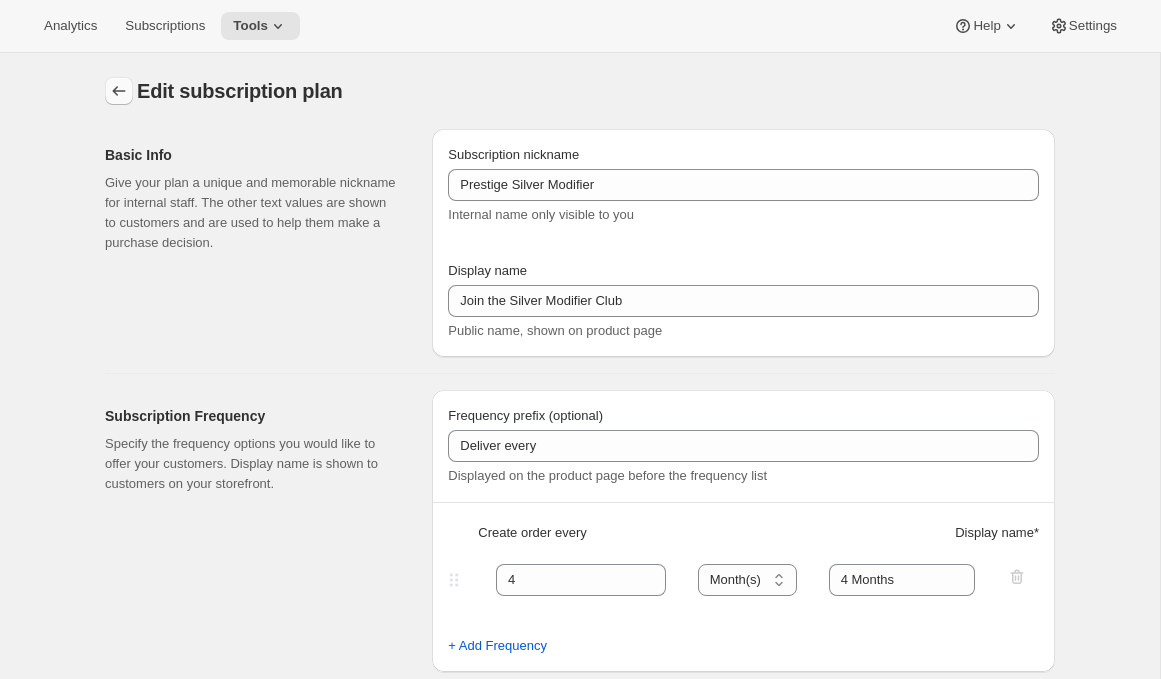 click 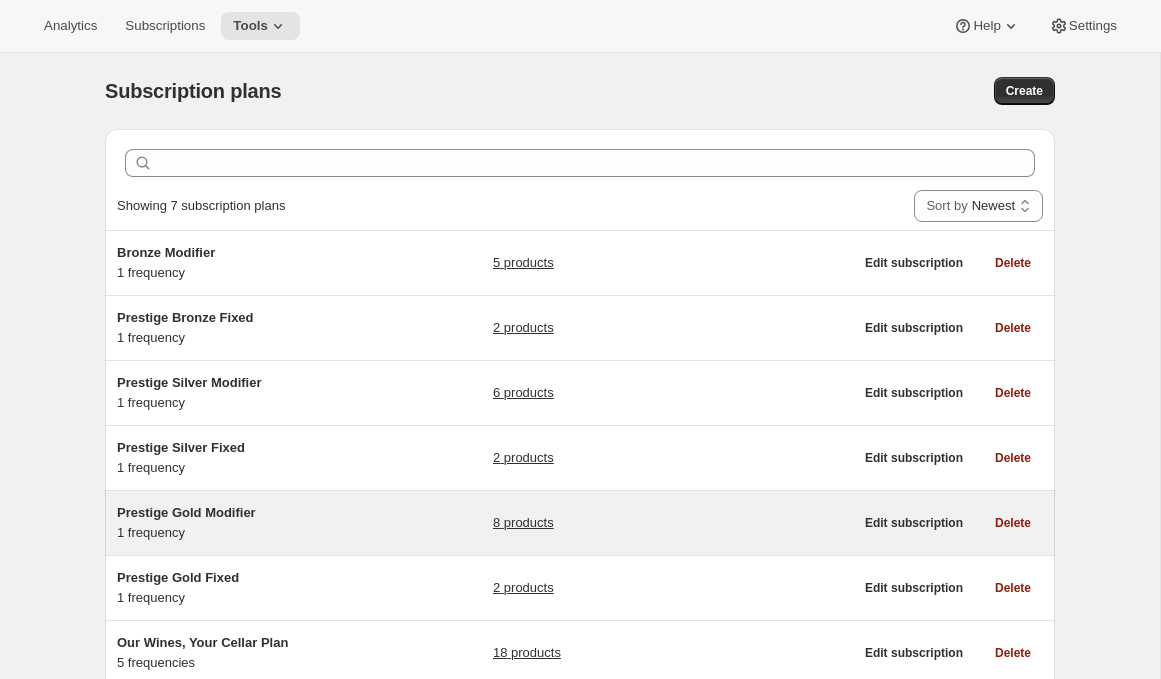 click on "Prestige Gold Modifier" at bounding box center [186, 512] 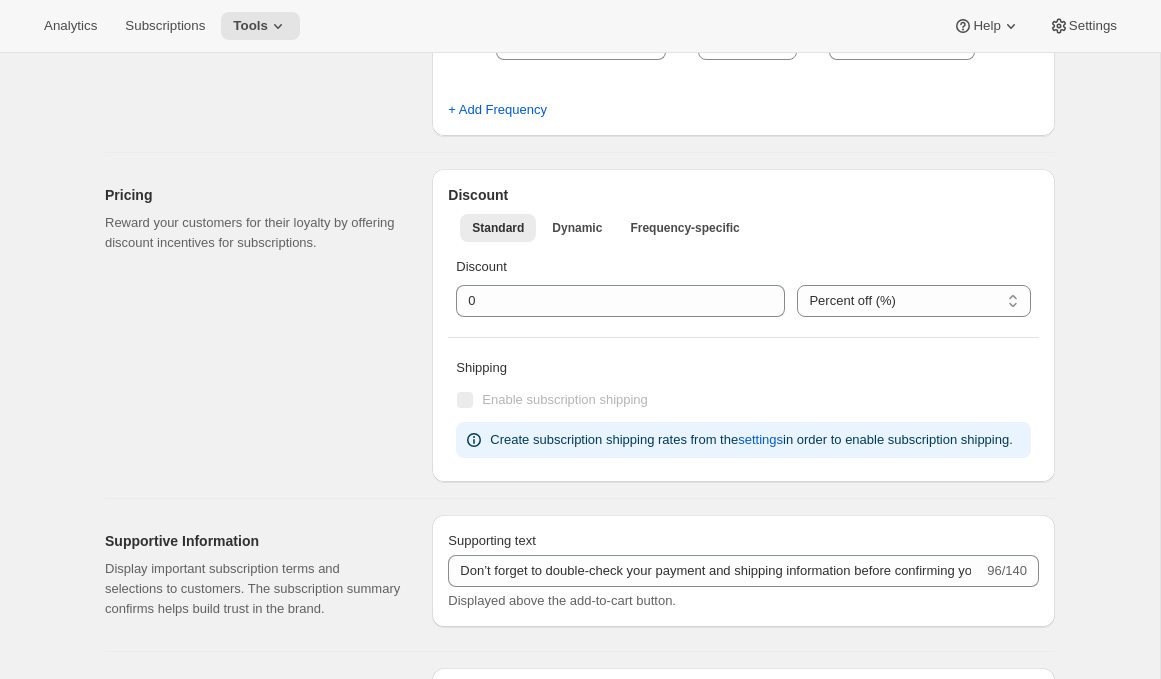scroll, scrollTop: 0, scrollLeft: 0, axis: both 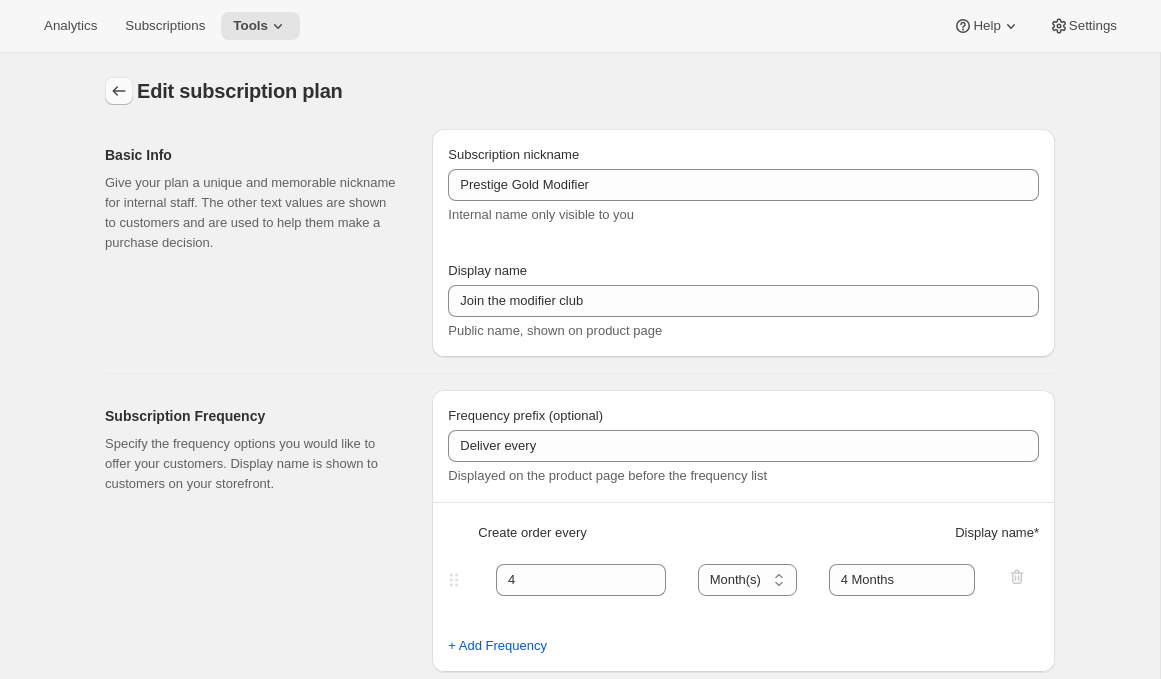 click at bounding box center [119, 91] 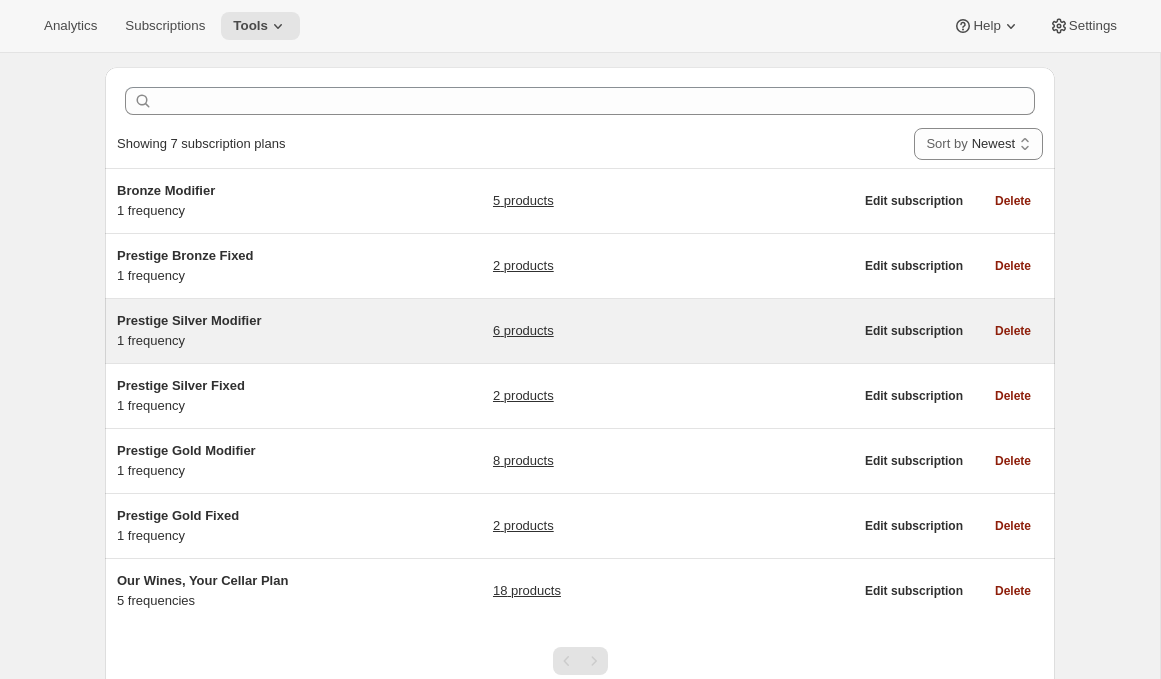 scroll 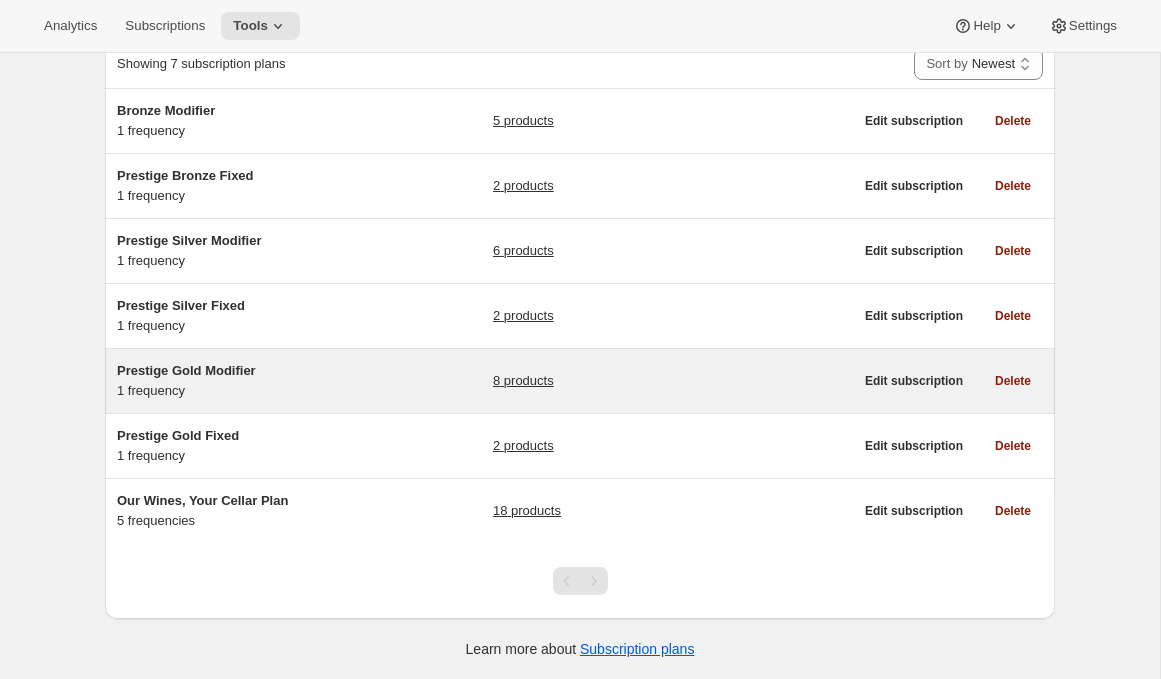 click on "Prestige Gold Modifier 1 frequency" at bounding box center (242, 381) 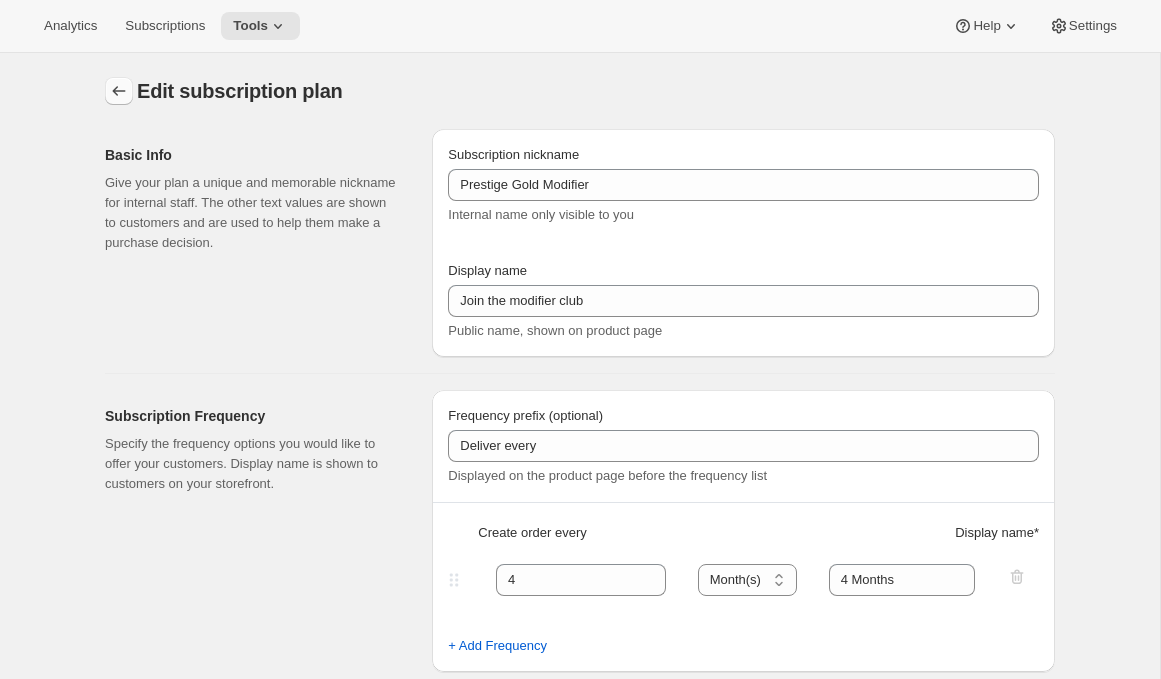 click at bounding box center (119, 91) 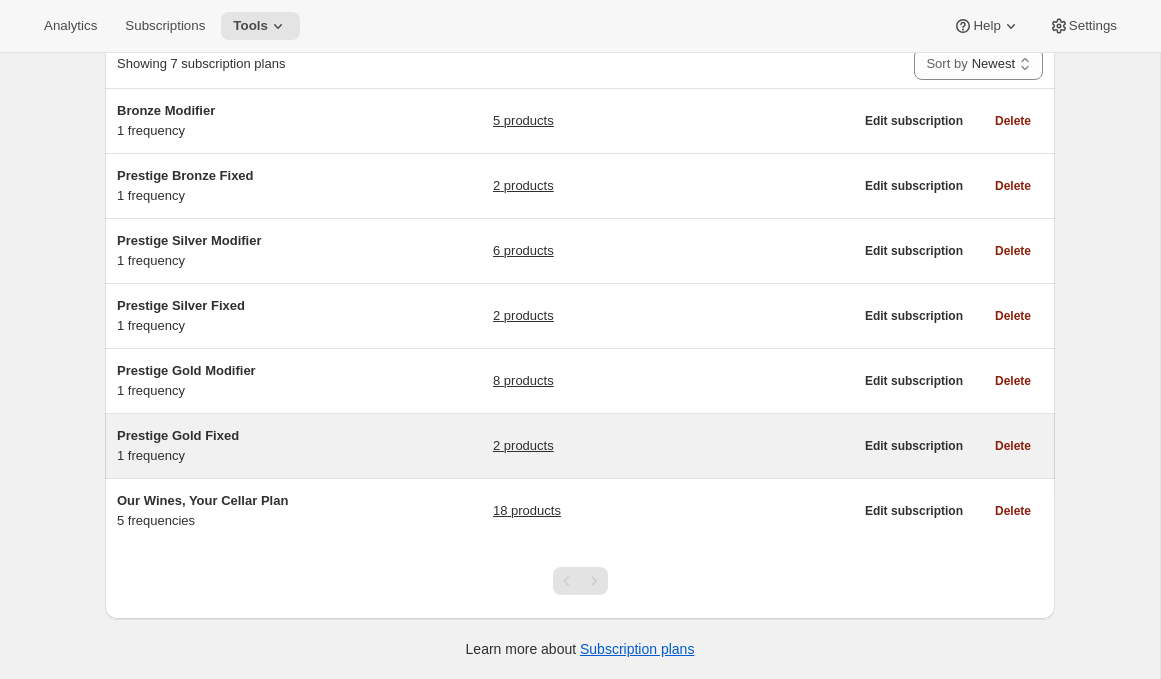 click on "Prestige Gold Fixed" at bounding box center [178, 435] 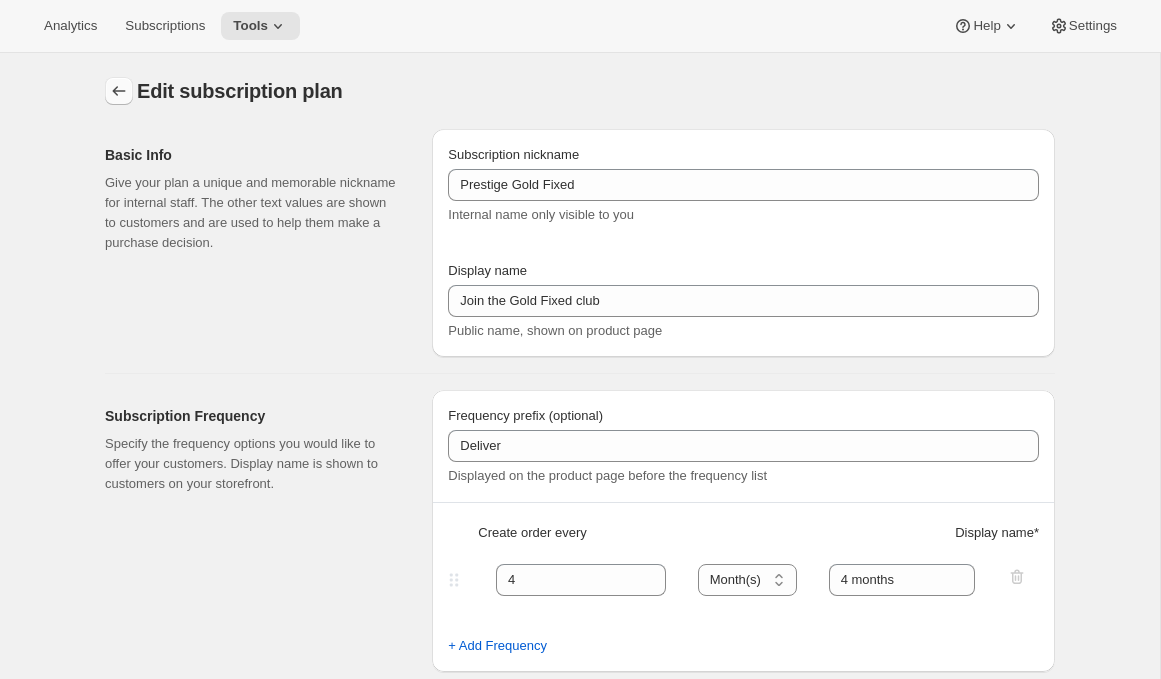 click 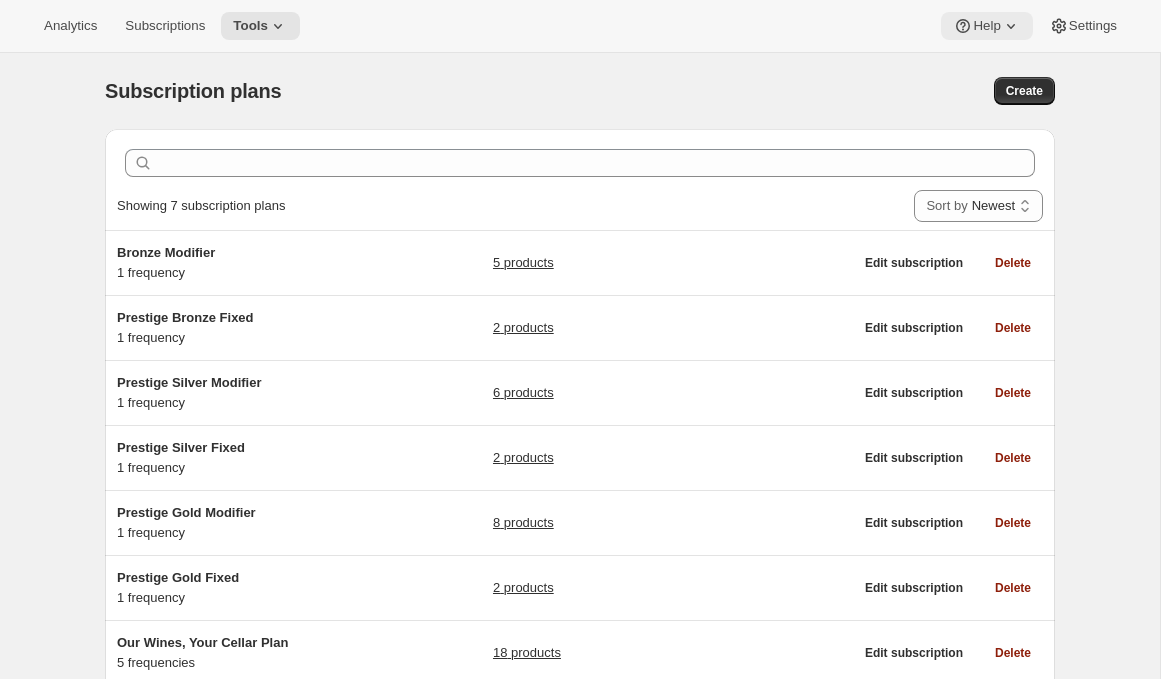 click on "Help" at bounding box center (986, 26) 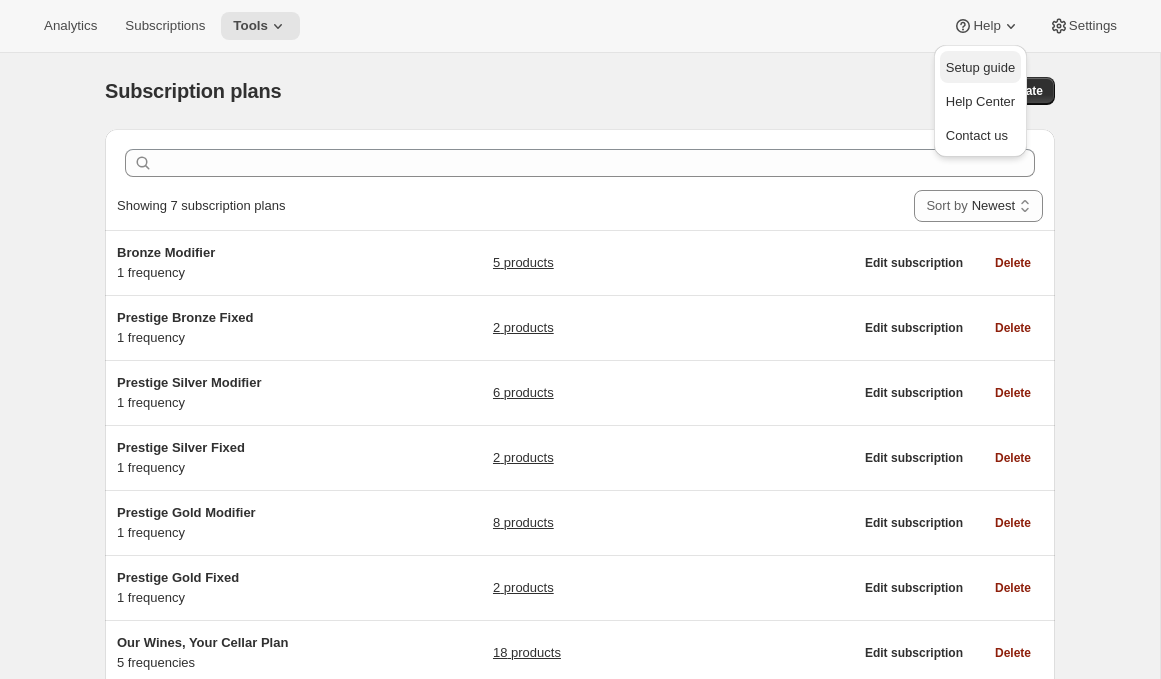 click on "Setup guide" at bounding box center (980, 67) 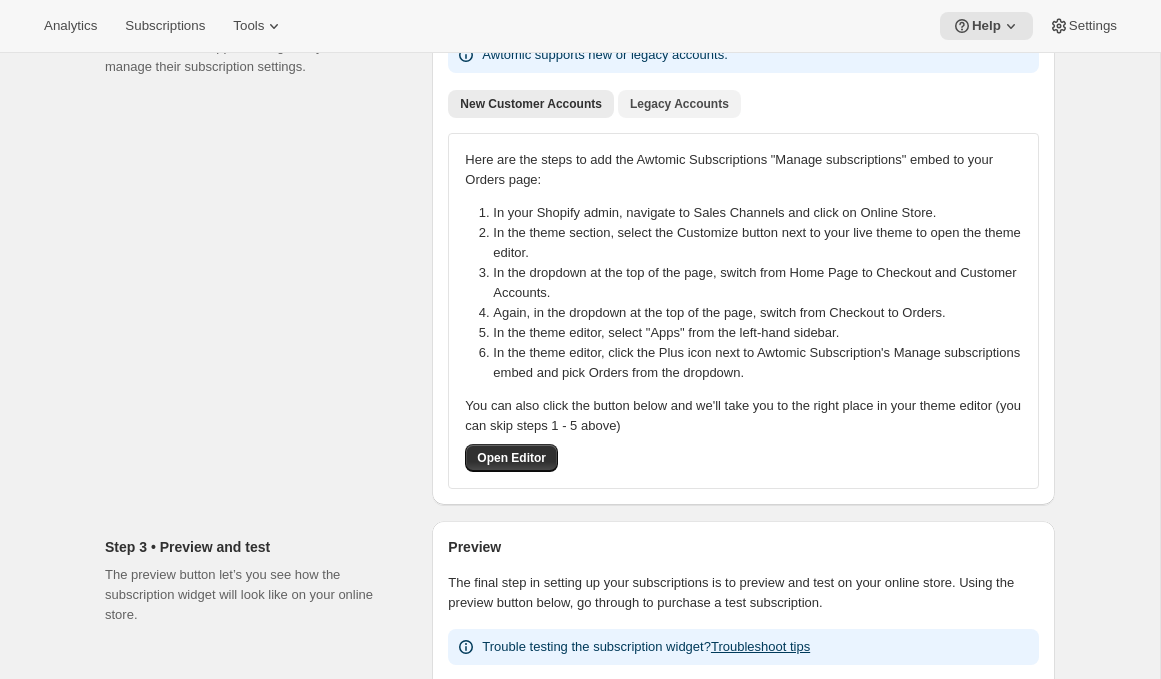 scroll, scrollTop: 0, scrollLeft: 0, axis: both 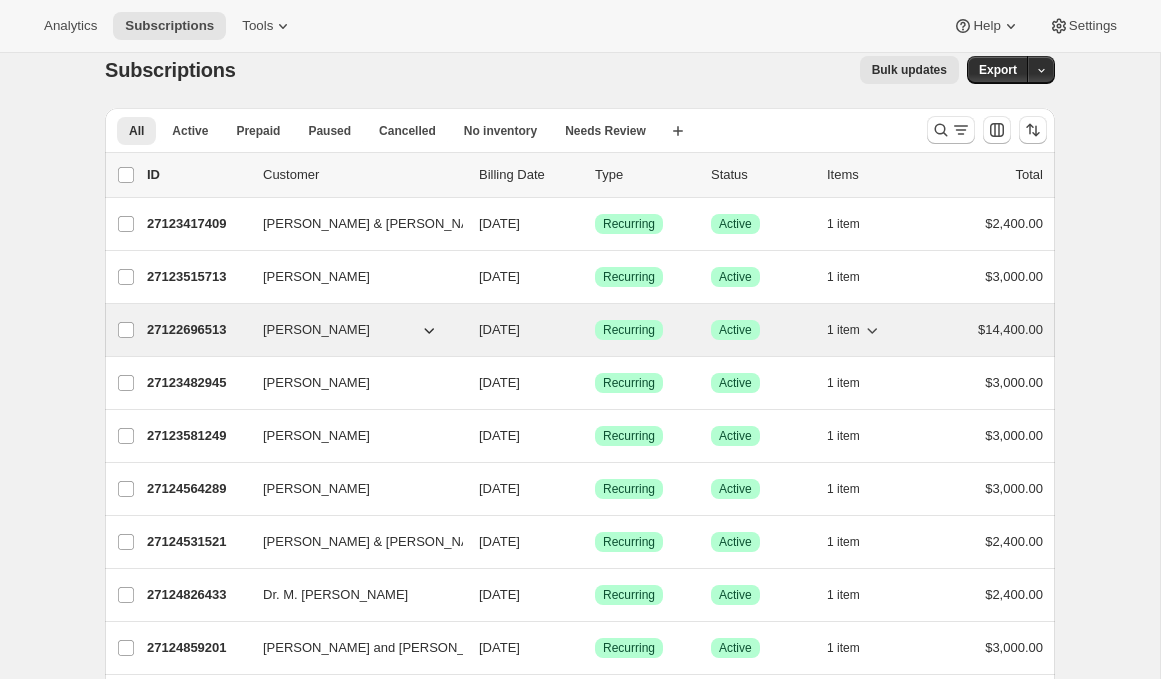 click on "27122696513" at bounding box center [197, 330] 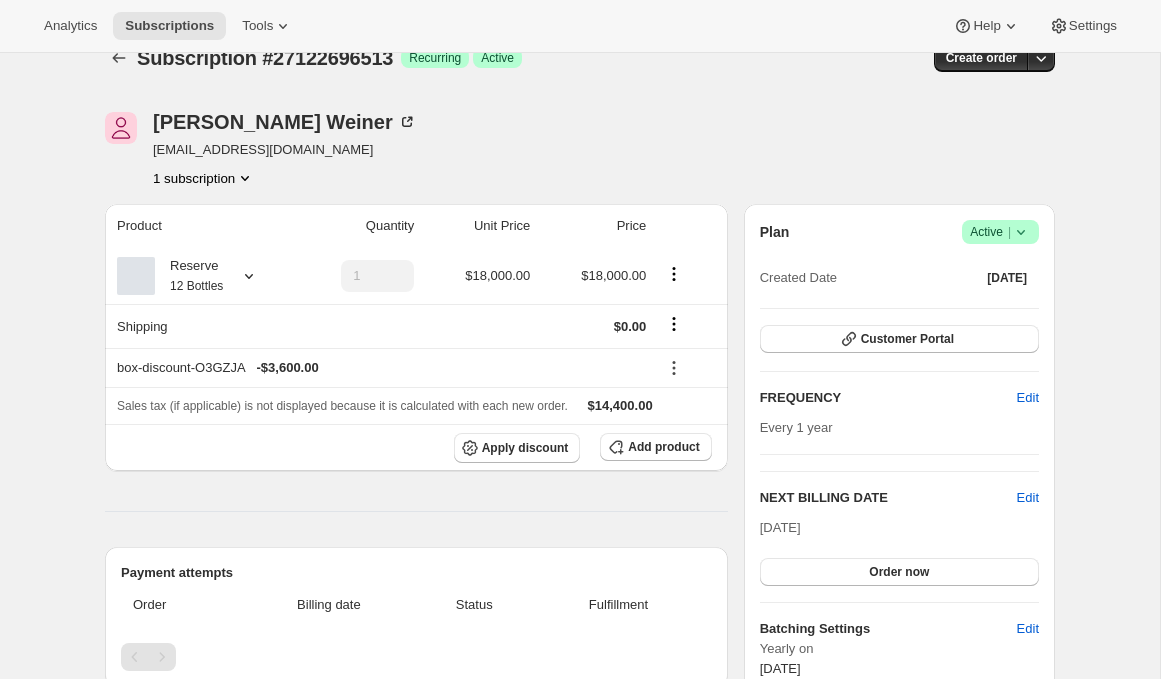 scroll, scrollTop: 36, scrollLeft: 0, axis: vertical 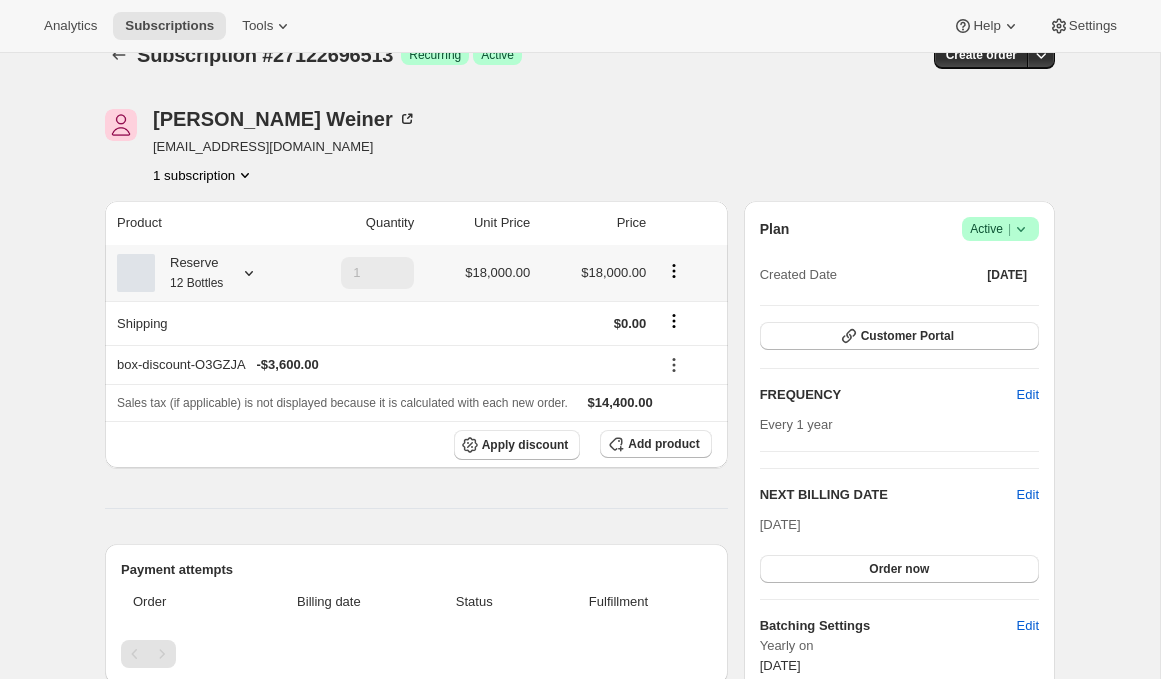 click 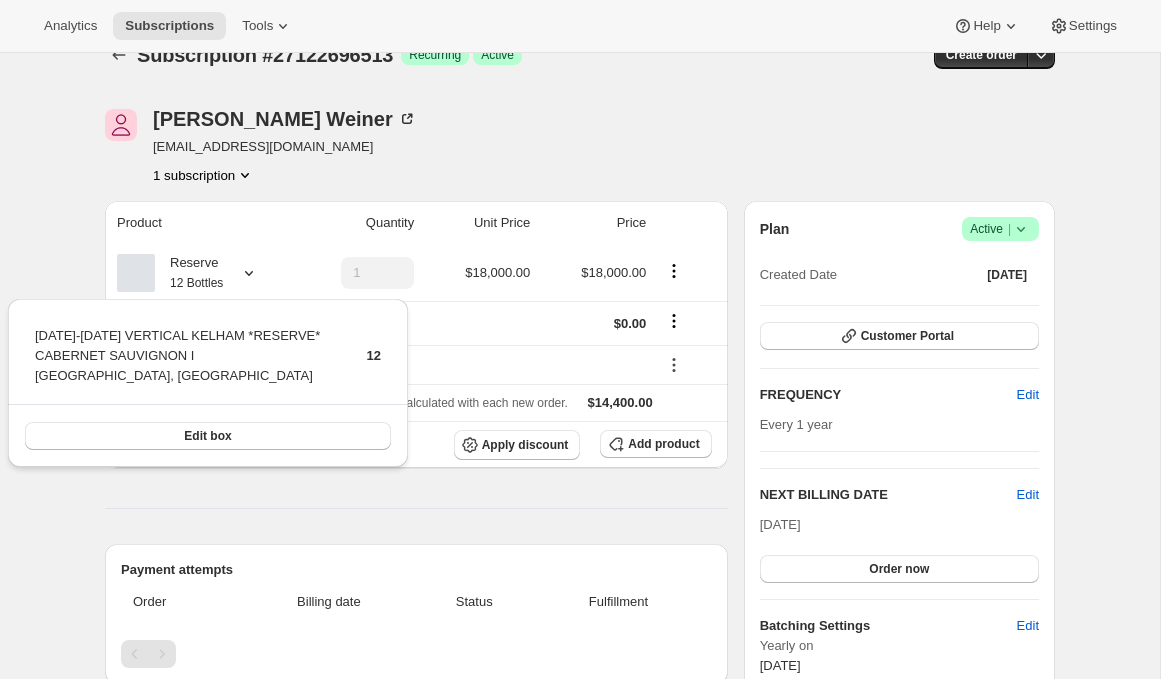 click on "[PERSON_NAME] [EMAIL_ADDRESS][DOMAIN_NAME] 1 subscription Product Quantity Unit Price Price Reserve 12 Bottles 1 $18,000.00 $18,000.00 Shipping $0.00 box-discount-O3GZJA   - $3,600.00 Sales tax (if applicable) is not displayed because it is calculated with each new order.   $14,400.00 Apply discount Add product Payment attempts Order Billing date Status Fulfillment Timeline [DATE] Subscription reminder email sent via . 06:06 AM [PERSON_NAME] created the subscription order.  05:26 AM Plan Success Active | Created Date [DATE] Customer Portal FREQUENCY Edit Every 1 year NEXT BILLING DATE Edit [DATE]  Order now Batching Settings Edit Yearly on [DATE] Minimum days between orders 1   days Notes Edit No notes from customer SHIPPING ADDRESS Edit [PERSON_NAME]
[STREET_ADDRESS] BILLING ADDRESS Same as shipping address PAYMENT METHOD Visa ending in 9022
Expires 5/2026" at bounding box center (572, 668) 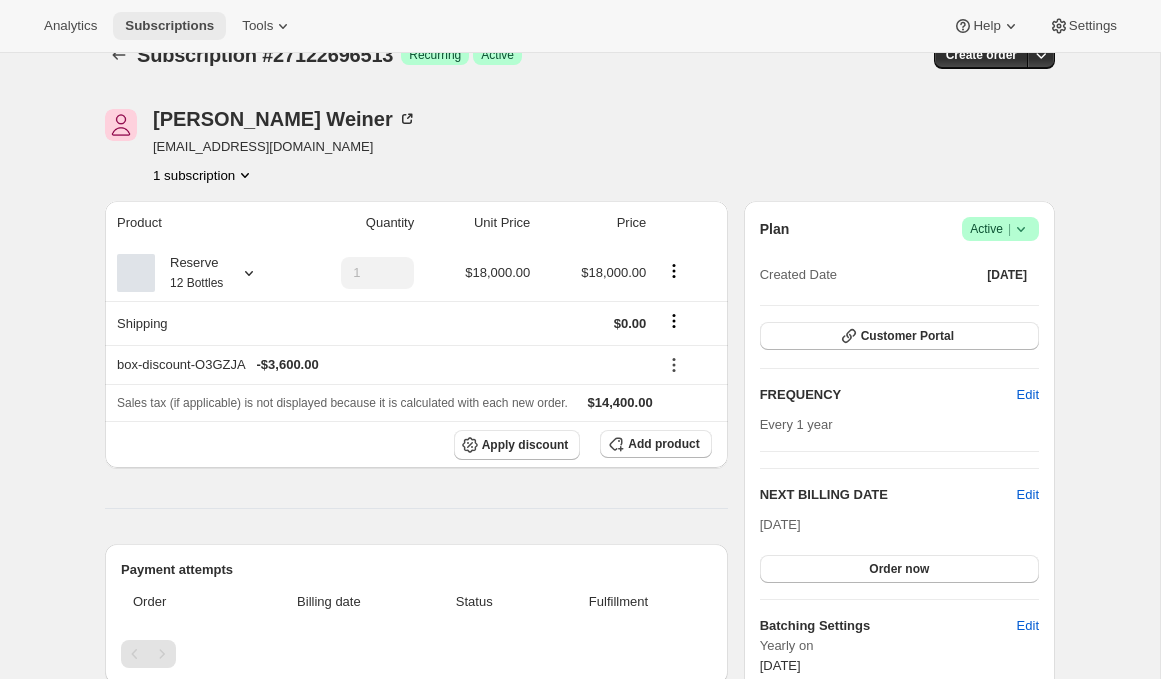 click on "Subscriptions" at bounding box center (169, 26) 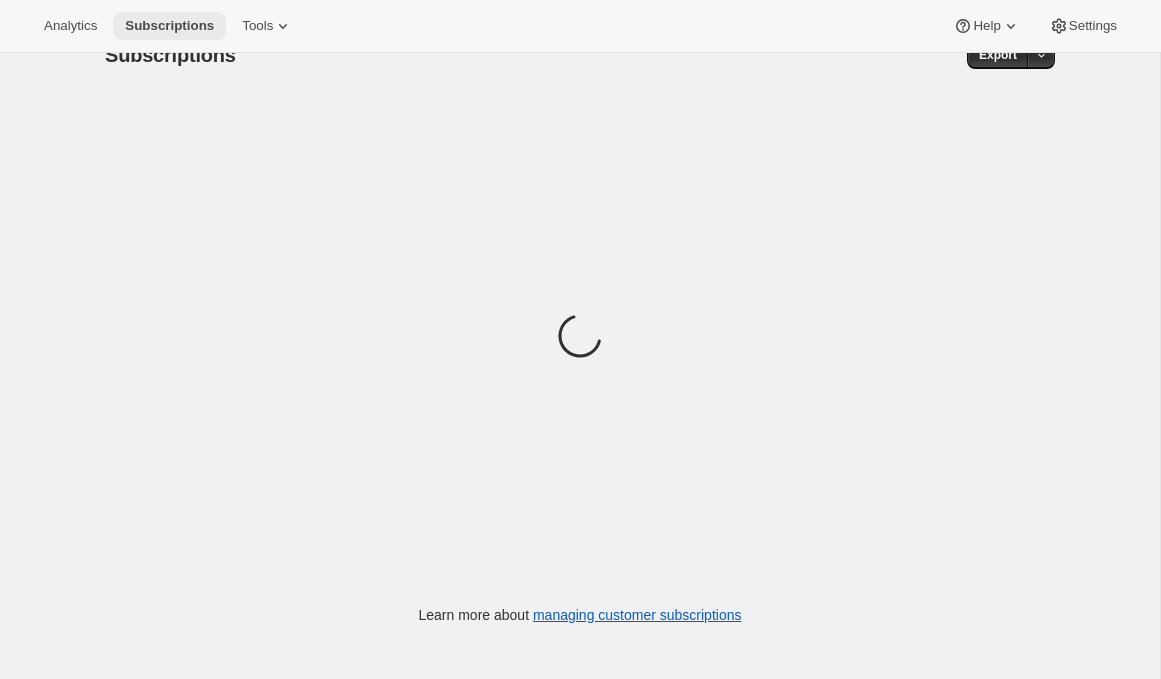 scroll, scrollTop: 0, scrollLeft: 0, axis: both 